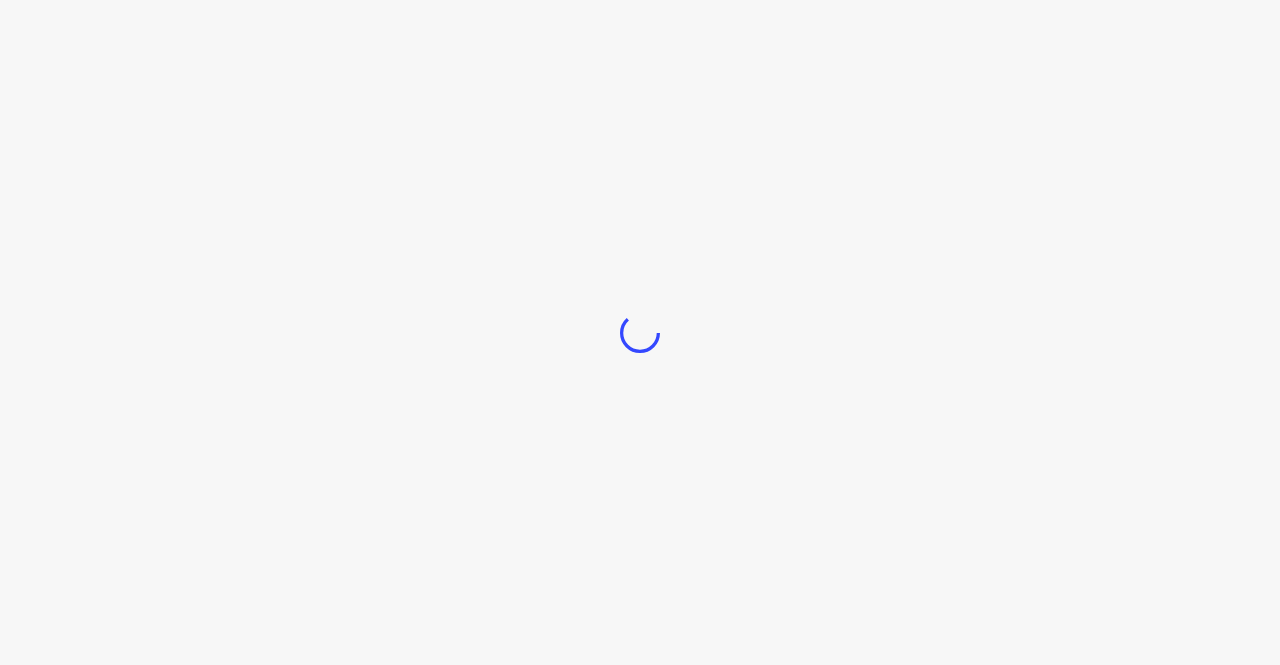 scroll, scrollTop: 0, scrollLeft: 0, axis: both 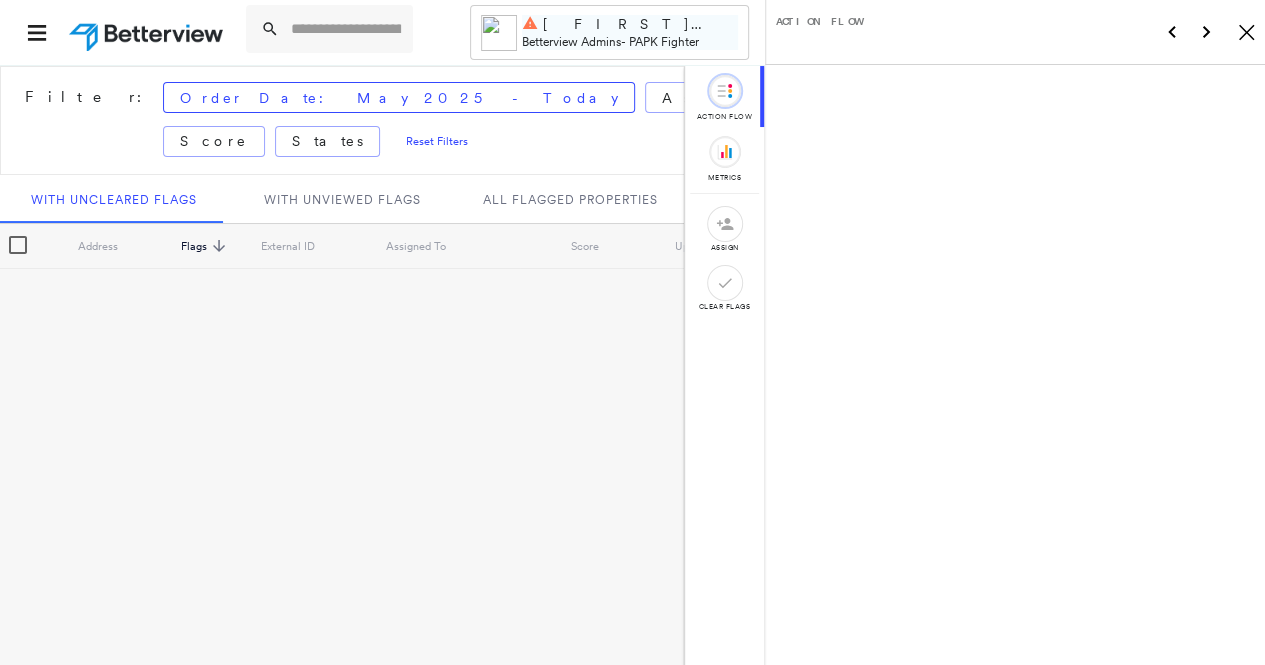 click on "PAPK Fighter" at bounding box center [664, 41] 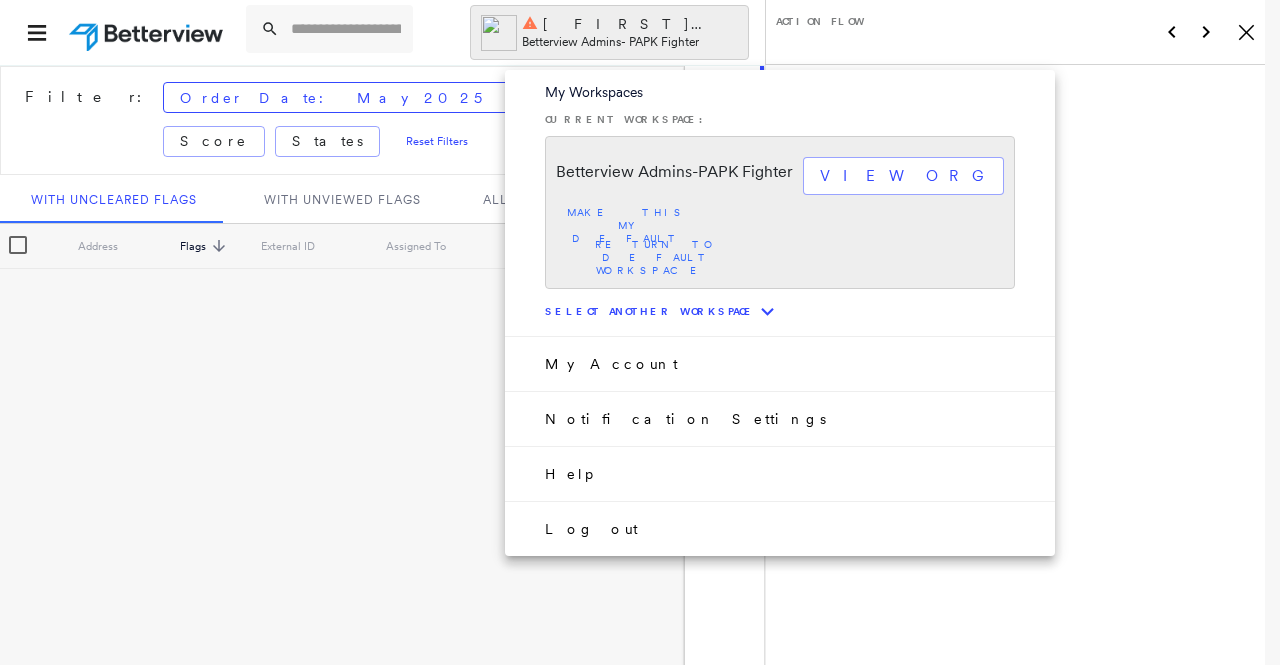 click on "Select another workspace expand more" at bounding box center (780, 312) 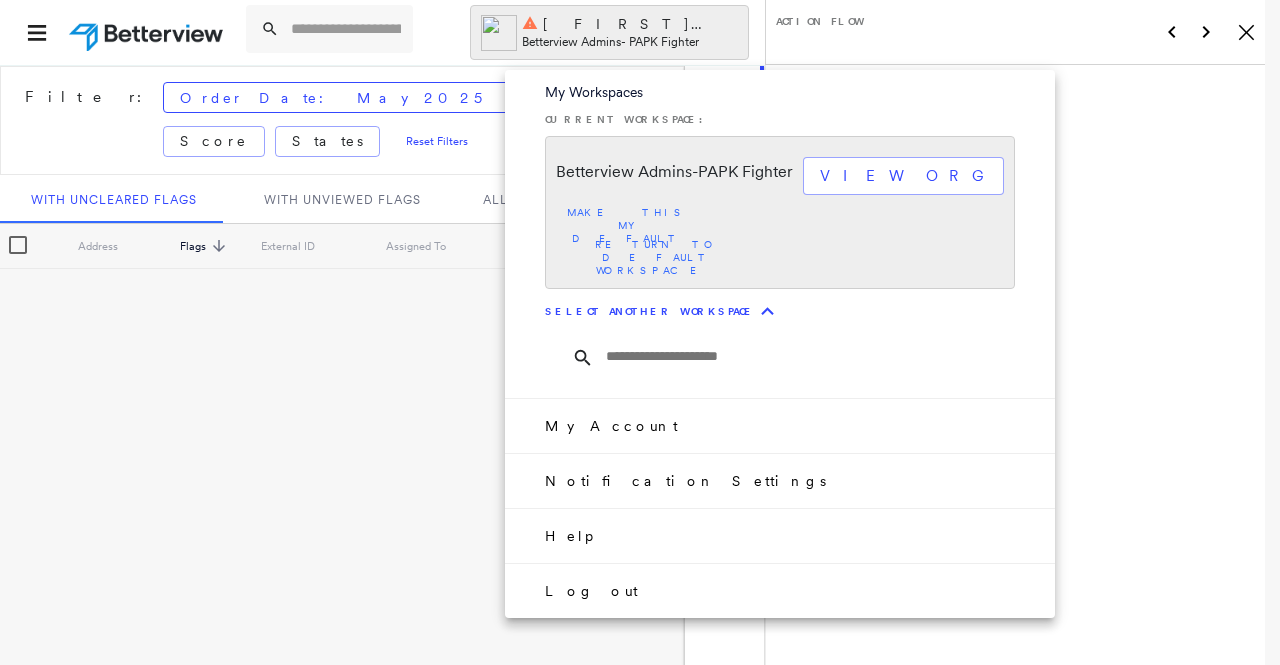 click at bounding box center [818, 357] 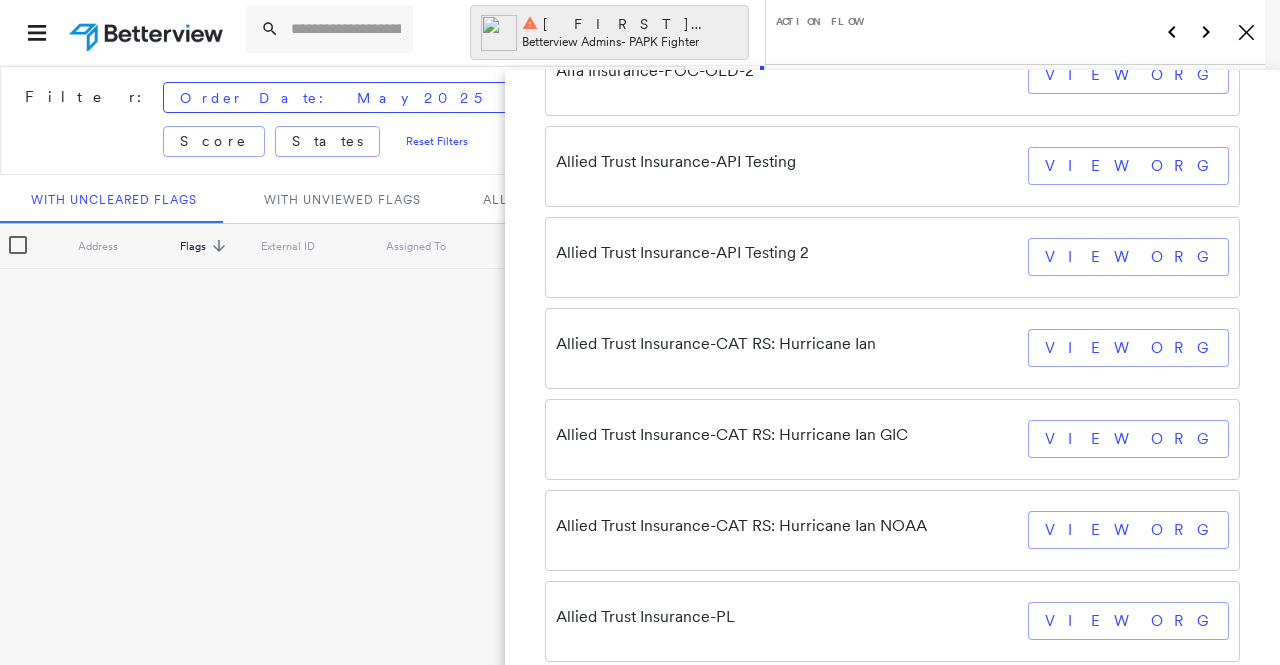 drag, startPoint x: 766, startPoint y: 339, endPoint x: 810, endPoint y: 48, distance: 294.30765 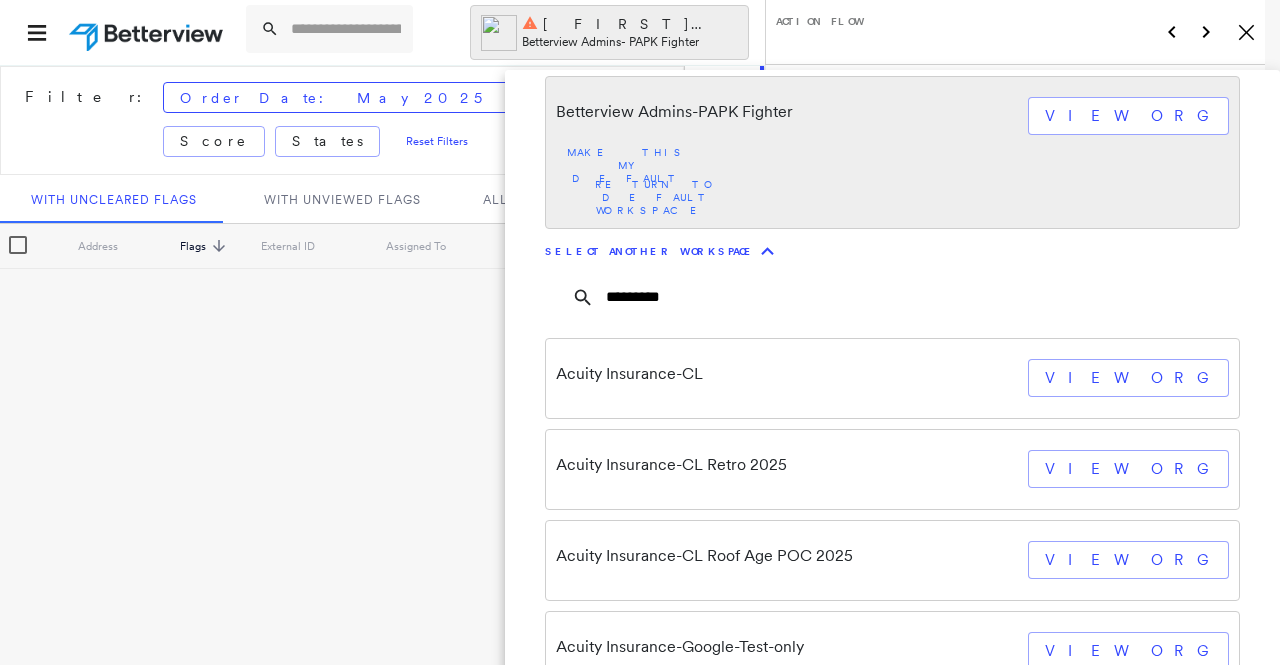 scroll, scrollTop: 0, scrollLeft: 0, axis: both 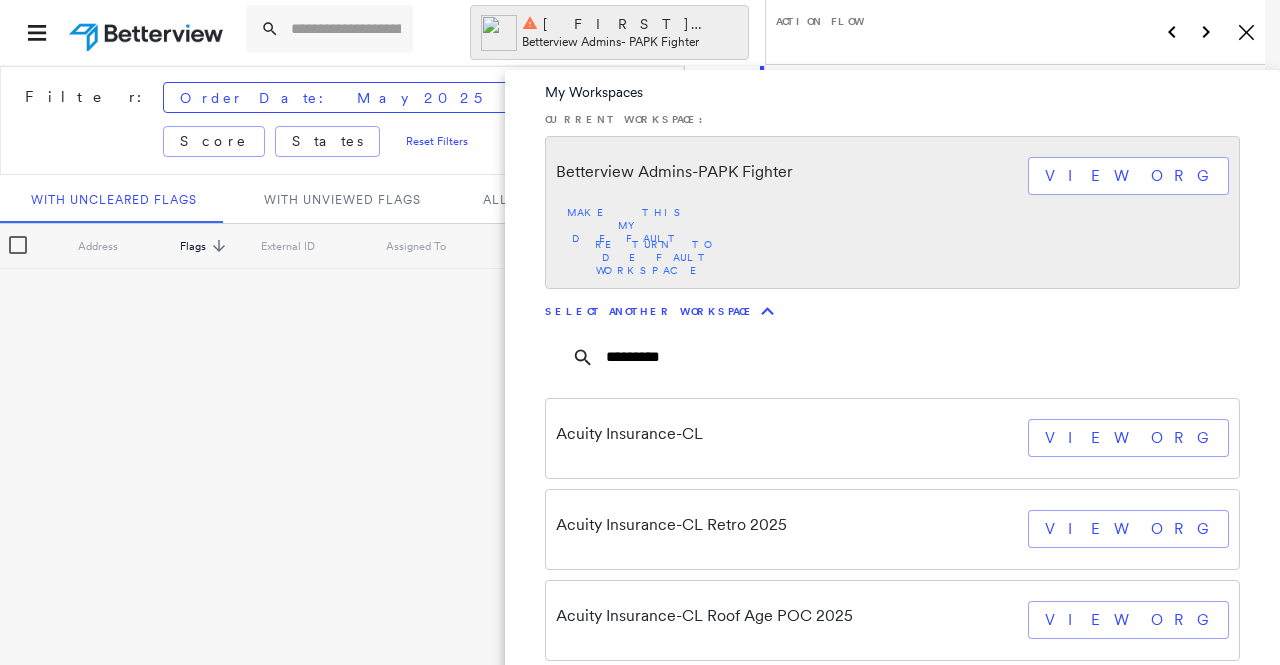 click on "*********" at bounding box center [930, 357] 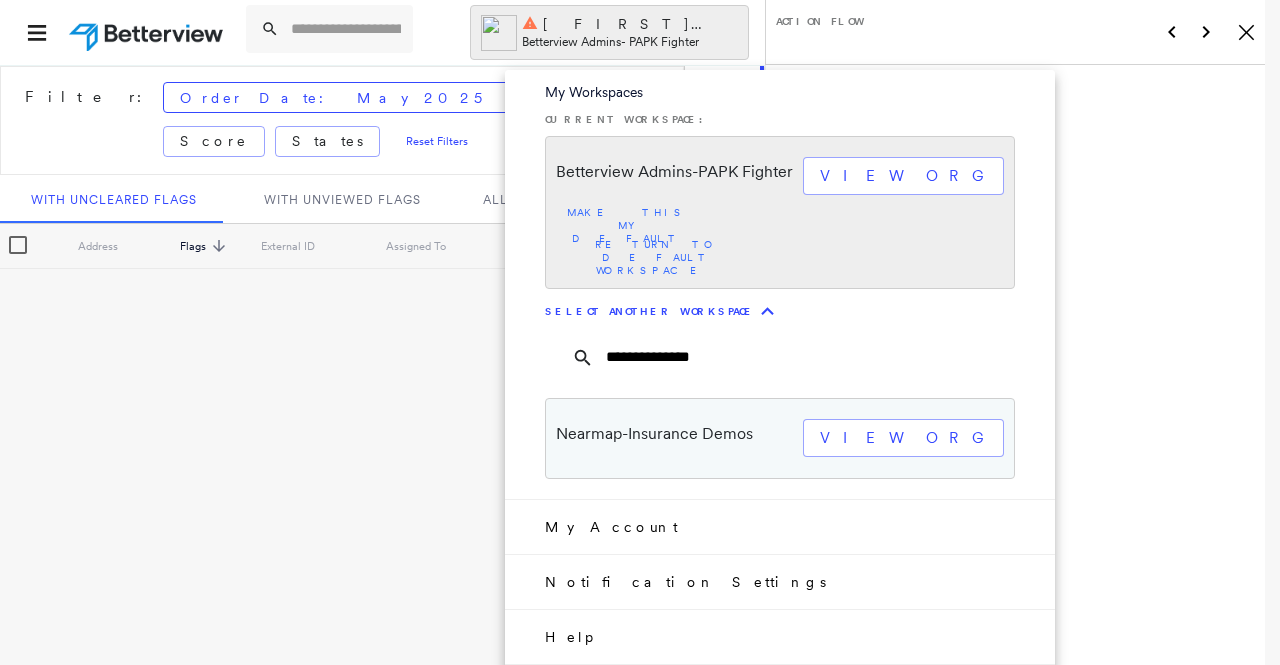 type on "**********" 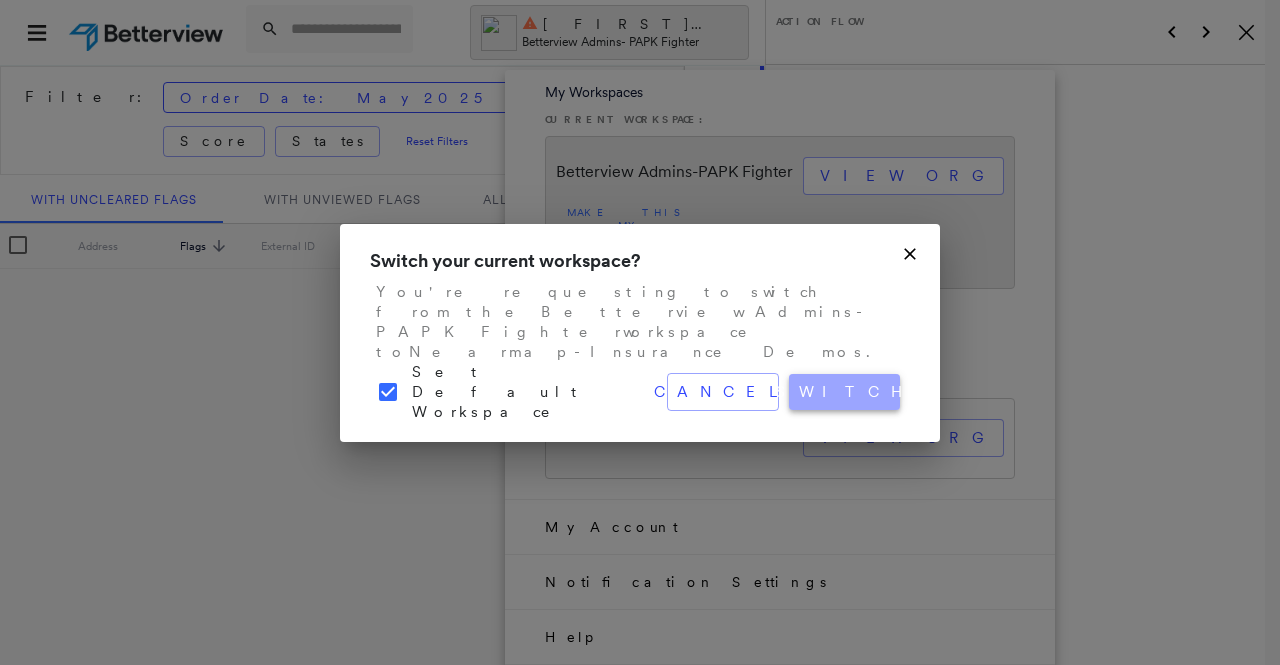 click on "switch" at bounding box center [845, 392] 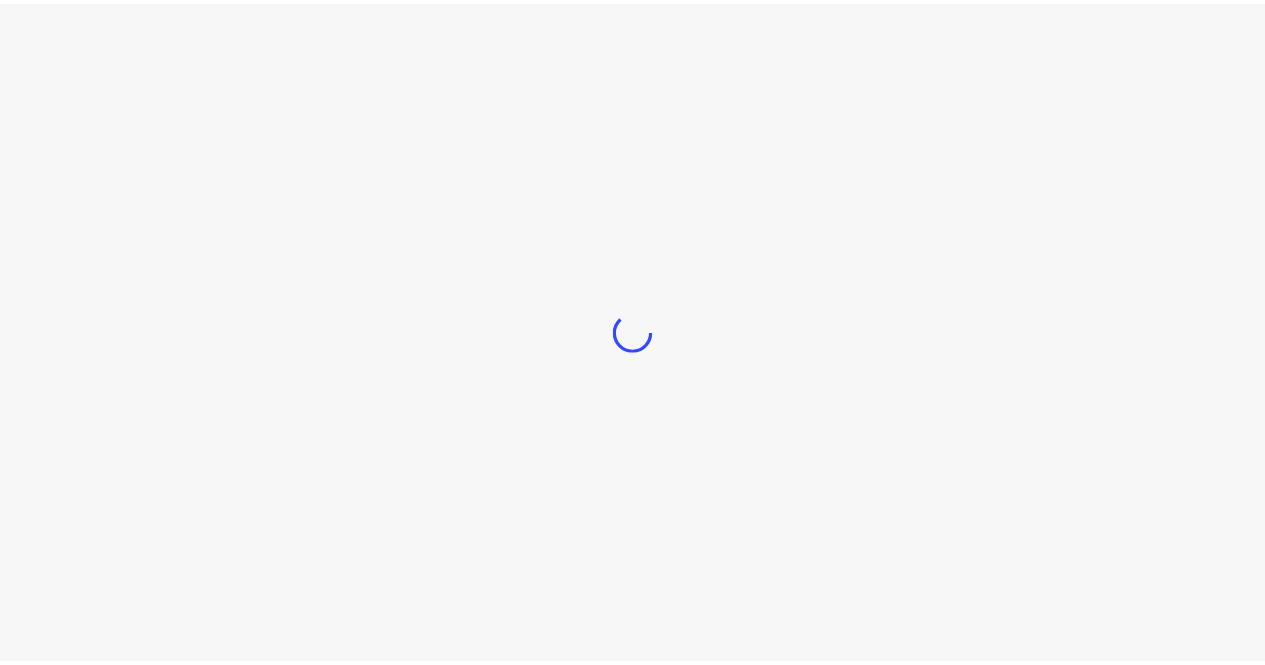 scroll, scrollTop: 0, scrollLeft: 0, axis: both 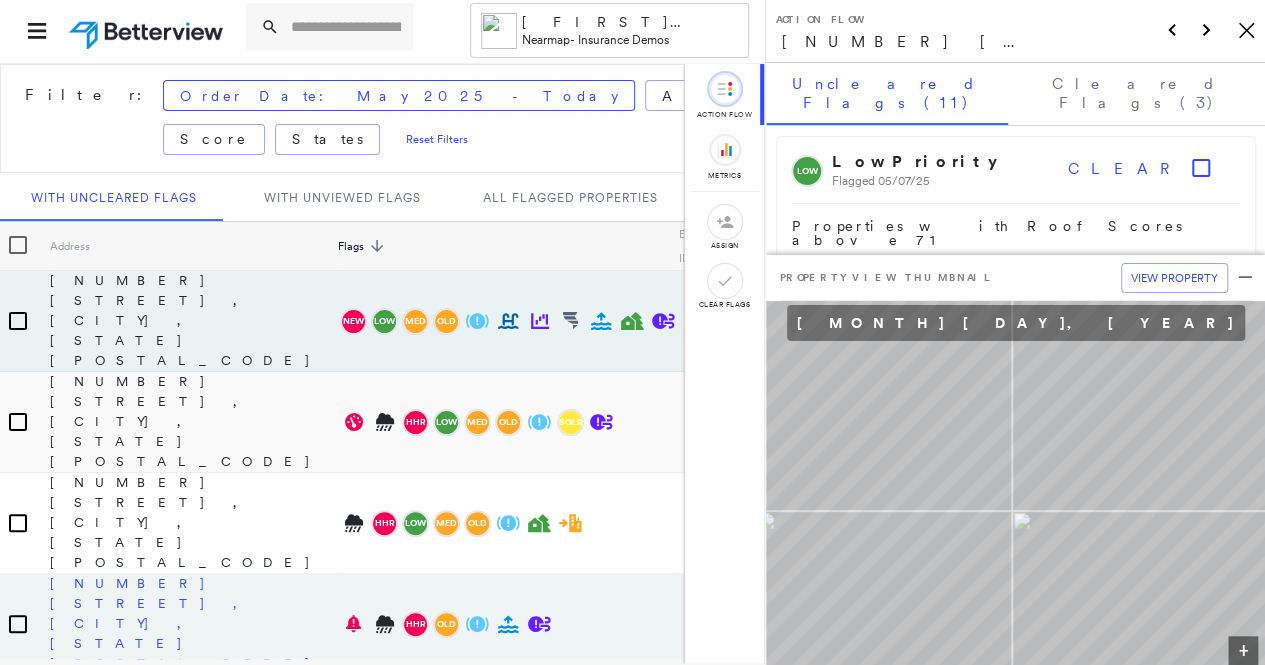 click on "[NUMBER] [STREET], [CITY], [STATE] [POSTAL_CODE]" at bounding box center (194, 623) 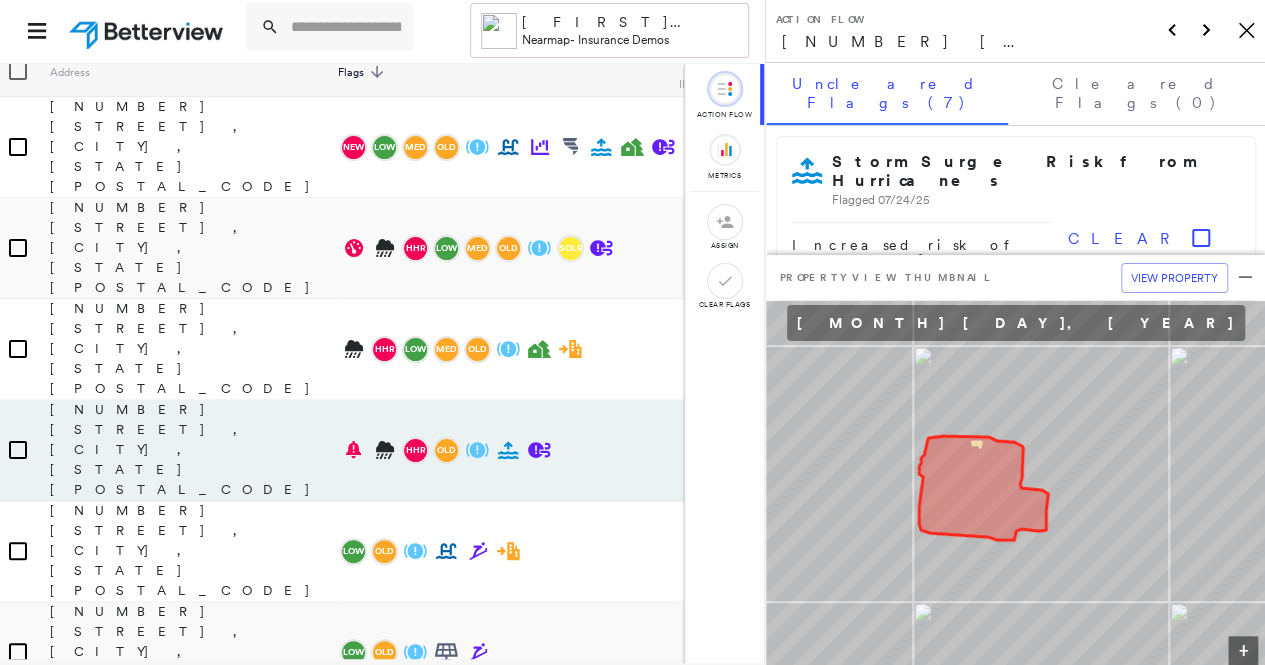 scroll, scrollTop: 300, scrollLeft: 0, axis: vertical 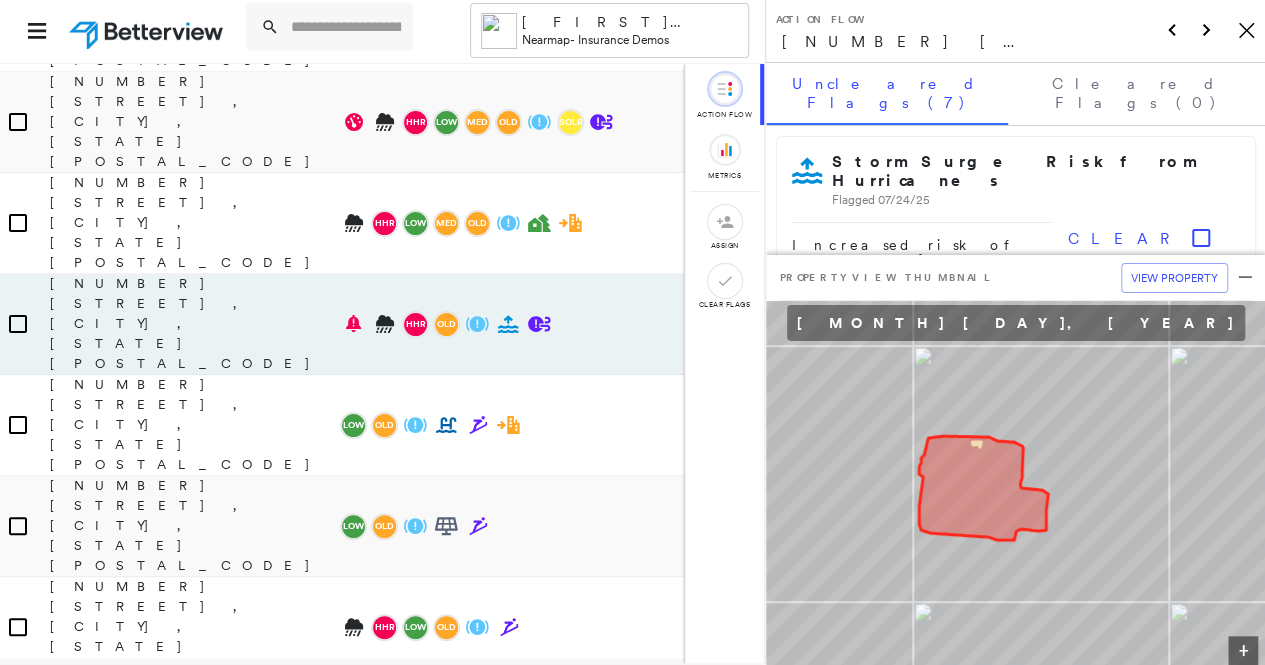 click on "[NUMBER] [STREET], [CITY], [STATE] [POSTAL_CODE]" at bounding box center [194, 929] 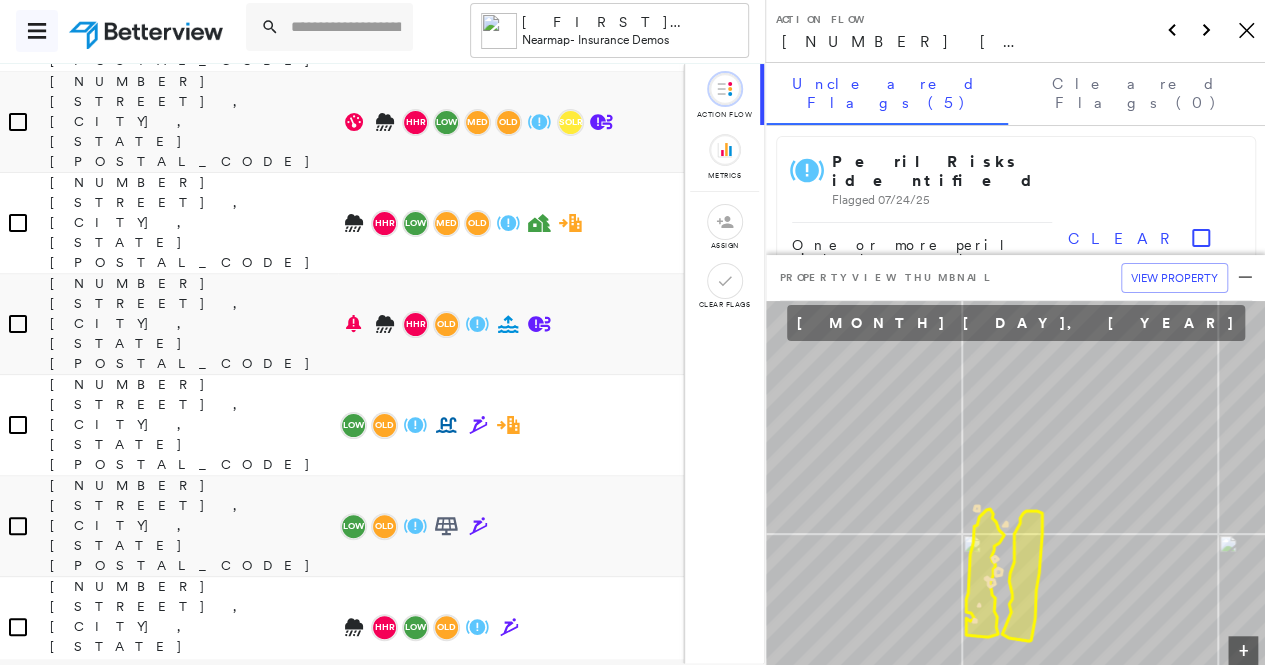 click 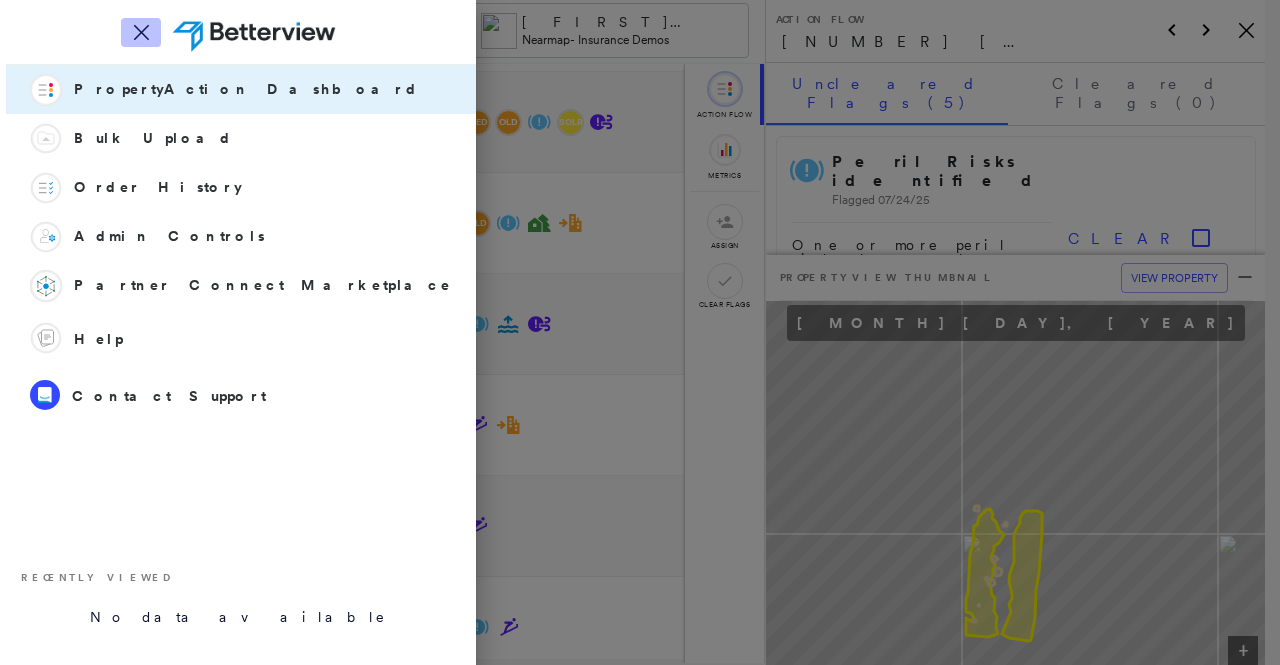 click 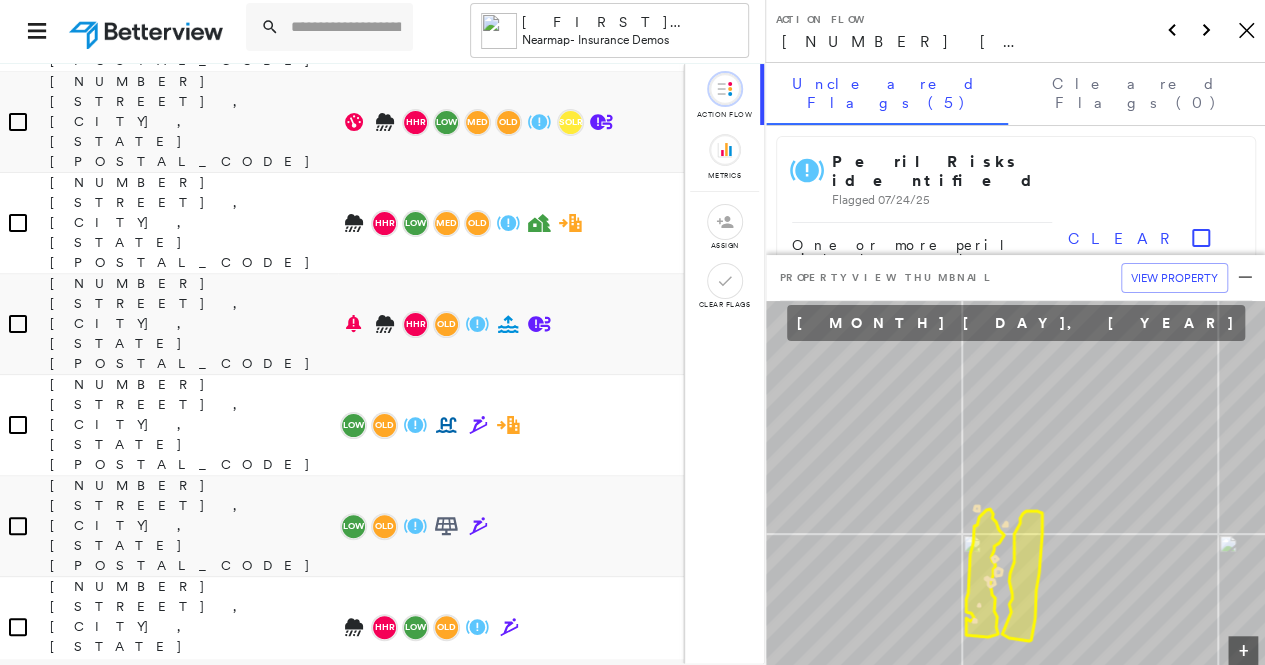 click on "Icon_Closemodal" 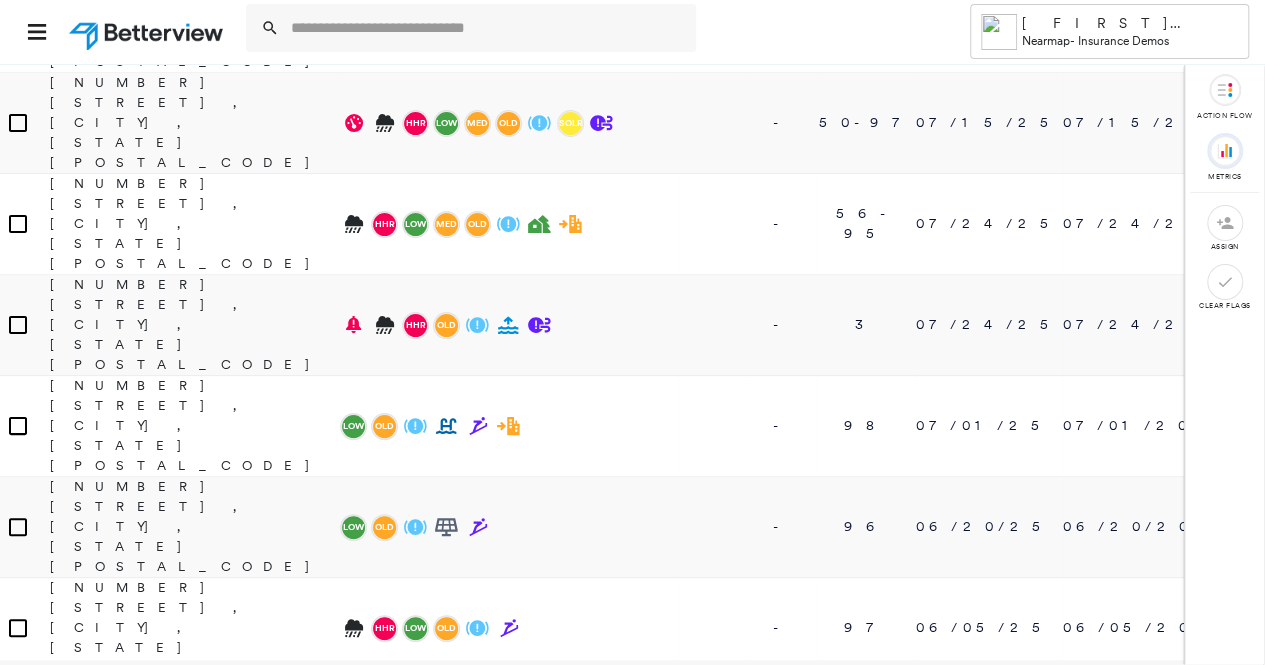 click 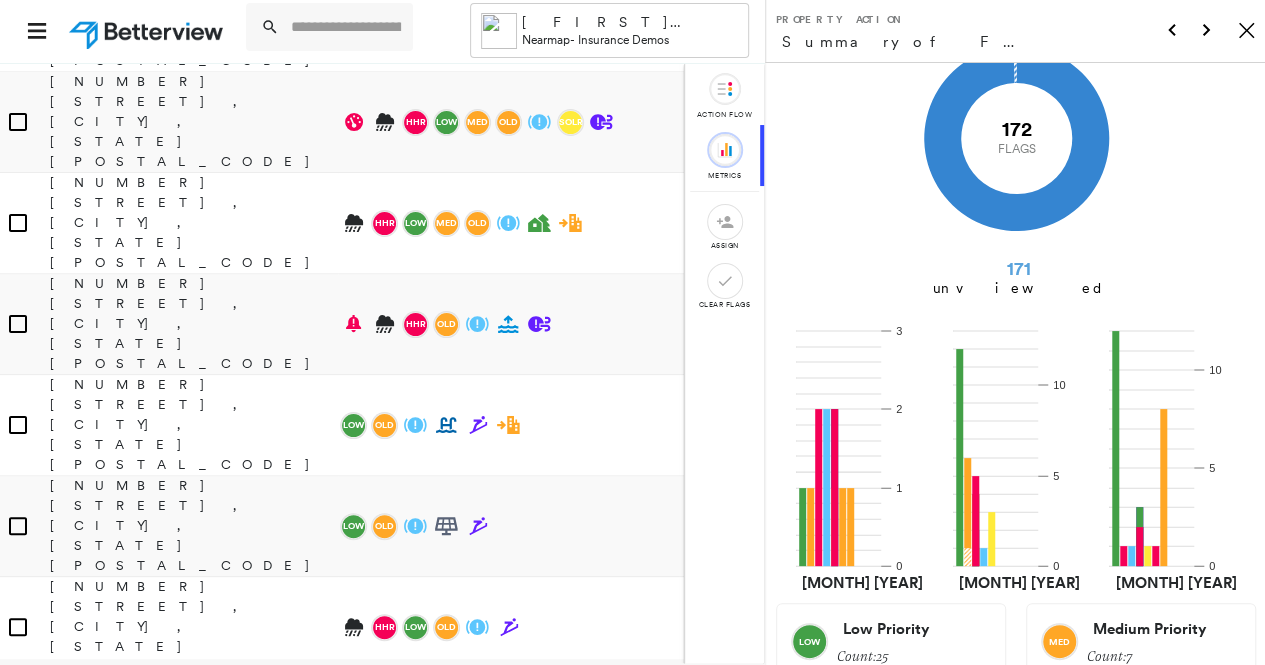 scroll, scrollTop: 200, scrollLeft: 0, axis: vertical 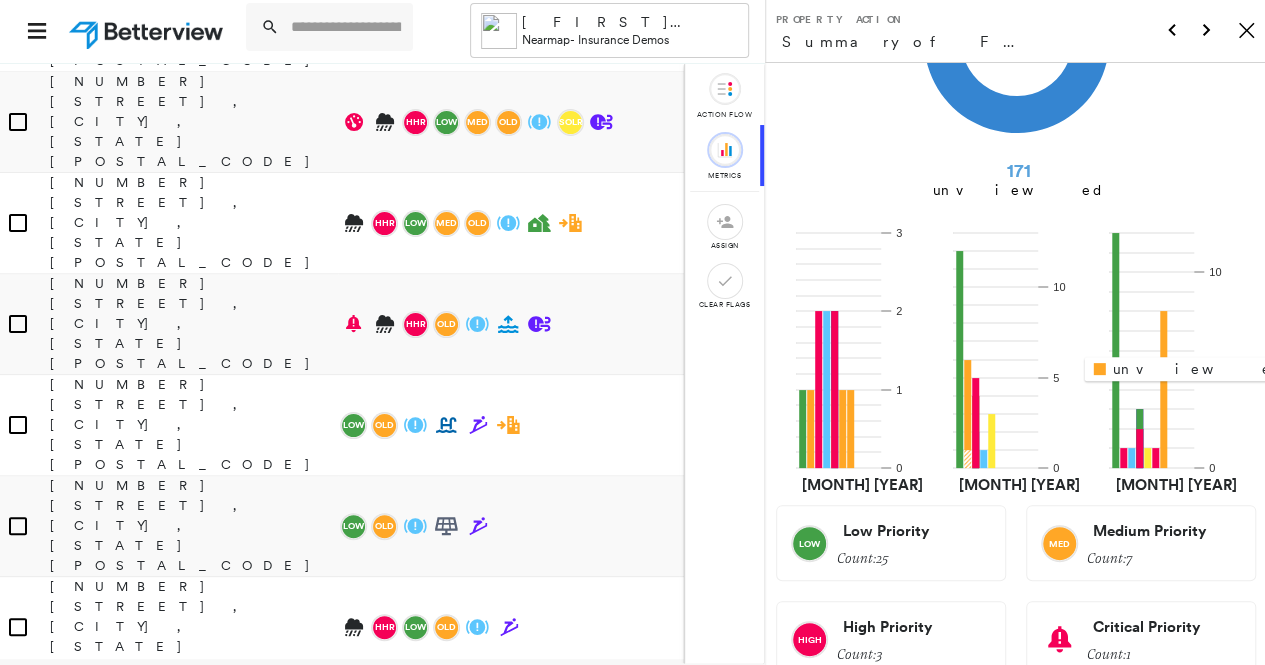 click 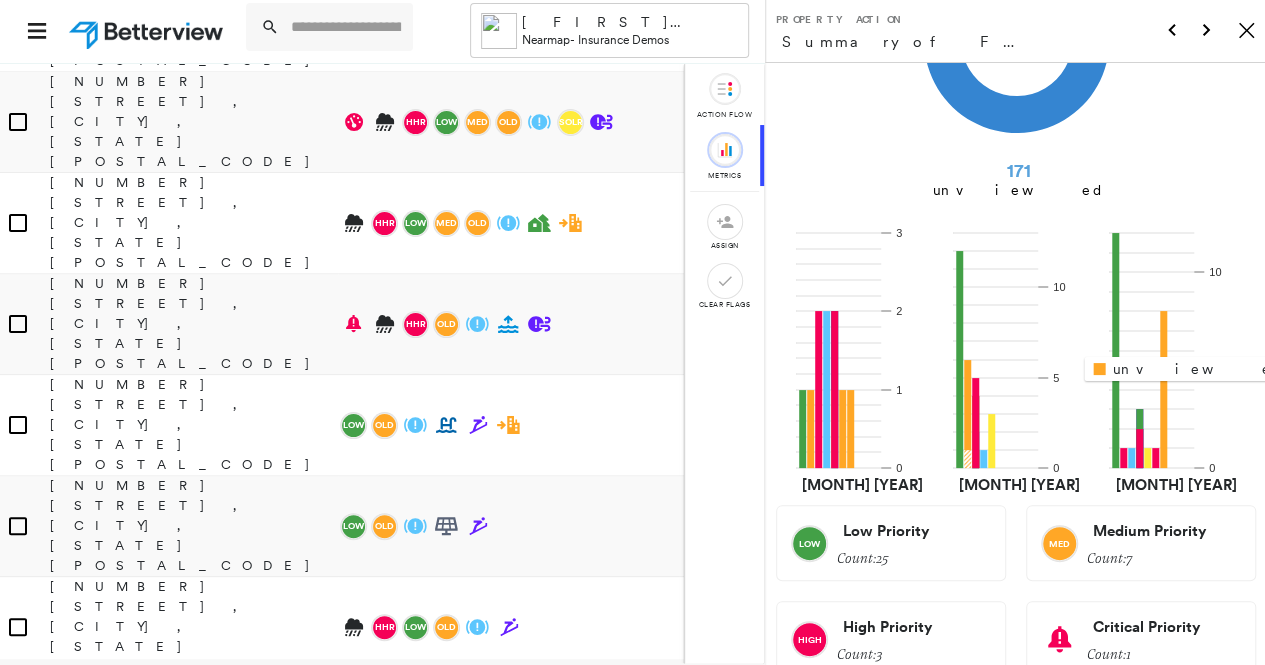 click 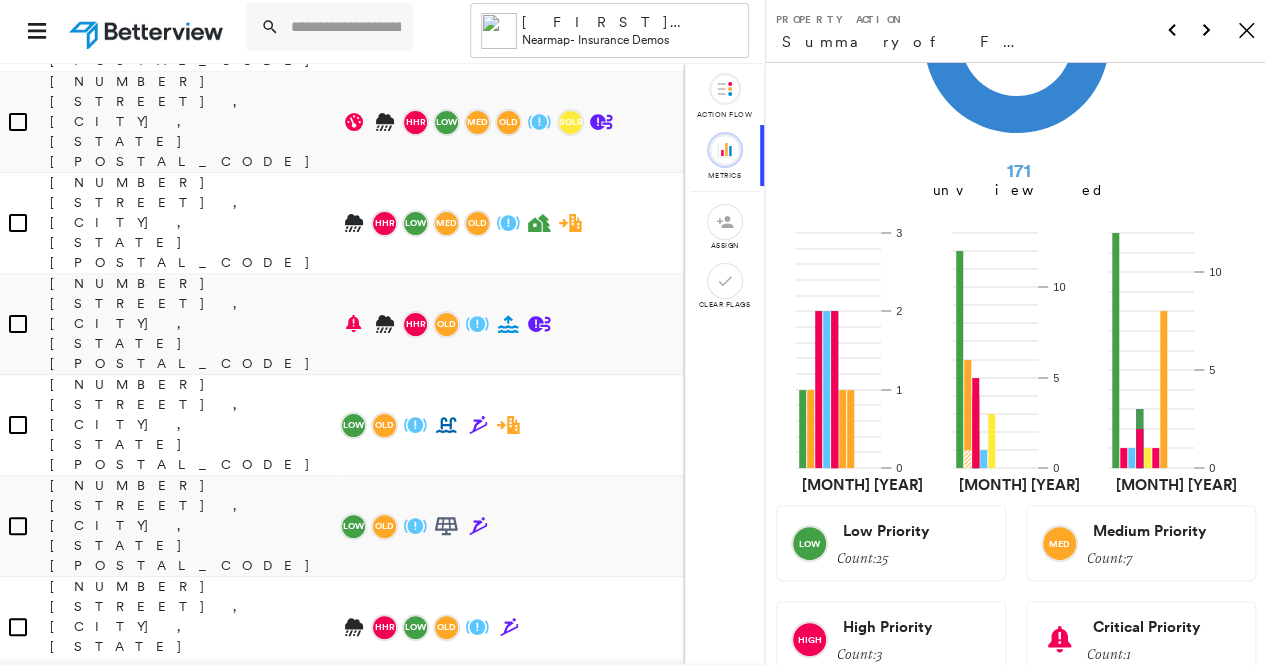 click on "Medium Priority" at bounding box center (1149, 531) 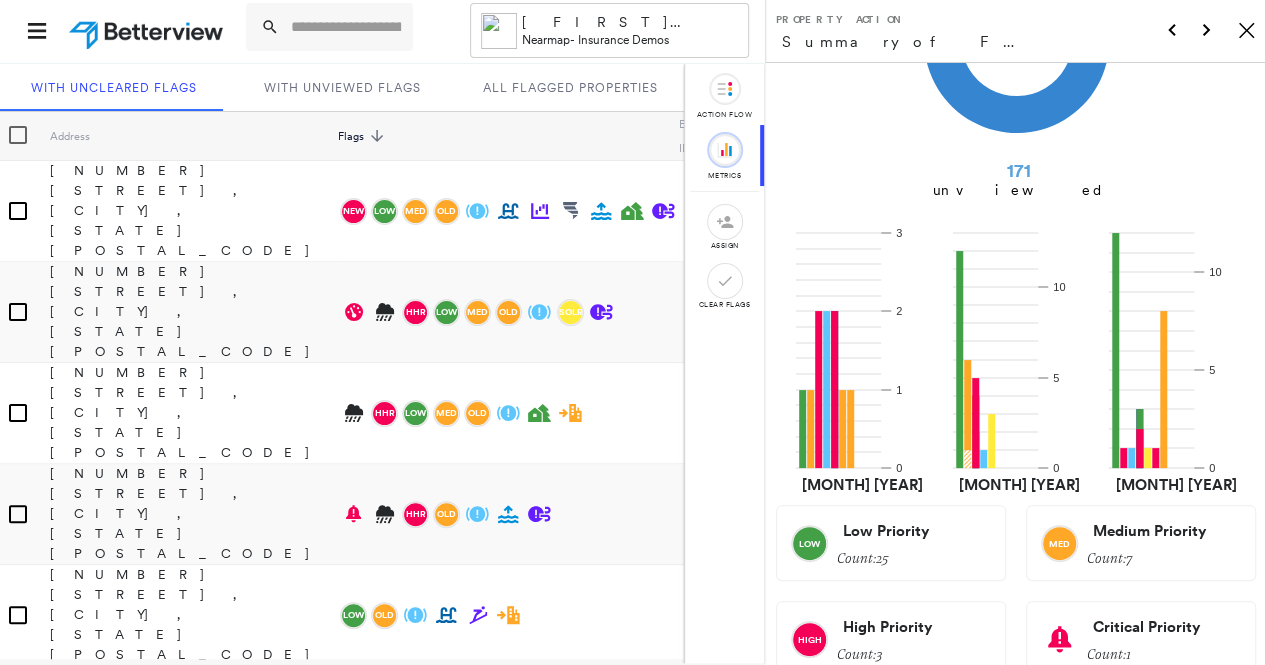scroll, scrollTop: 100, scrollLeft: 0, axis: vertical 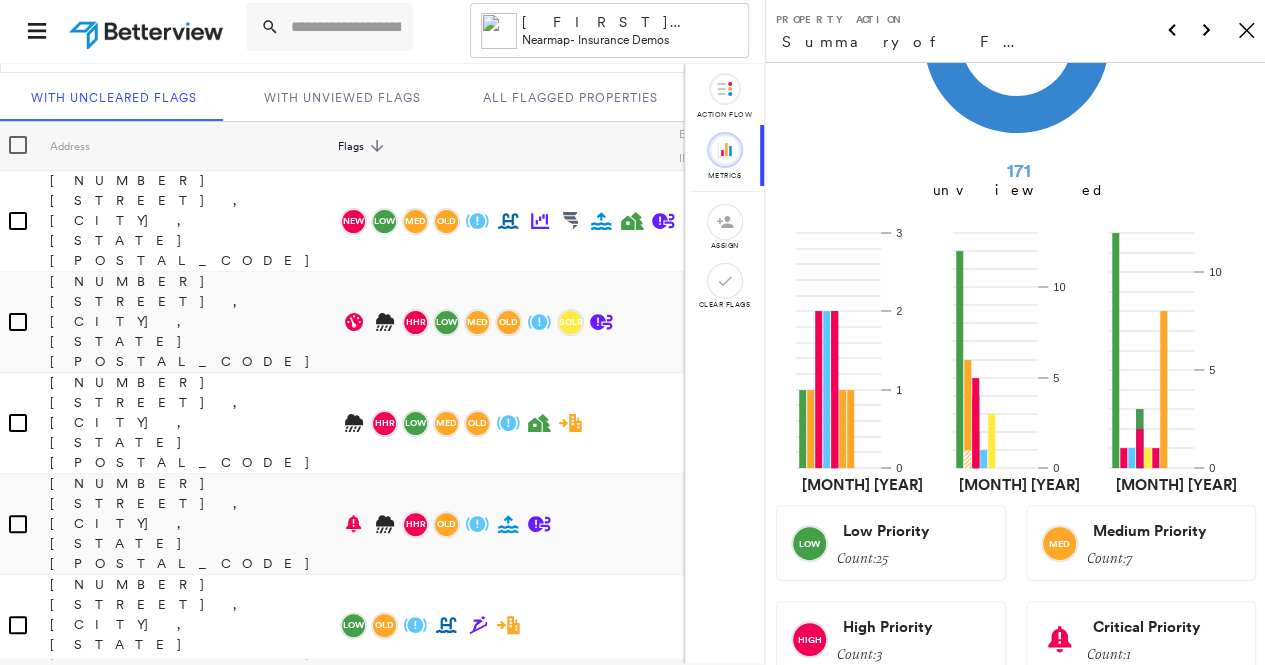 click on "Flags sorted descending" at bounding box center (364, 146) 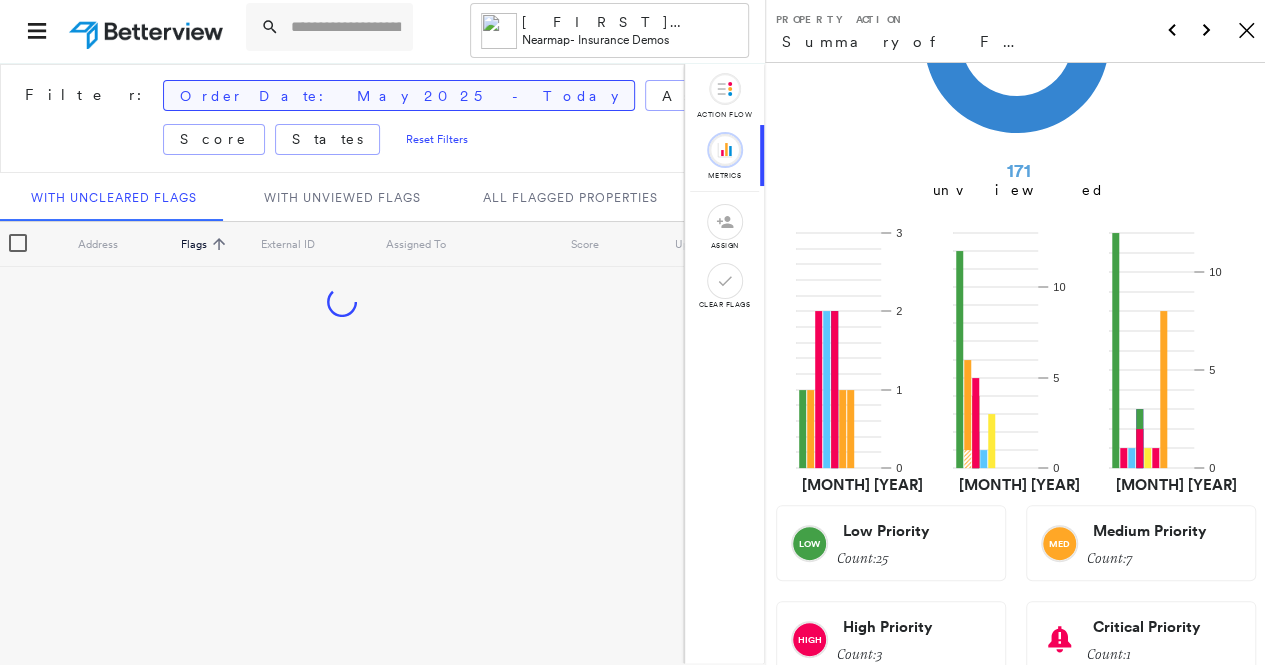 scroll, scrollTop: 0, scrollLeft: 0, axis: both 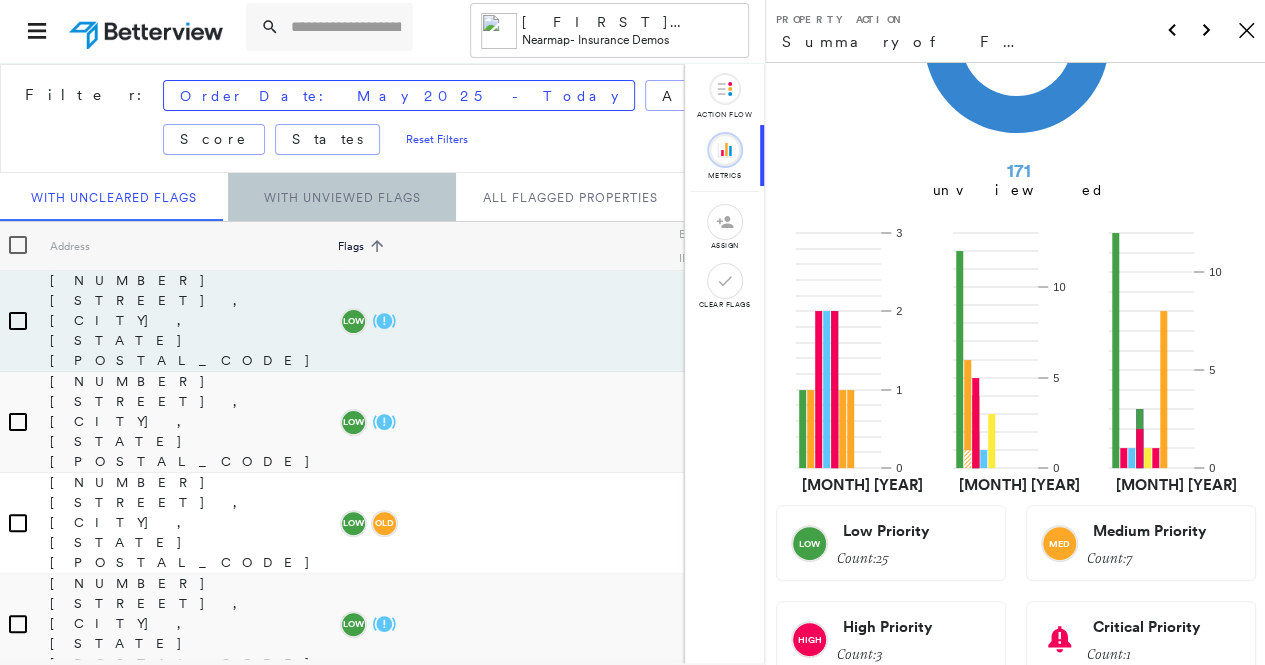 click on "With Unviewed Flags" at bounding box center [342, 197] 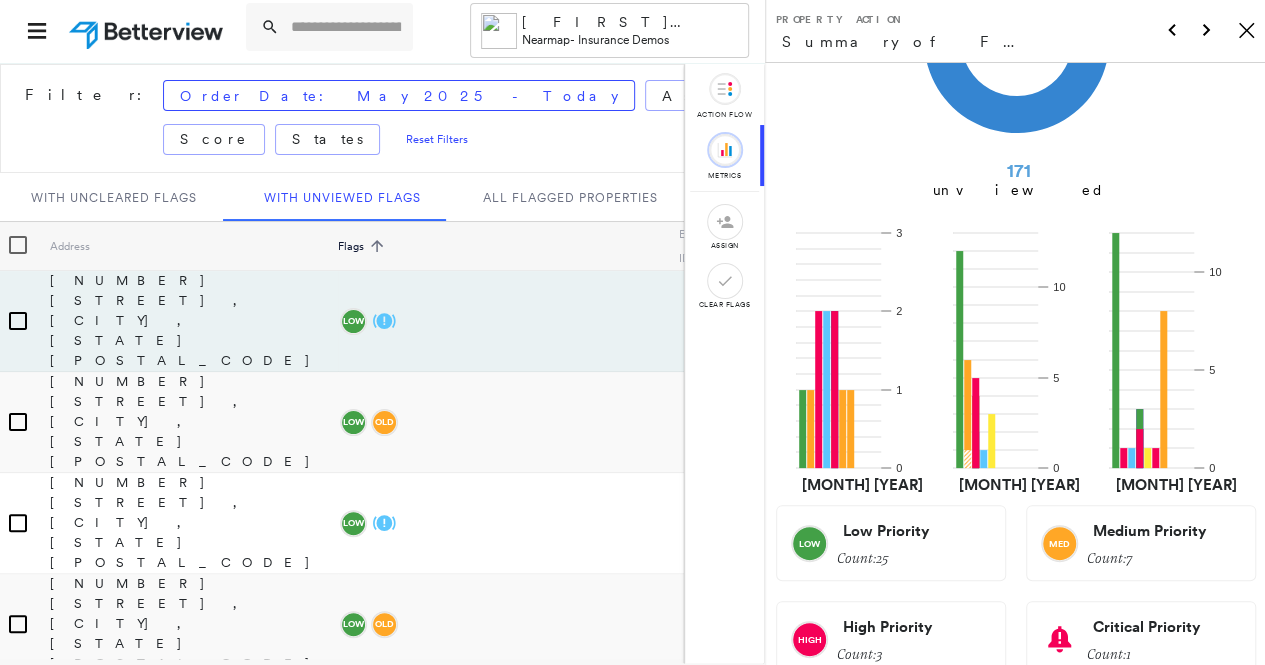 click on "2025  Canyons Resort Dr, Park City, UT 84098" at bounding box center (194, 825) 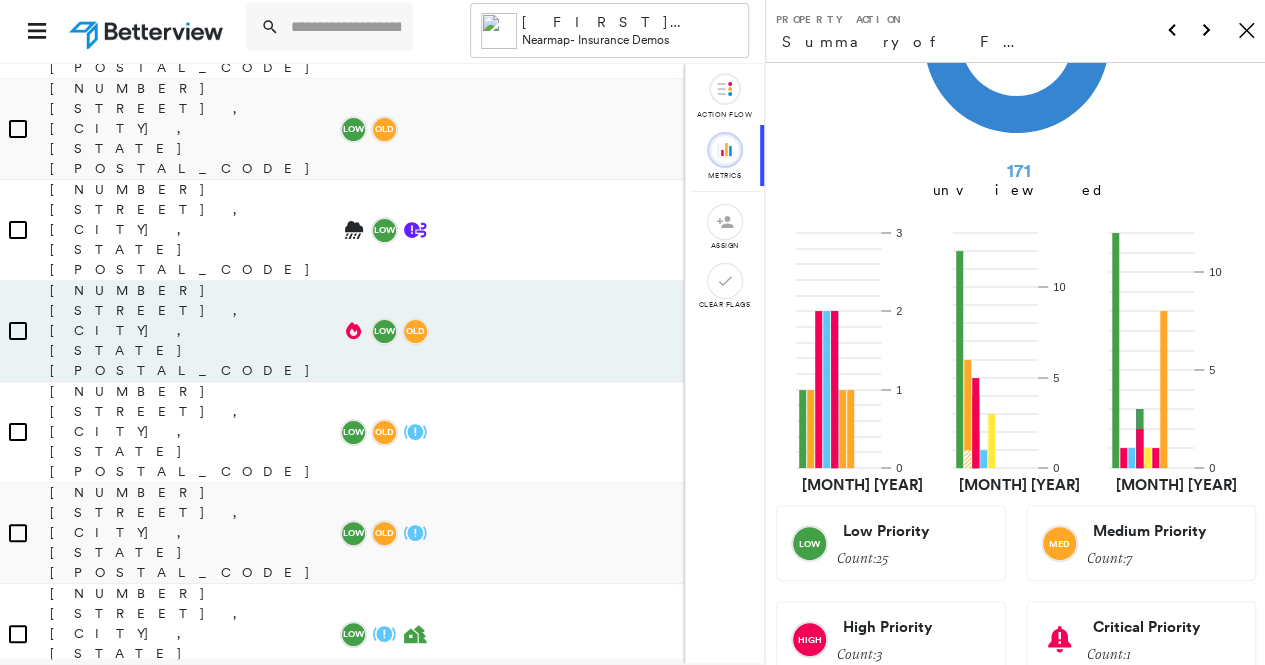 scroll, scrollTop: 500, scrollLeft: 0, axis: vertical 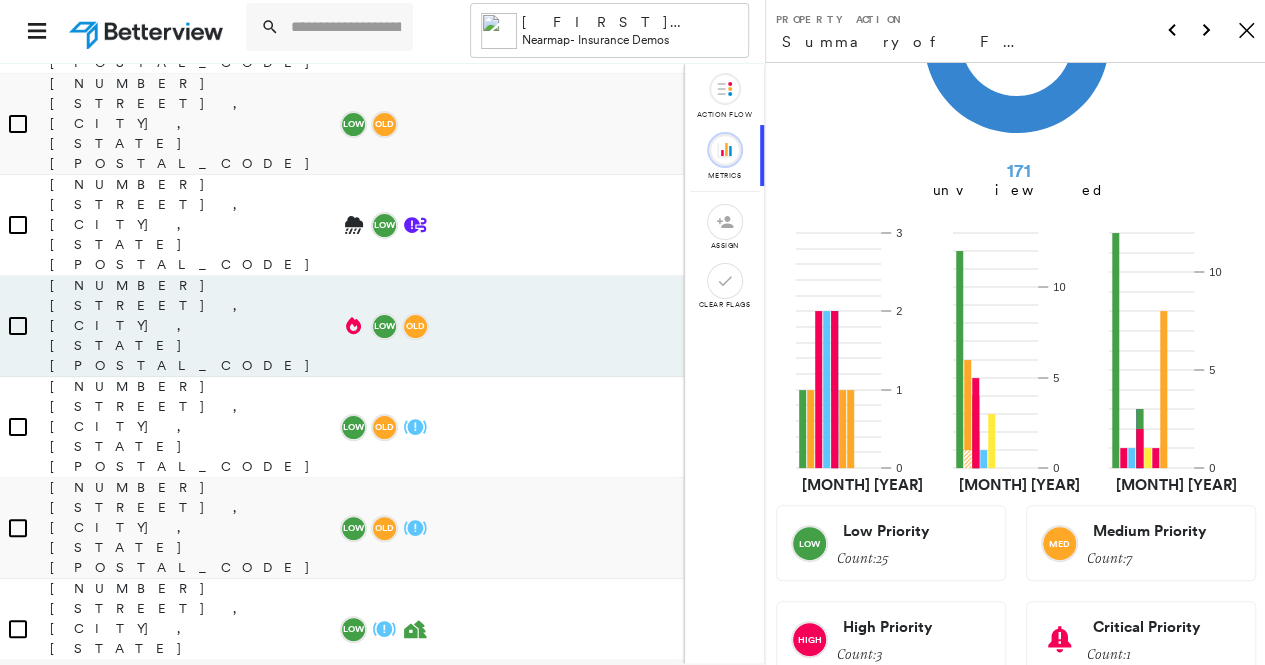 click on "[NUMBER] [STREET], [CITY], [STATE] [POSTAL_CODE]" at bounding box center [194, 1638] 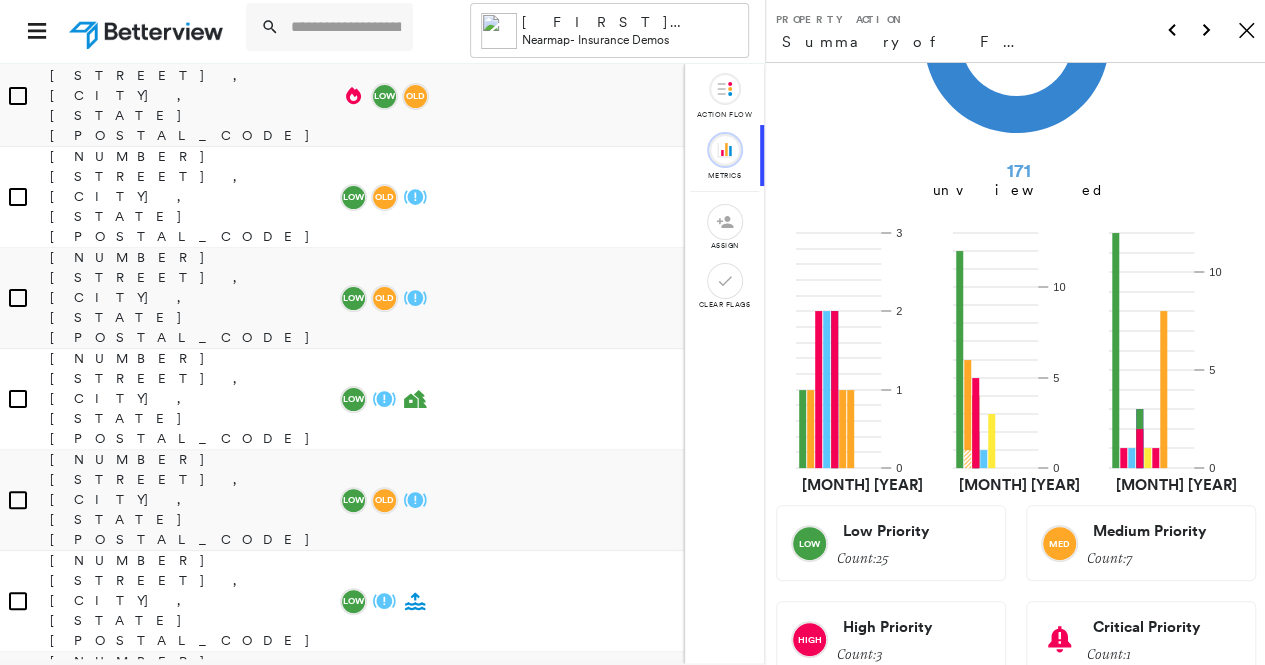 scroll, scrollTop: 738, scrollLeft: 0, axis: vertical 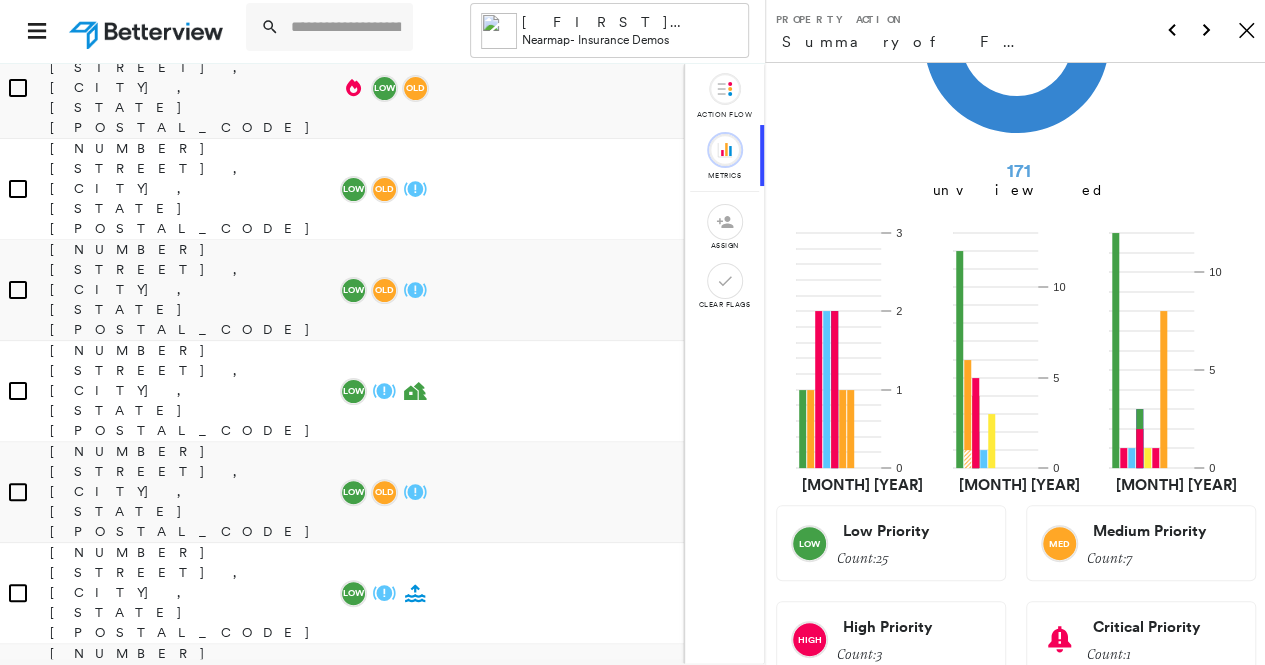 click on "606 Red Monarch Way, Moncks Corner, SC 29461" at bounding box center (194, 1805) 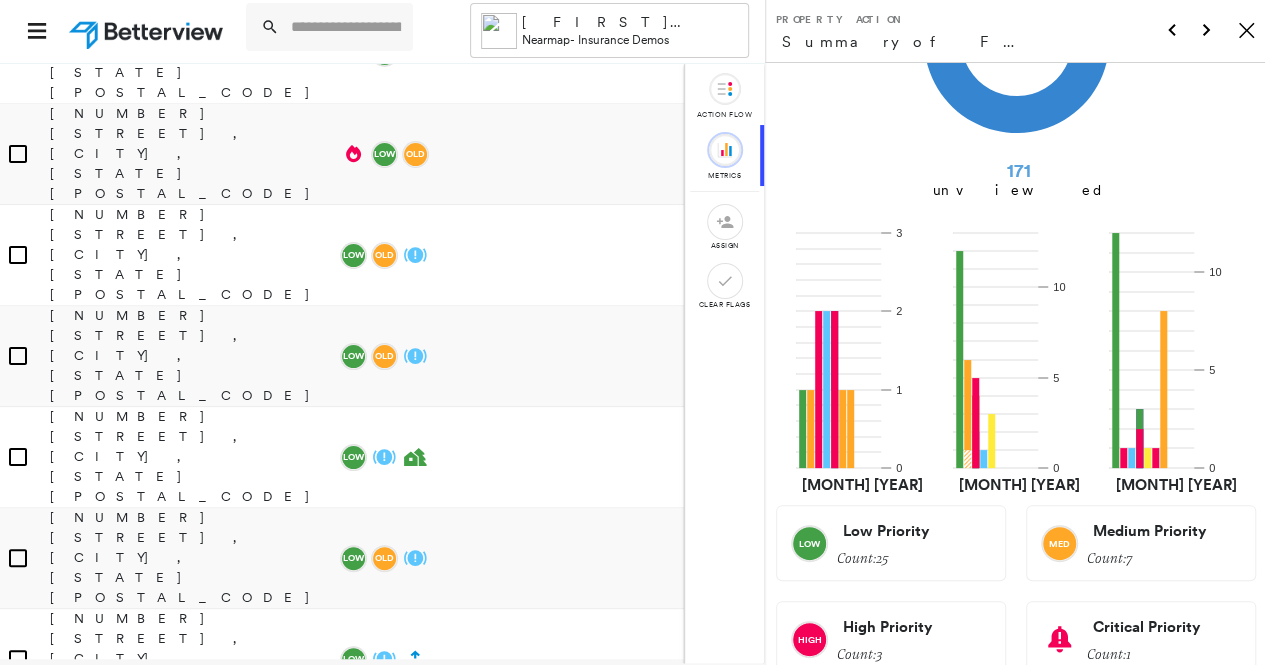scroll, scrollTop: 738, scrollLeft: 0, axis: vertical 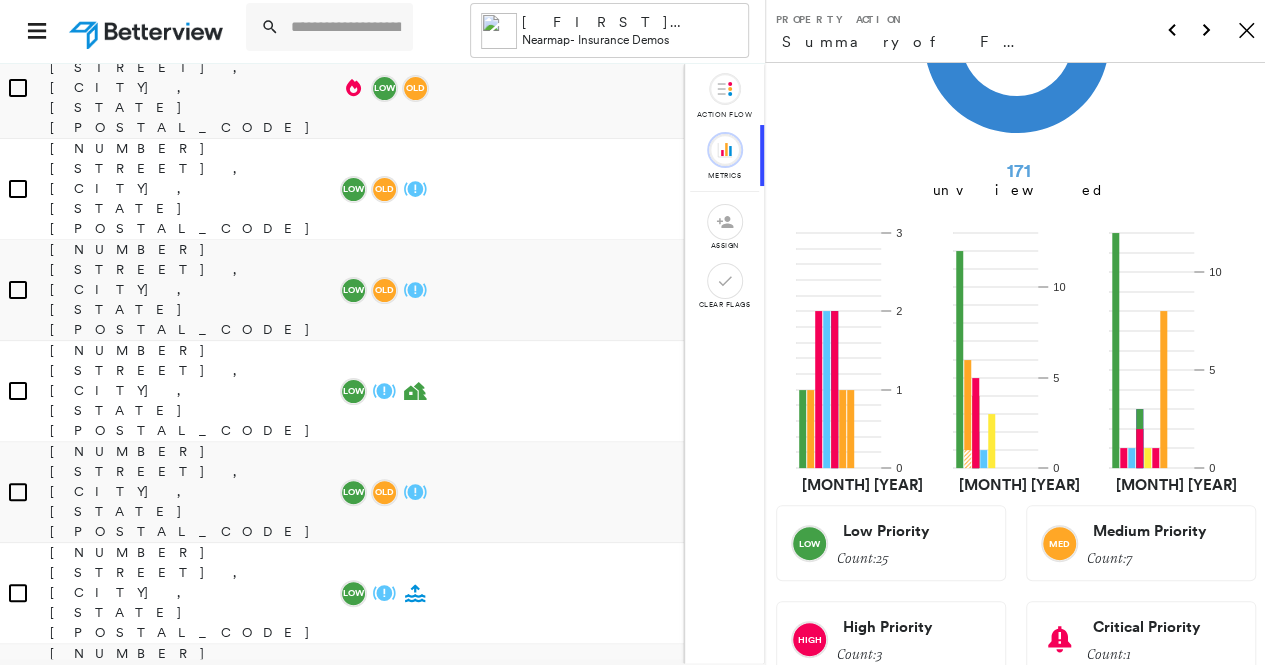 click on "1  Seminole Way, Davie, FL 33314" at bounding box center (194, 2107) 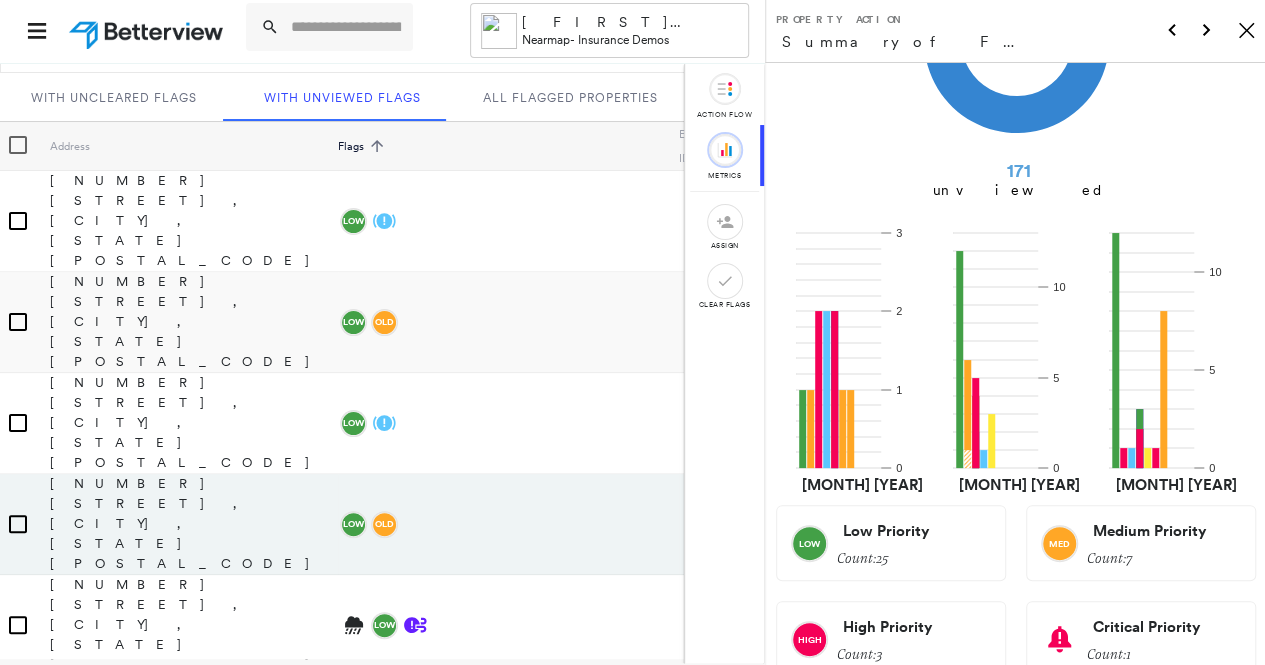 scroll, scrollTop: 0, scrollLeft: 0, axis: both 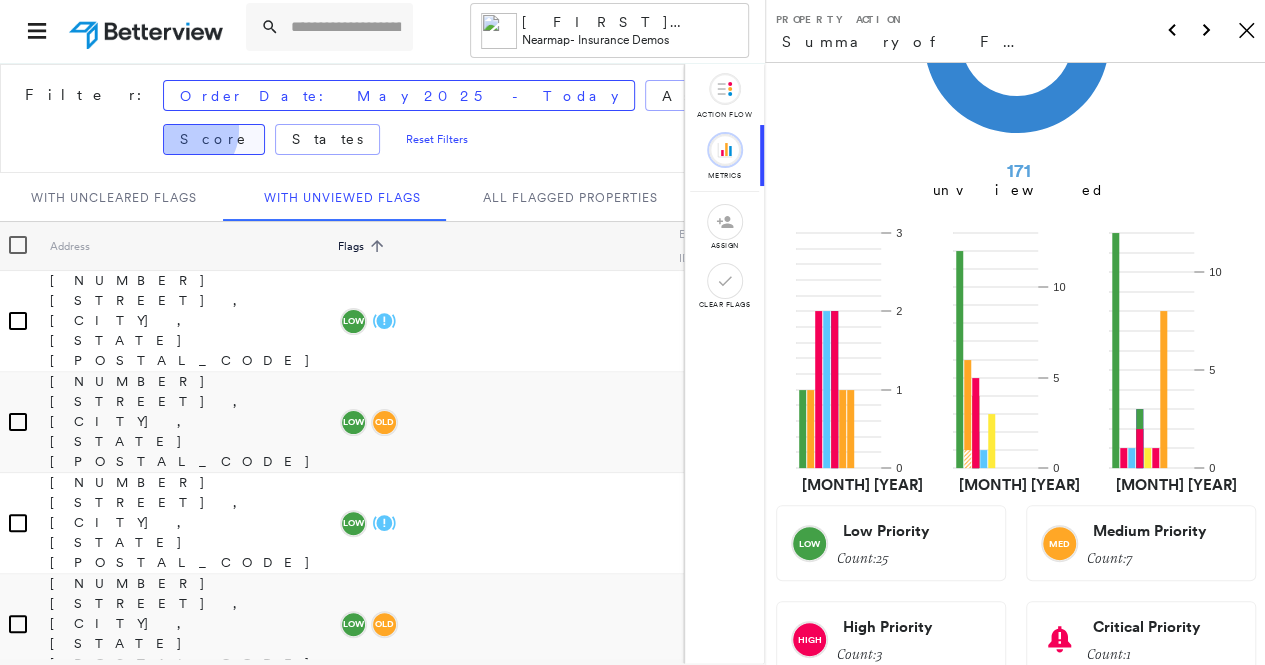 click on "Score" at bounding box center [214, 139] 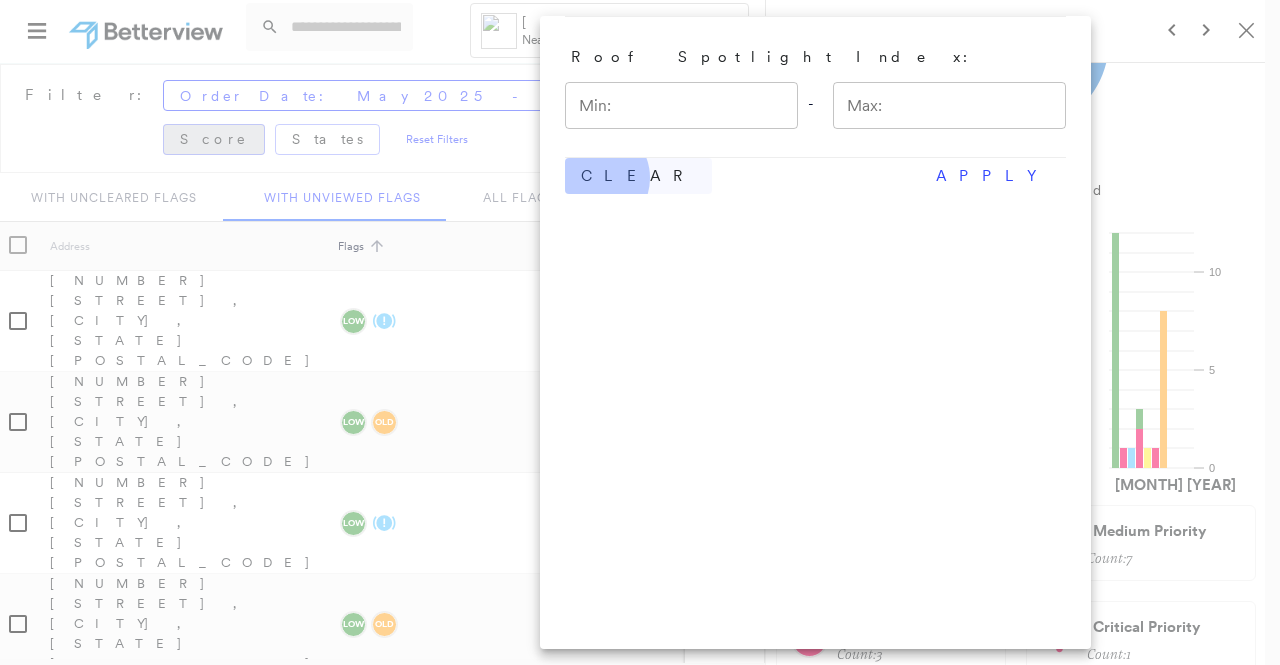 click on "clear" at bounding box center [638, 176] 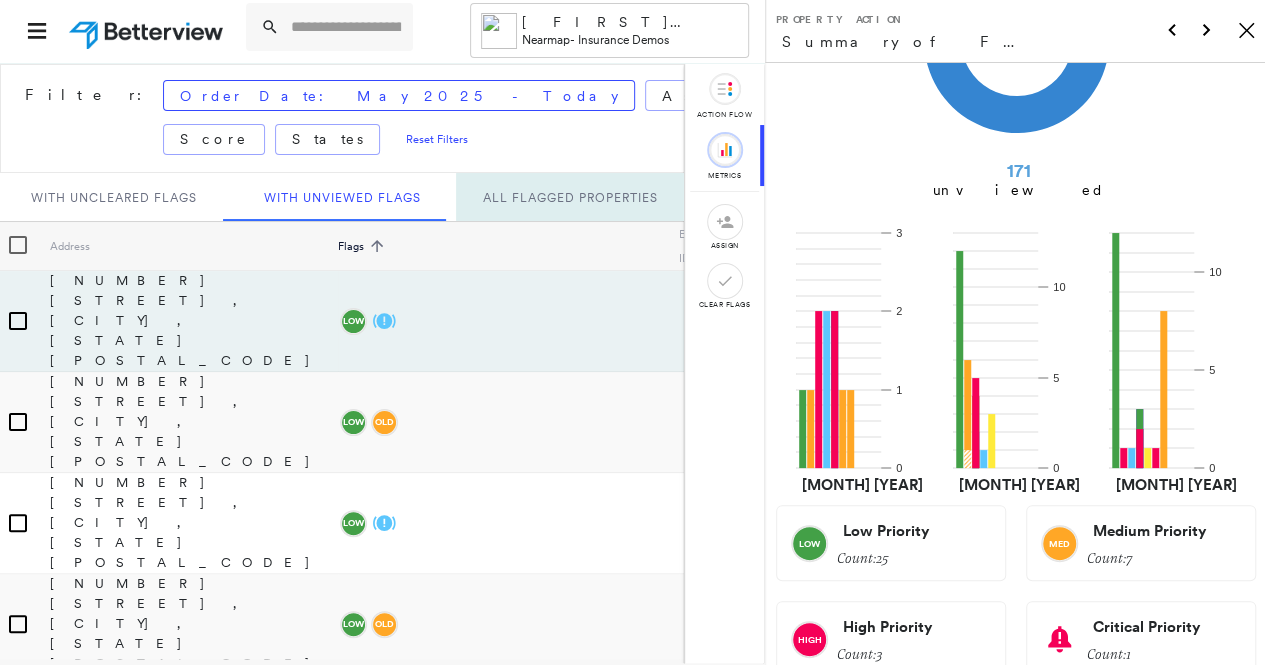 click on "All Flagged Properties" at bounding box center (570, 197) 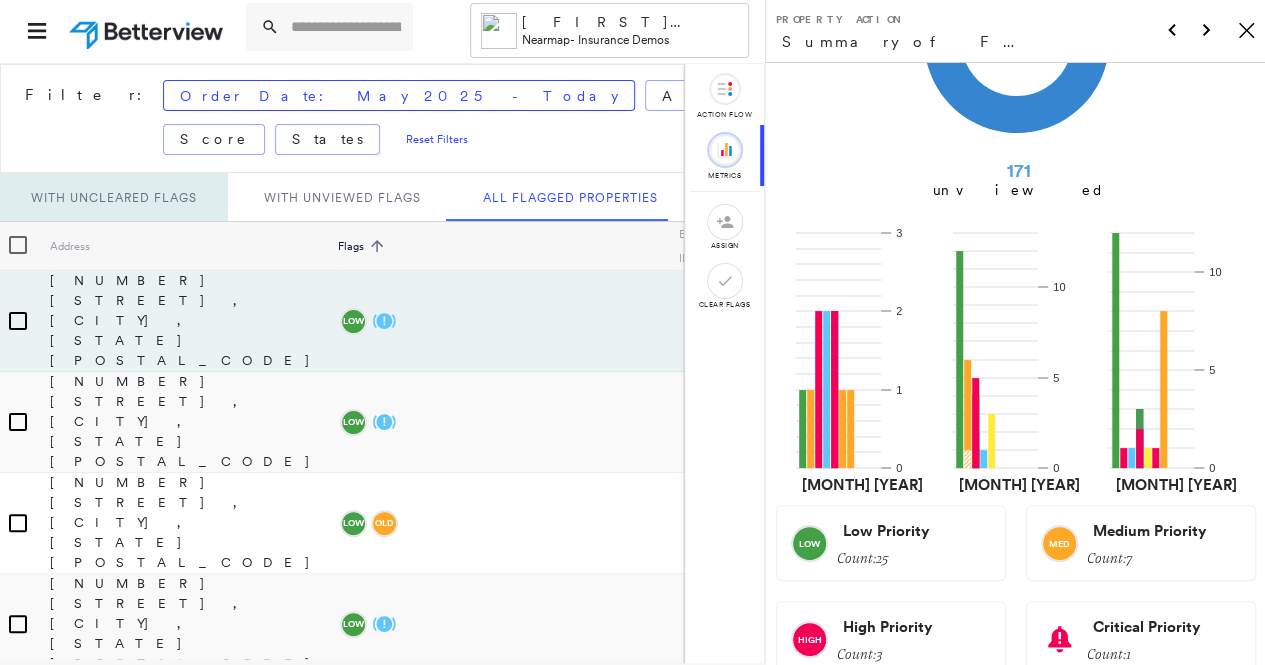 click on "With Uncleared Flags" at bounding box center (114, 197) 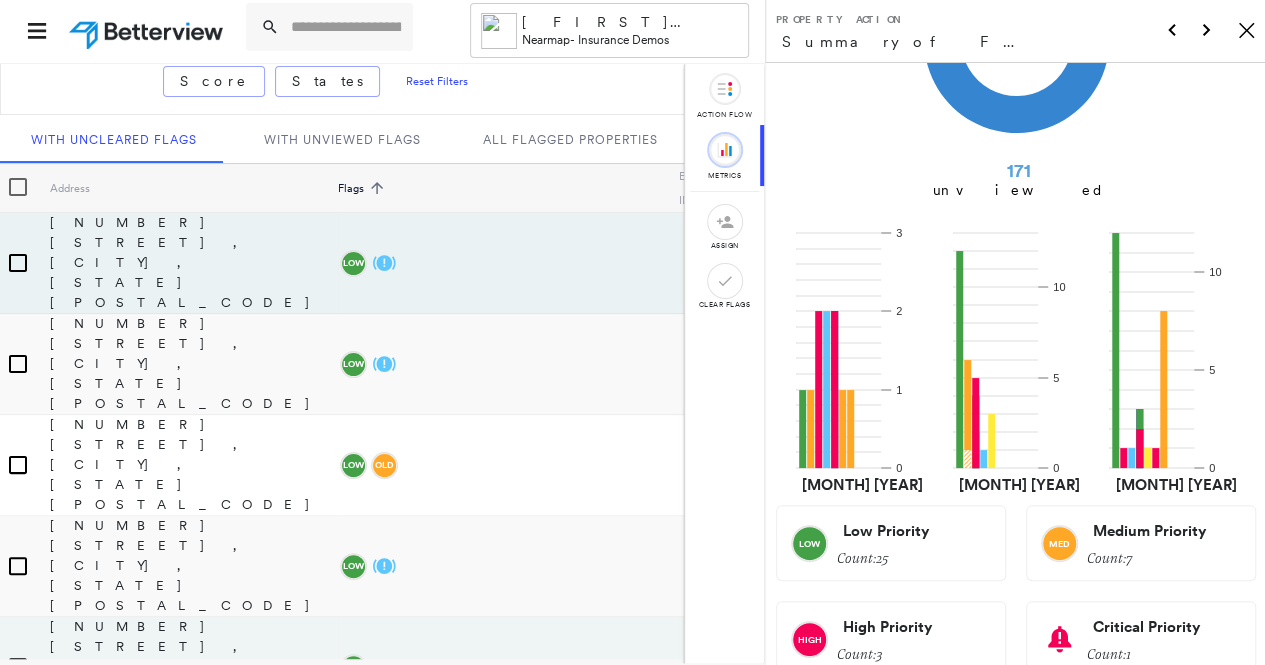 scroll, scrollTop: 100, scrollLeft: 0, axis: vertical 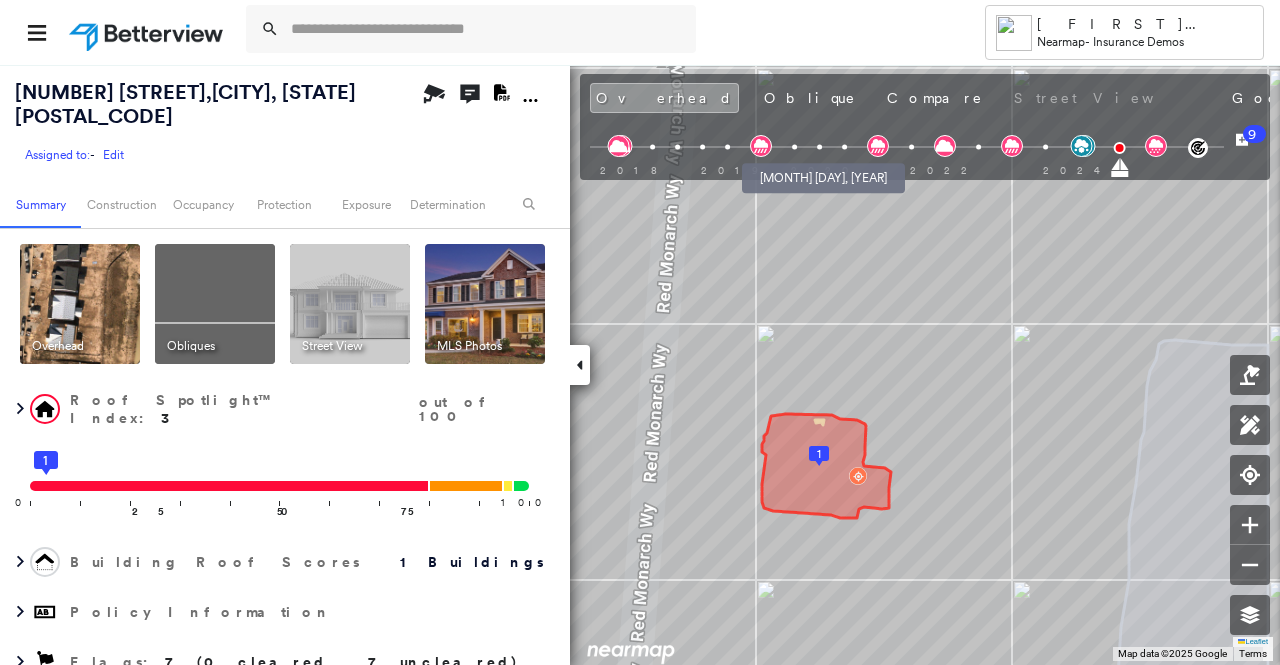 click at bounding box center [794, 147] 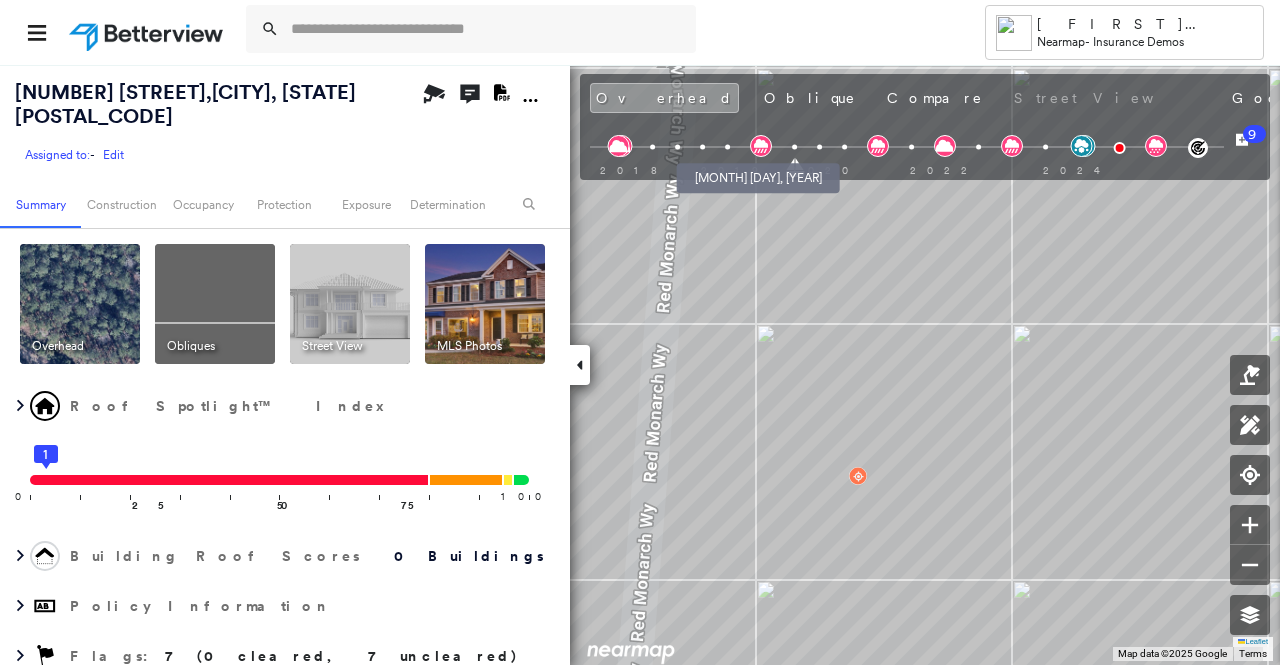 click at bounding box center (727, 147) 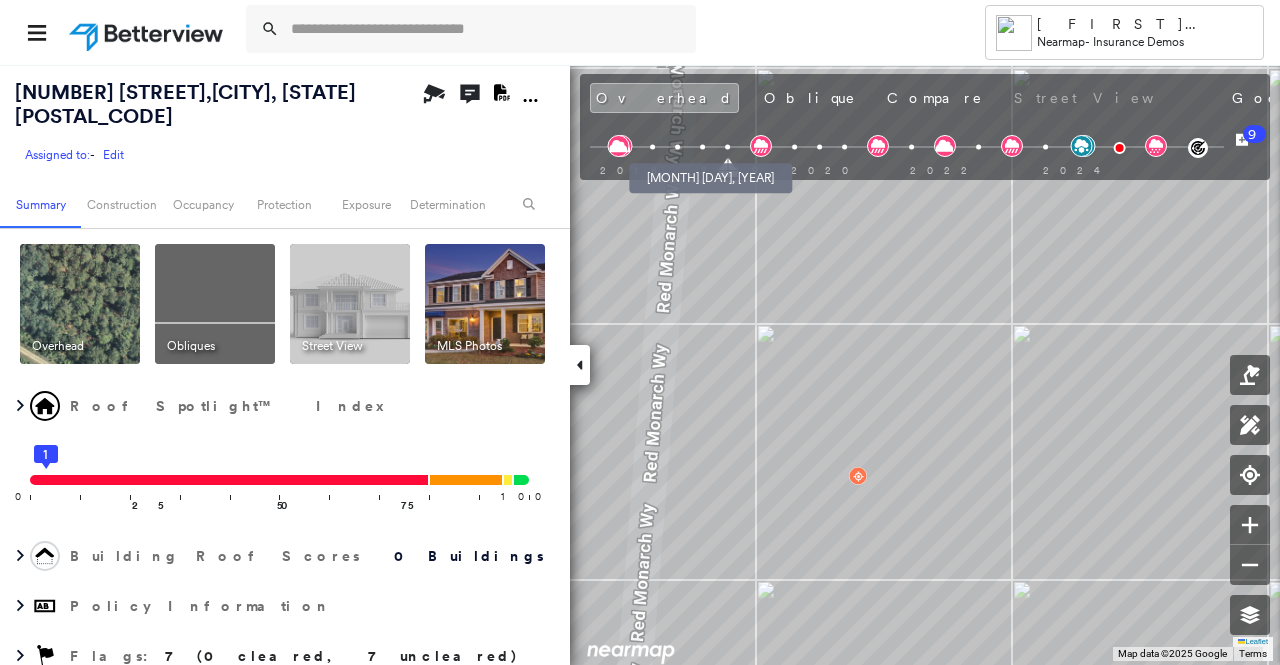 click at bounding box center [677, 147] 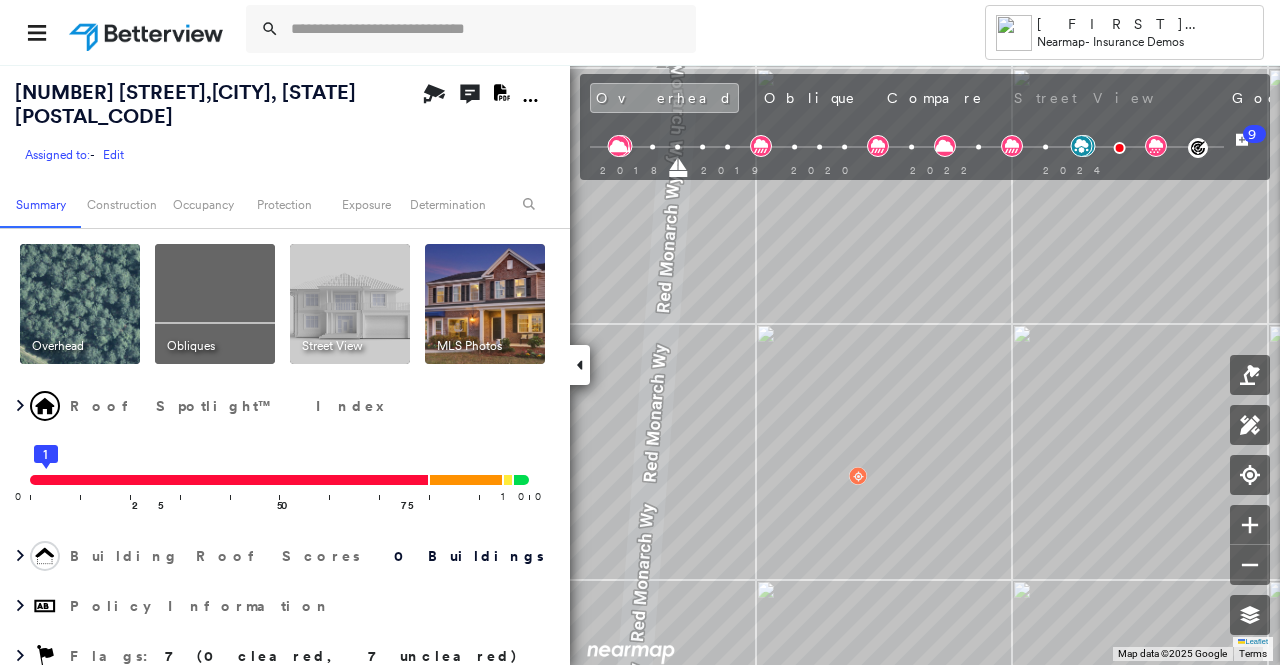 click at bounding box center (485, 304) 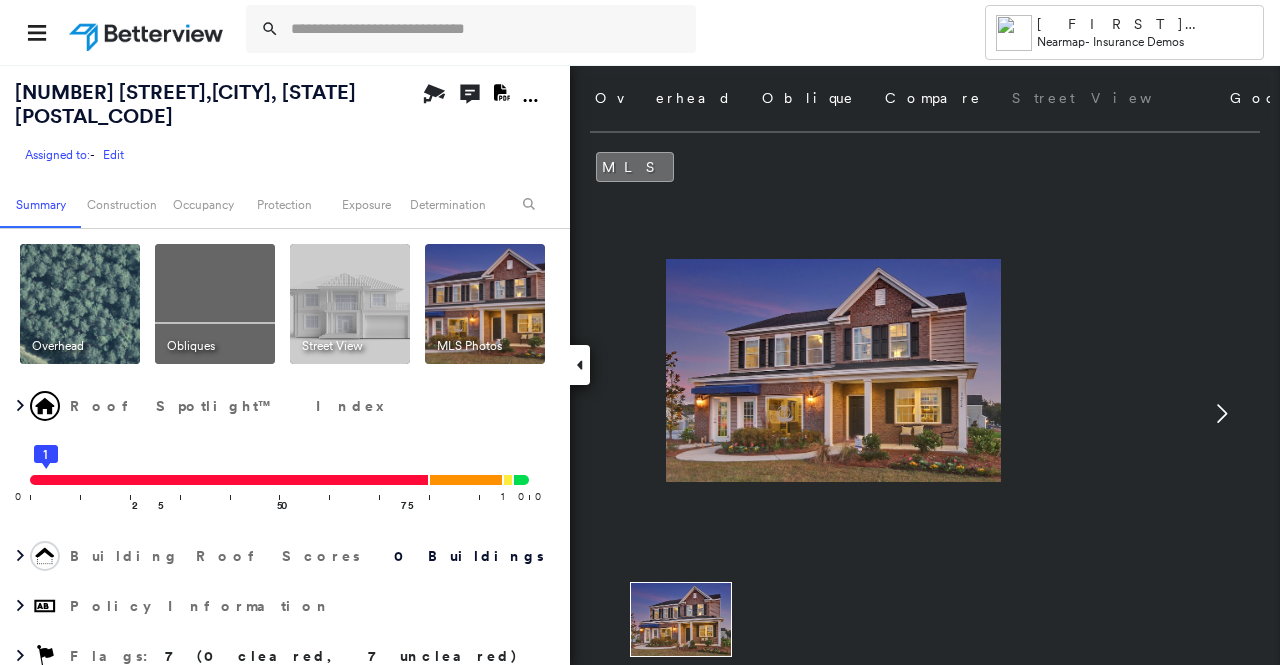 click at bounding box center [80, 304] 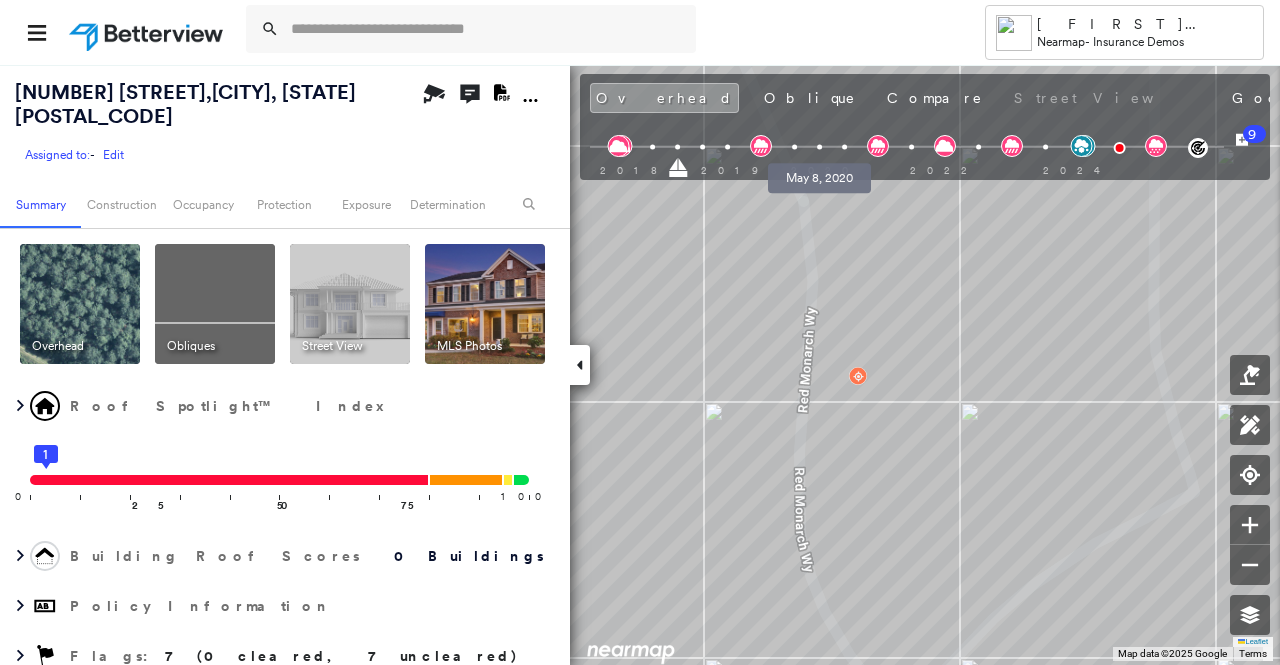 click at bounding box center [819, 147] 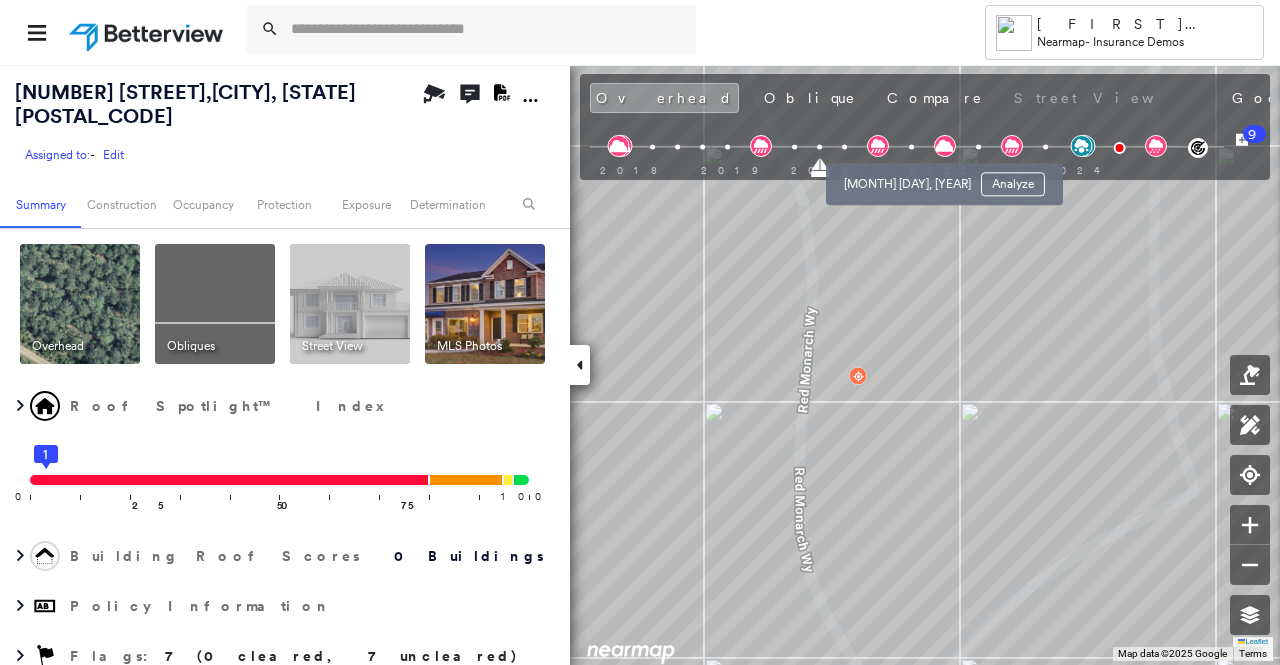 click at bounding box center (911, 147) 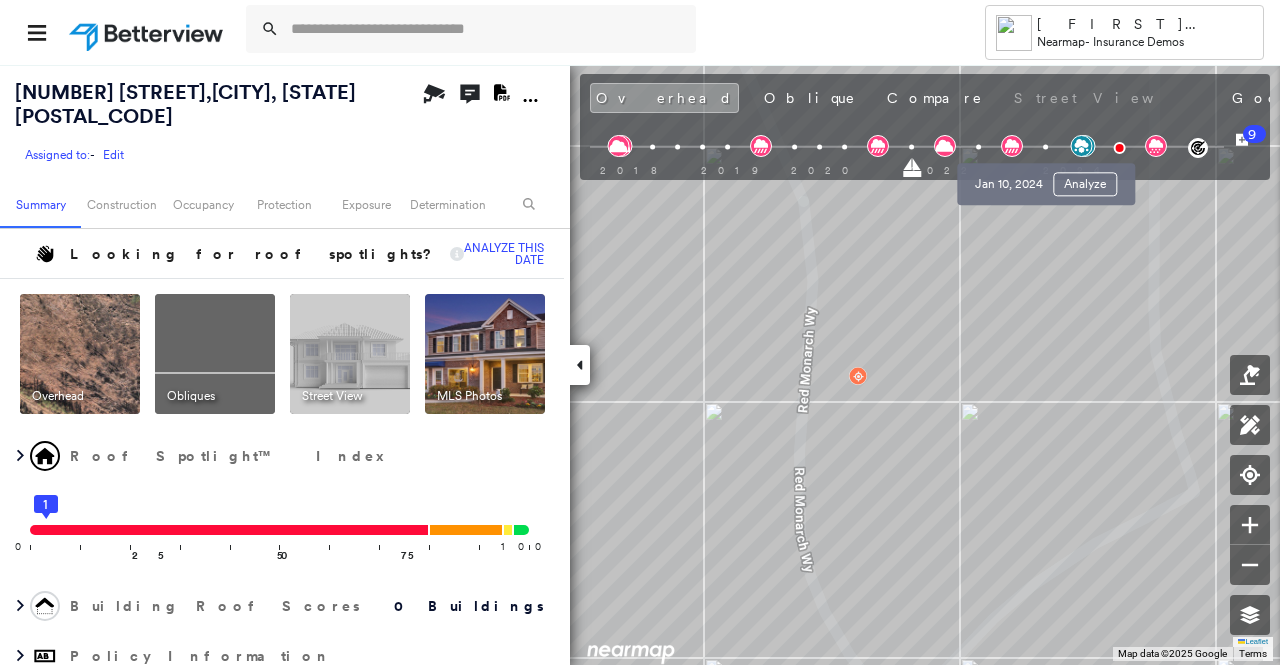 click at bounding box center (1045, 147) 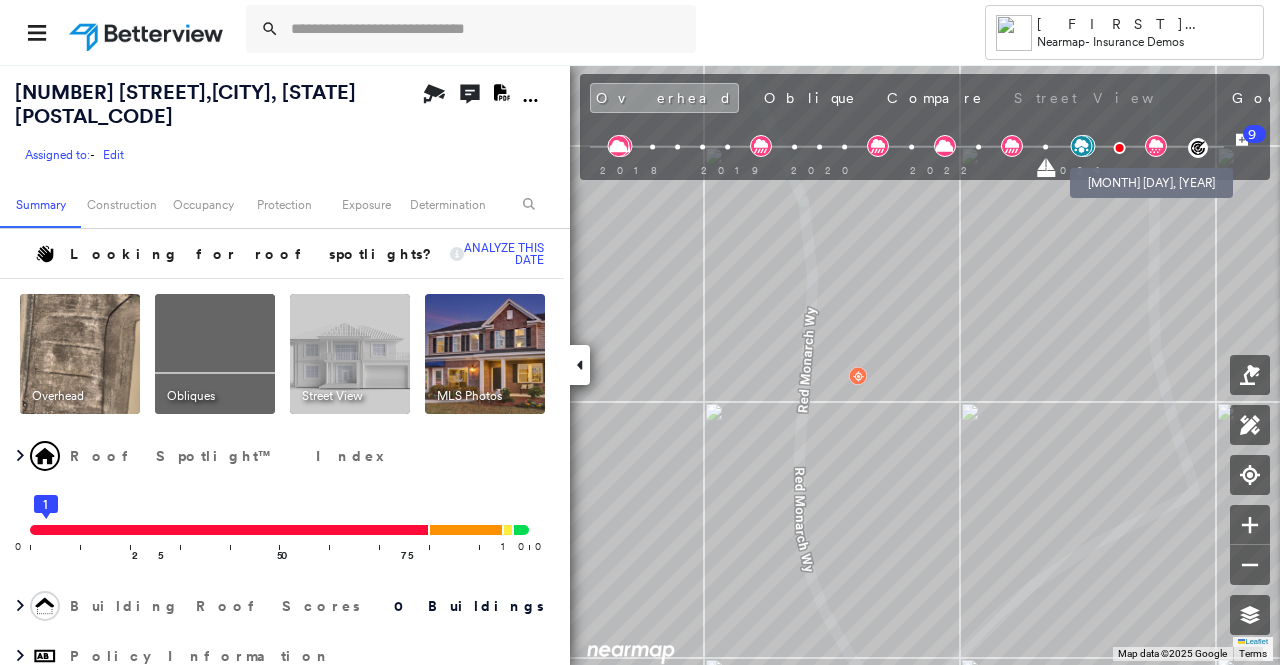 click at bounding box center [1119, 148] 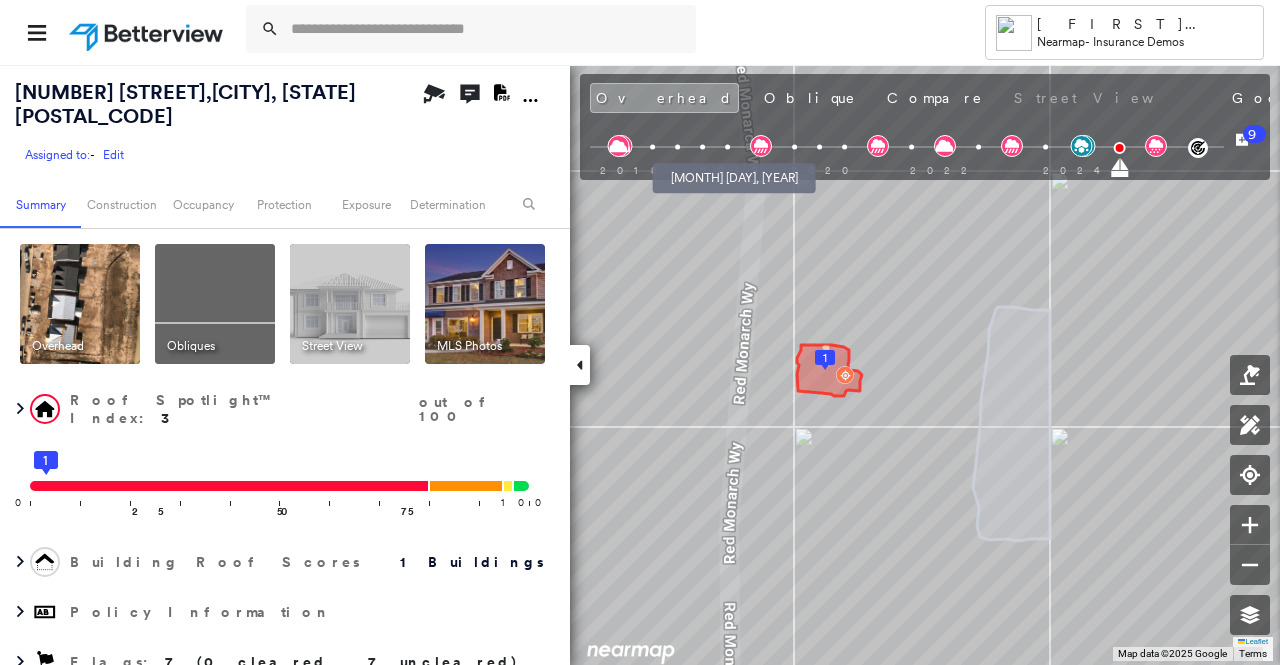 click at bounding box center (702, 147) 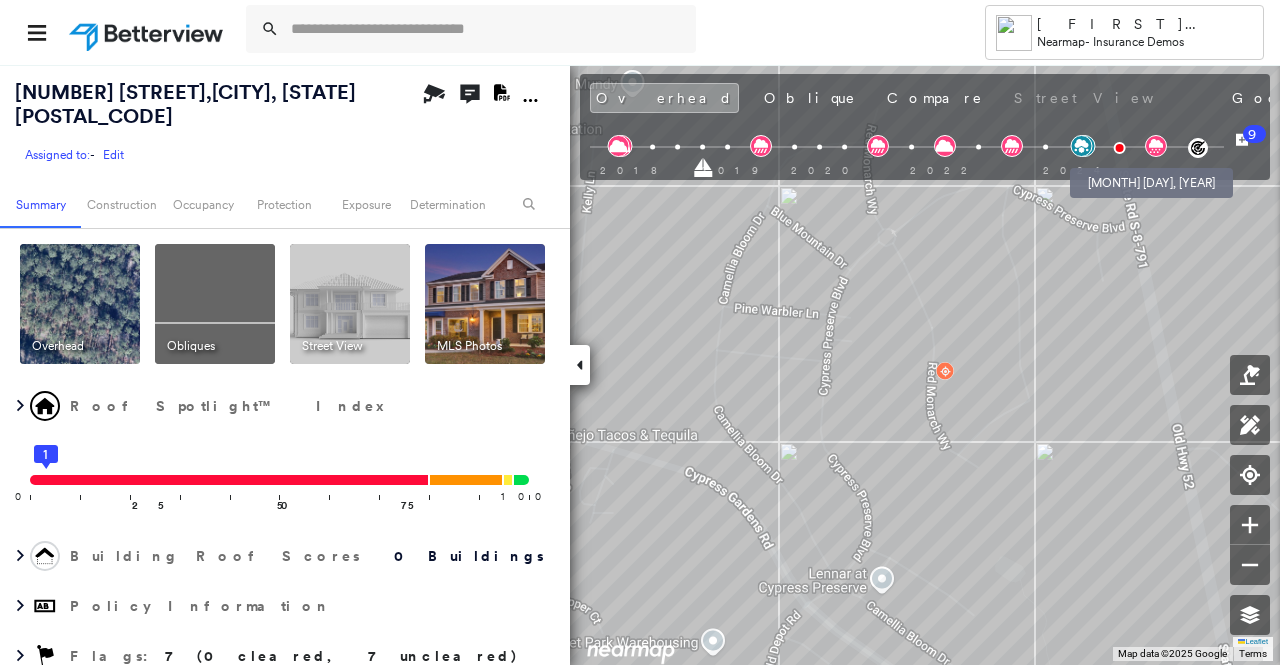 click at bounding box center (1119, 148) 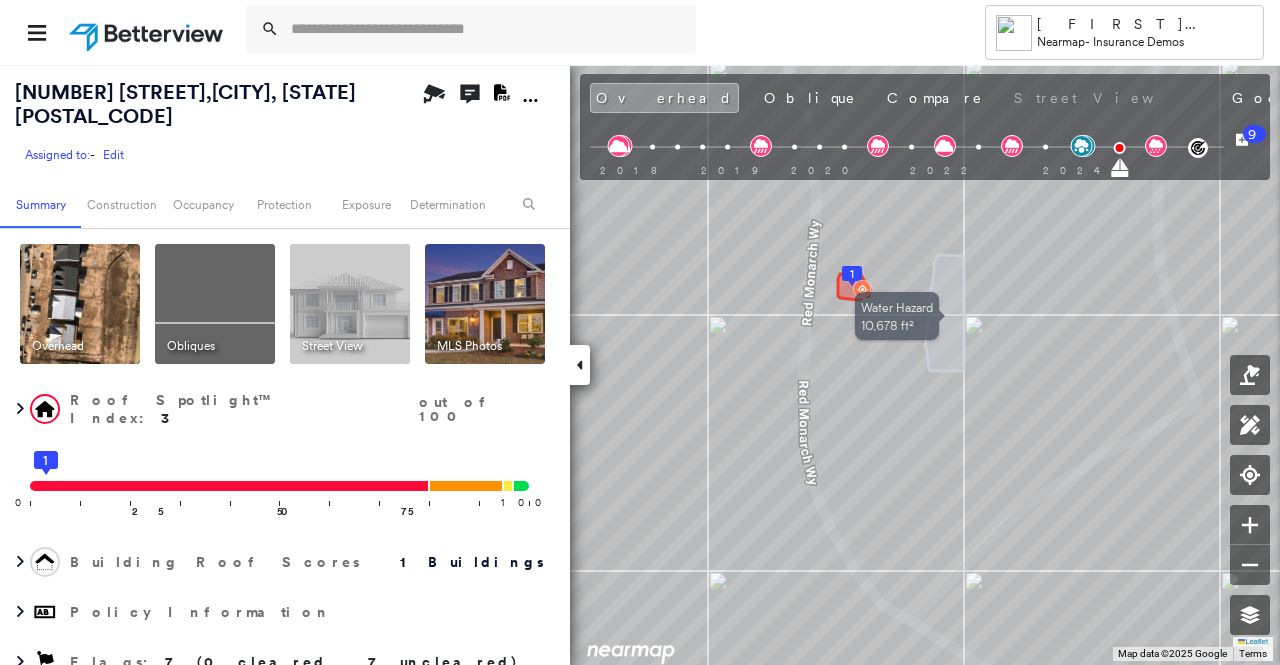 click 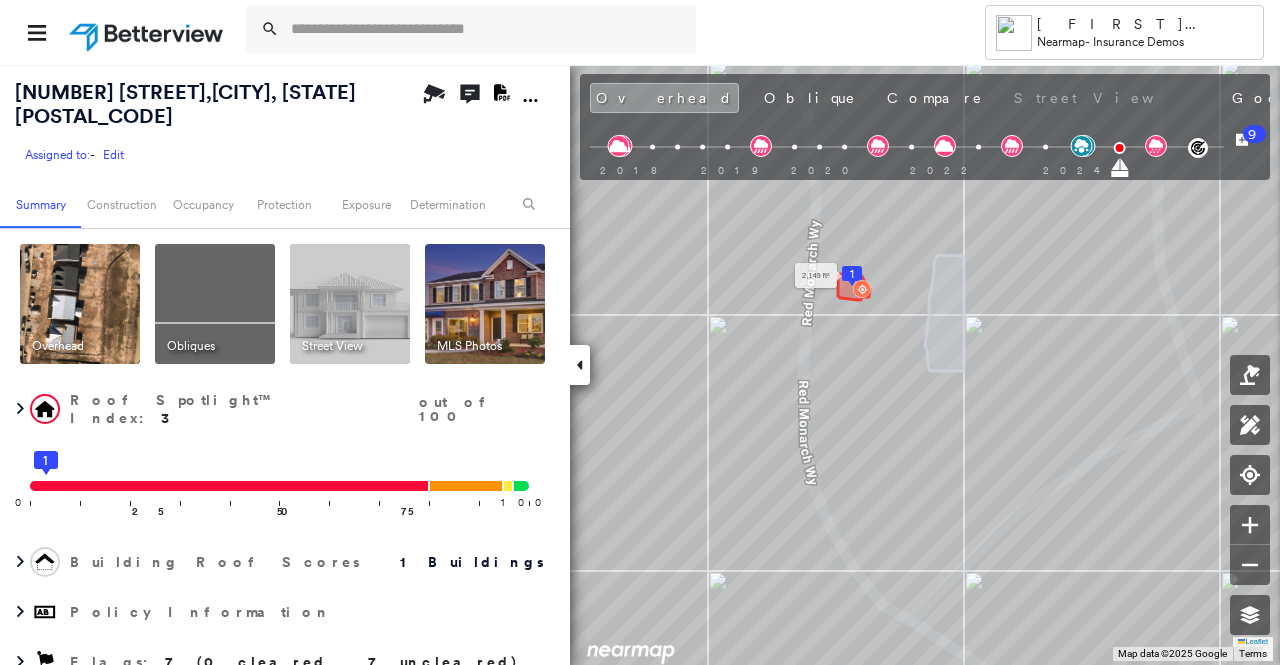 click 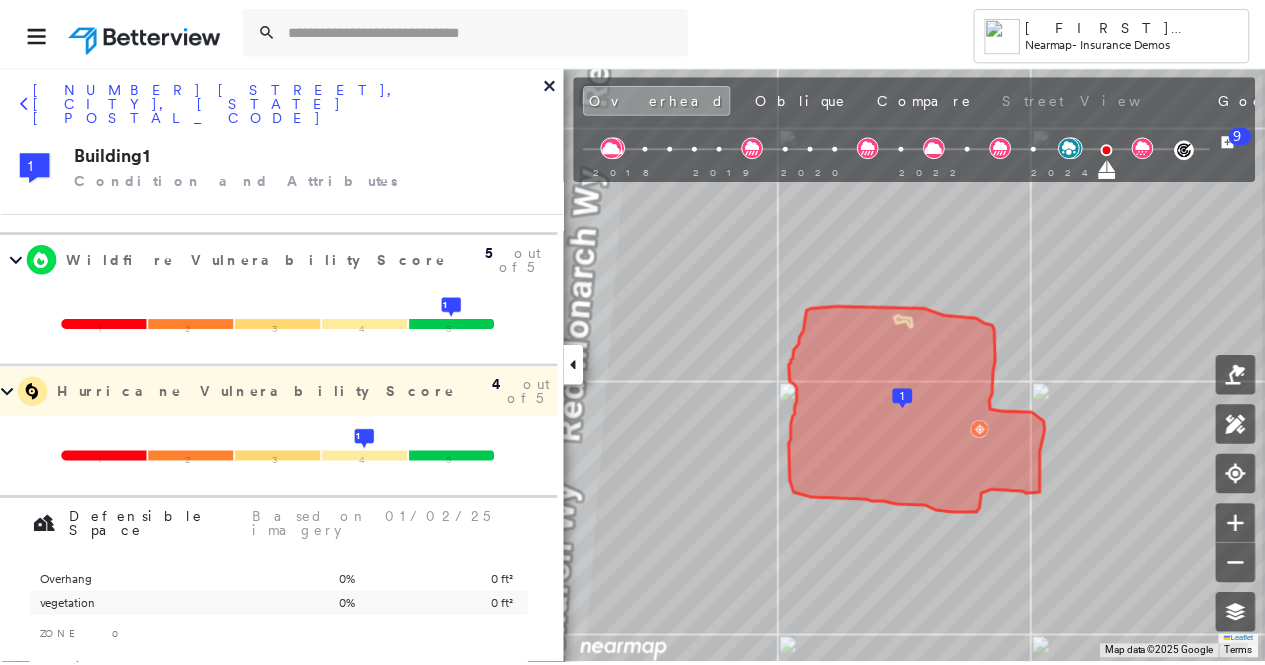scroll, scrollTop: 700, scrollLeft: 0, axis: vertical 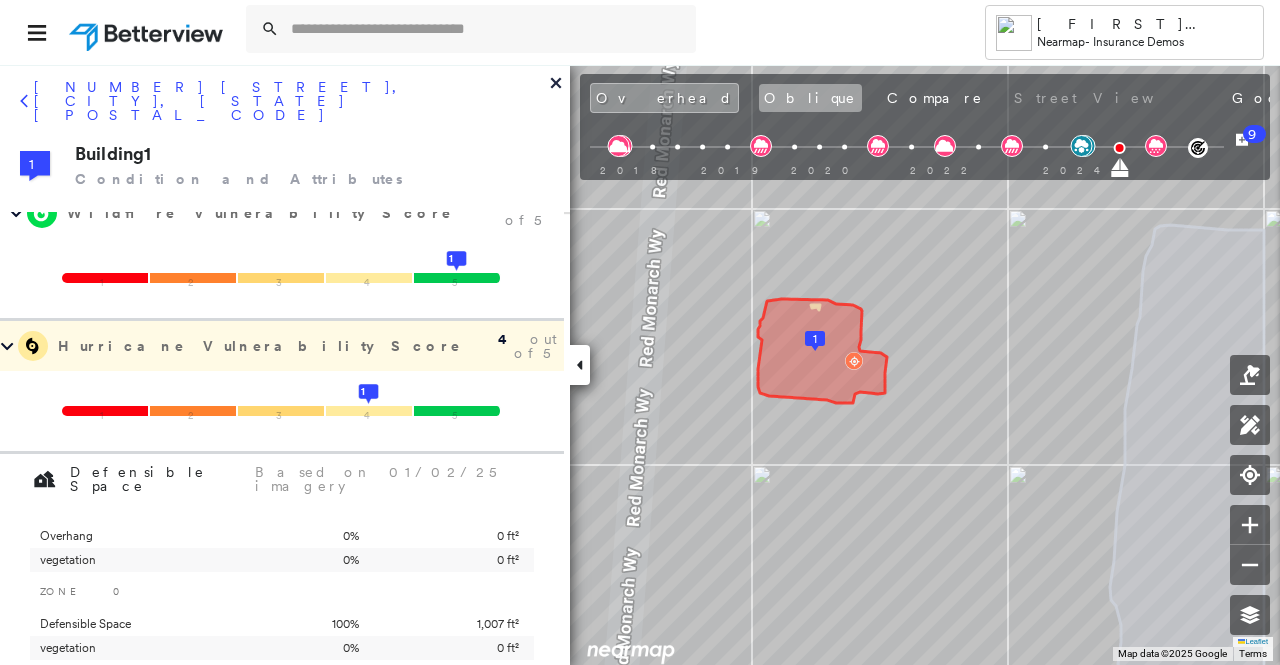 click on "Oblique" at bounding box center (810, 98) 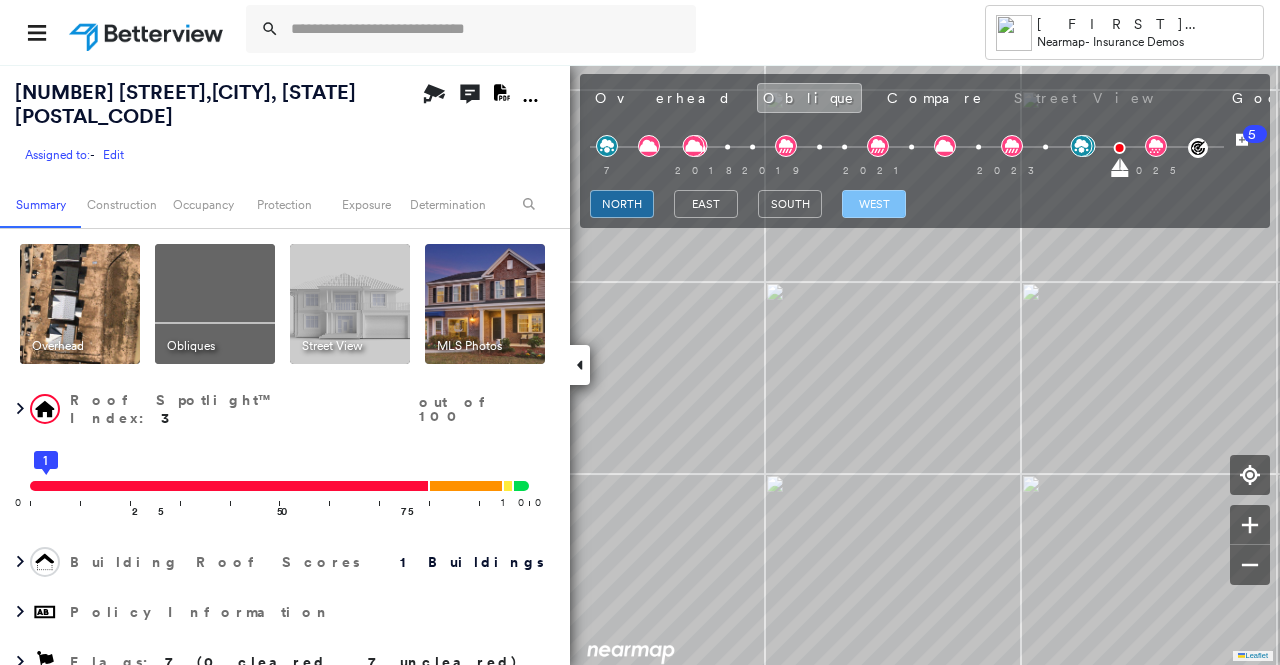 click on "west" at bounding box center (874, 204) 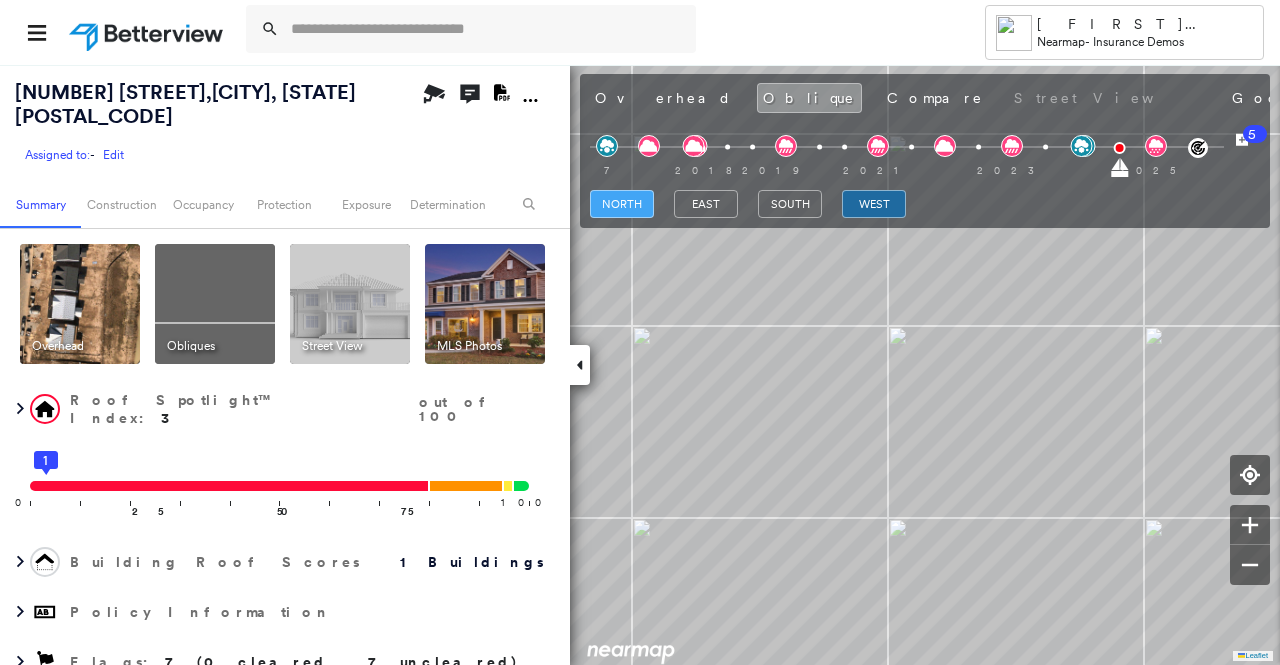 click on "north" at bounding box center (622, 204) 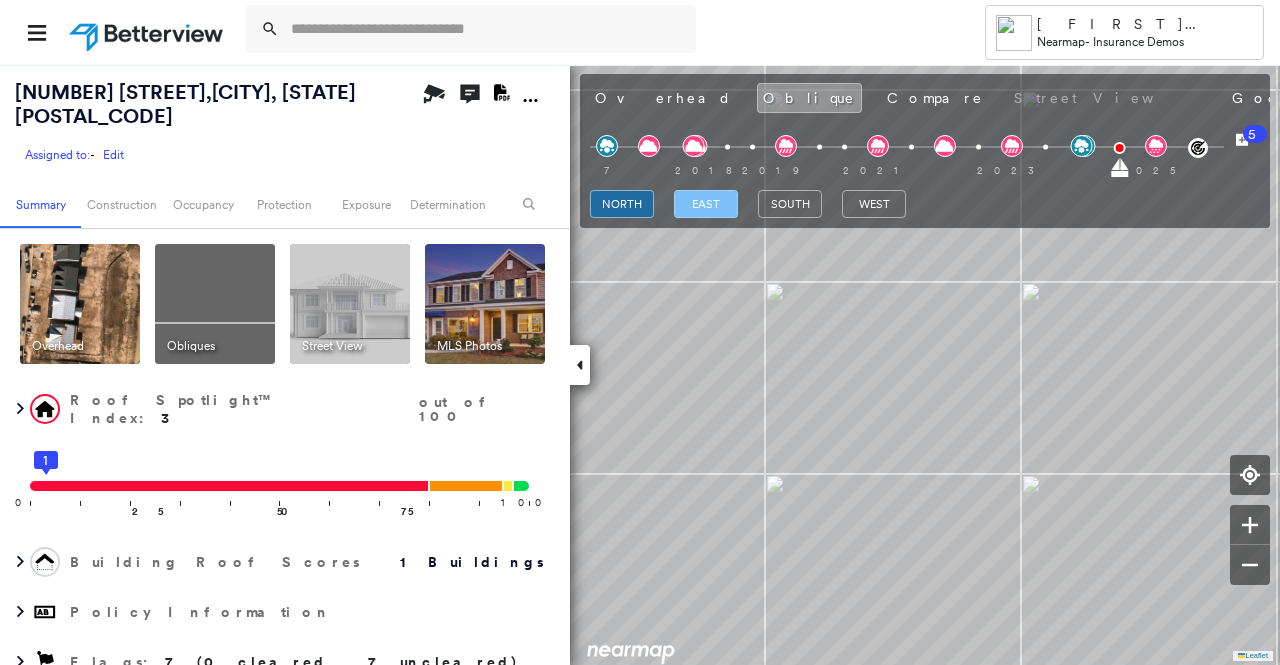 click on "east" at bounding box center [706, 204] 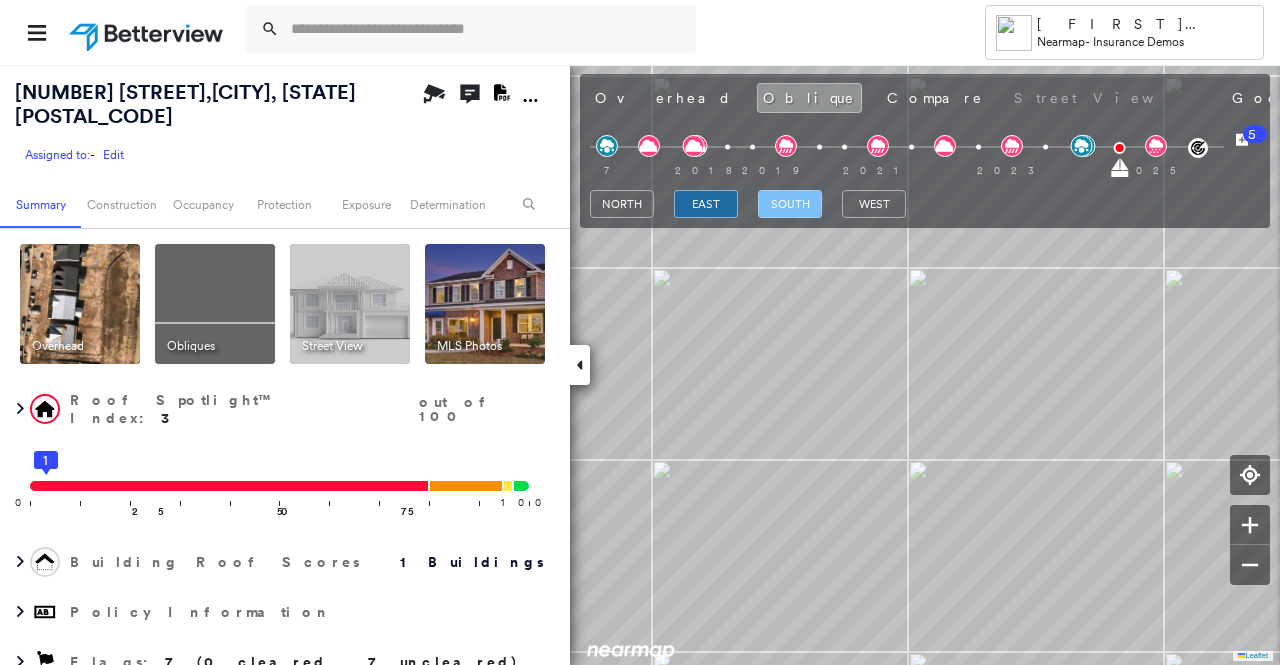 click on "south" at bounding box center [790, 204] 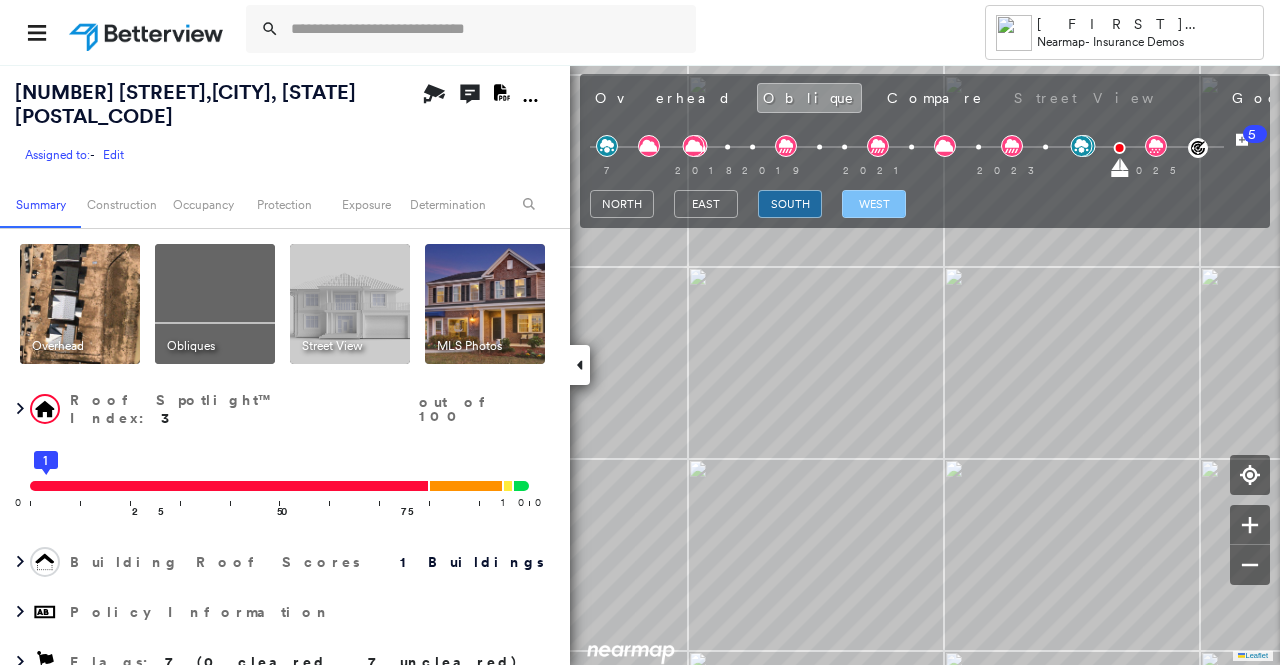 click on "west" at bounding box center [874, 204] 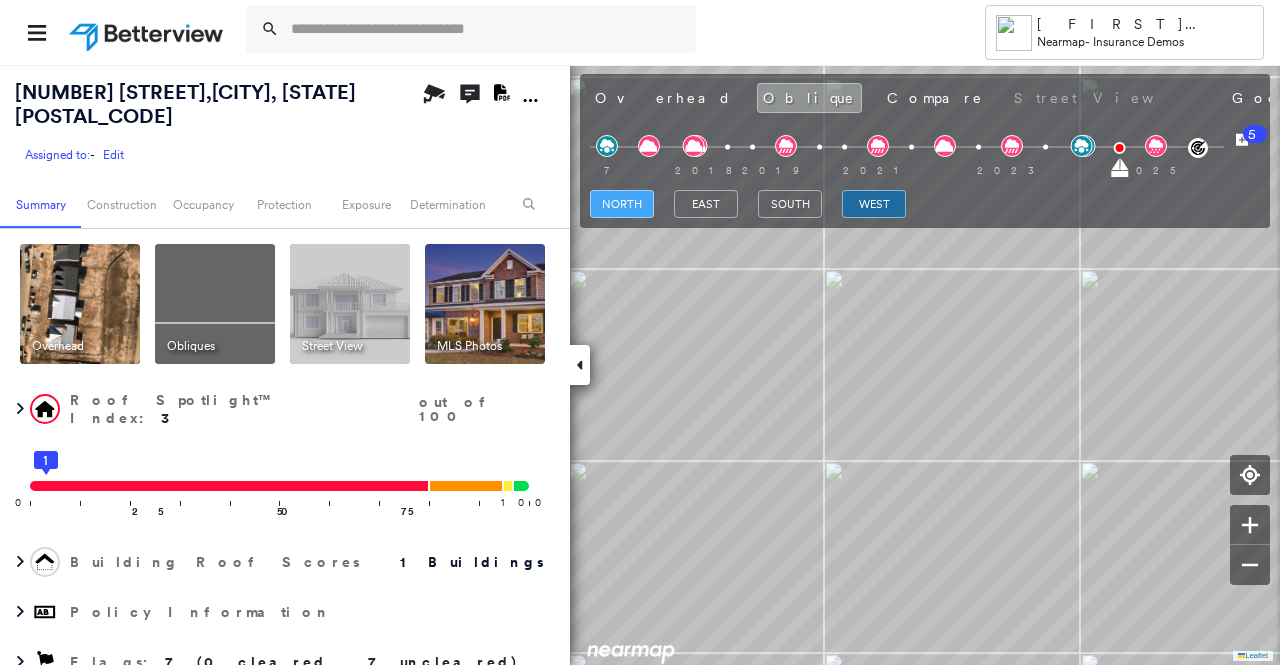 click on "north" at bounding box center [622, 204] 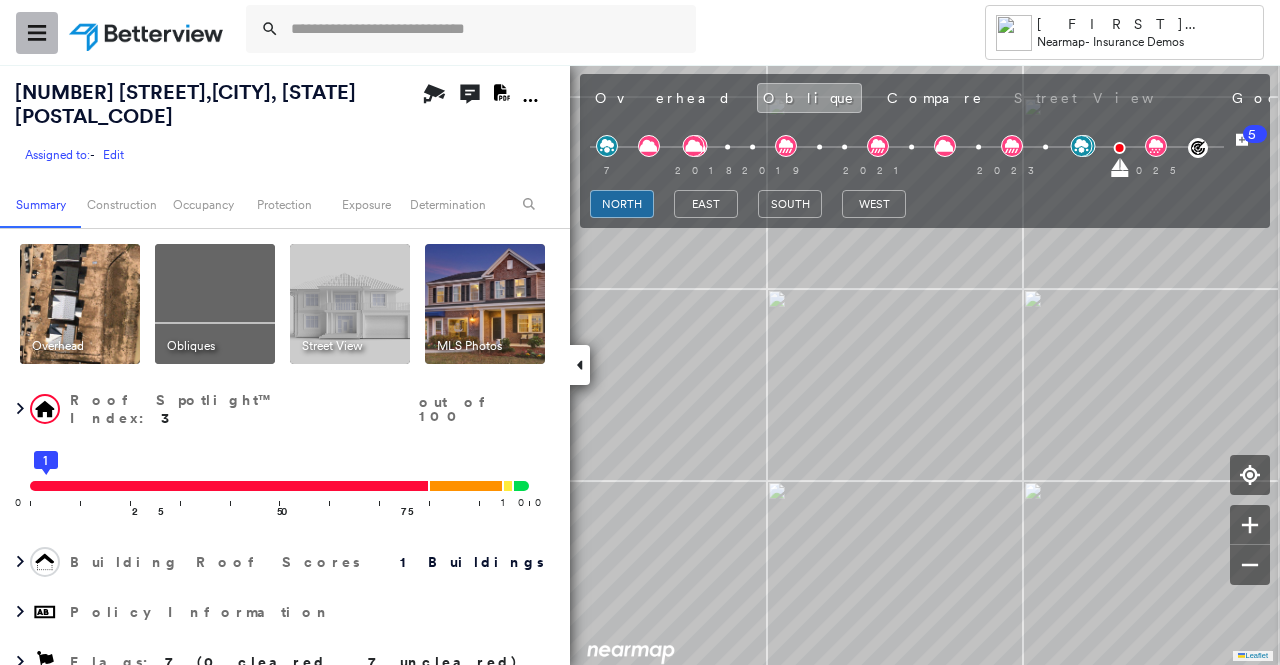 click 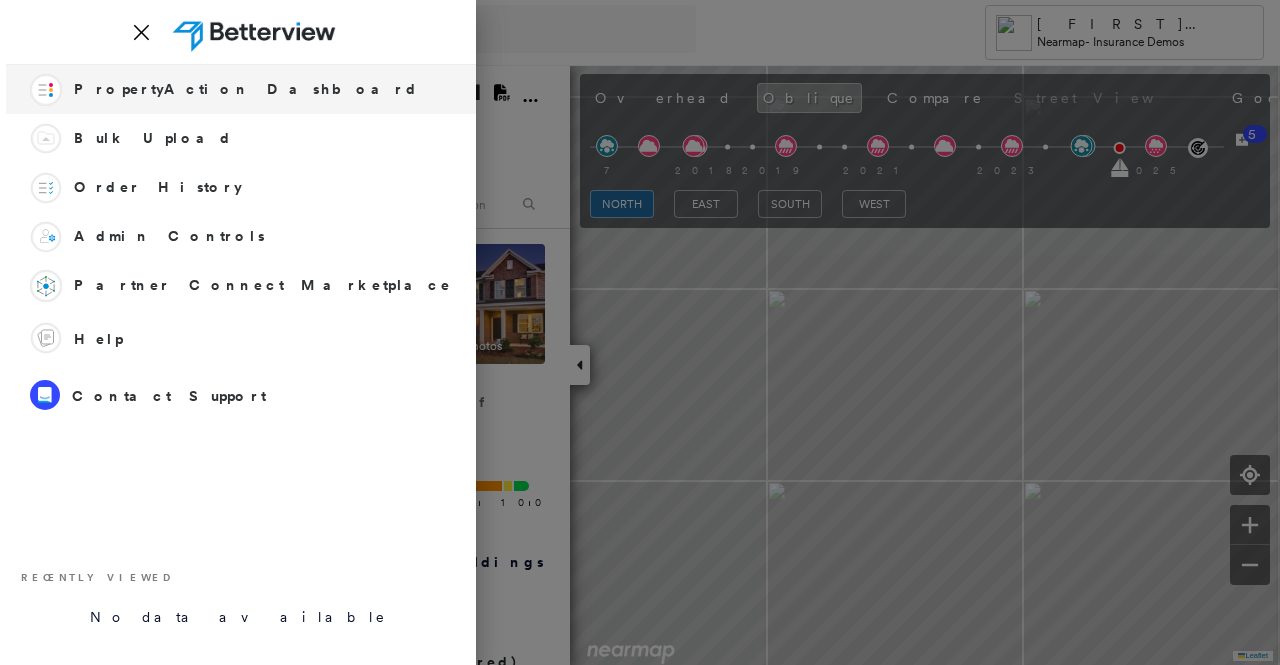 click on "PropertyAction Dashboard" at bounding box center [246, 89] 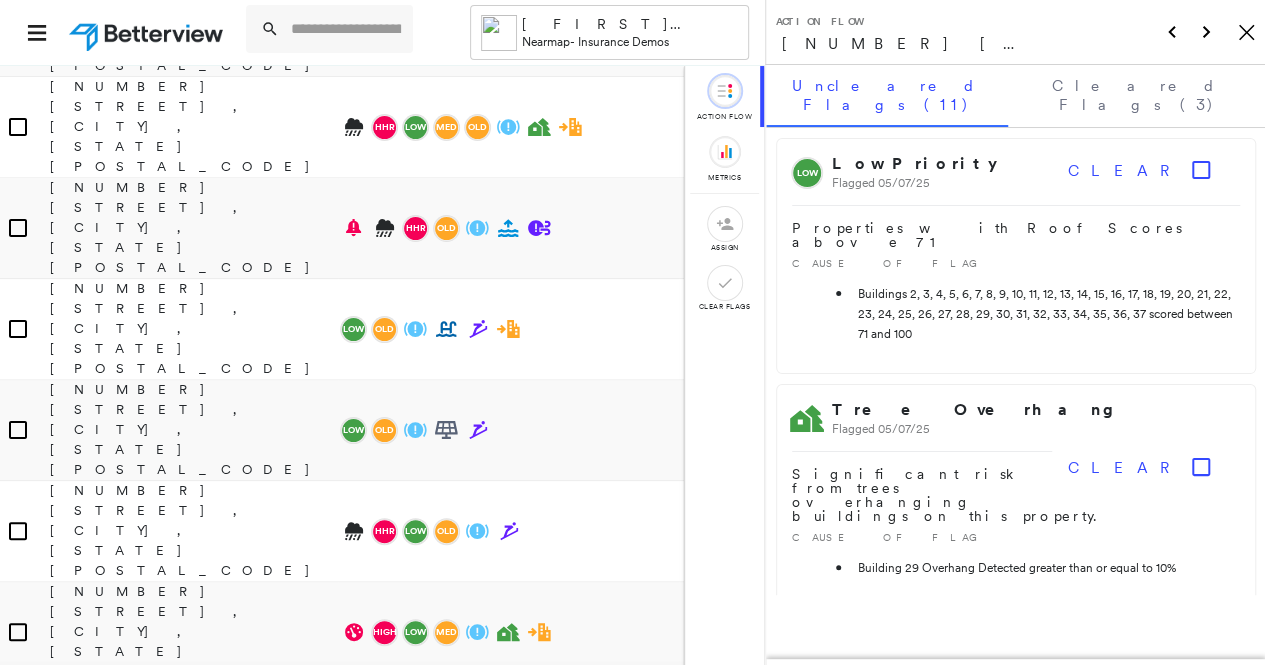 scroll, scrollTop: 400, scrollLeft: 0, axis: vertical 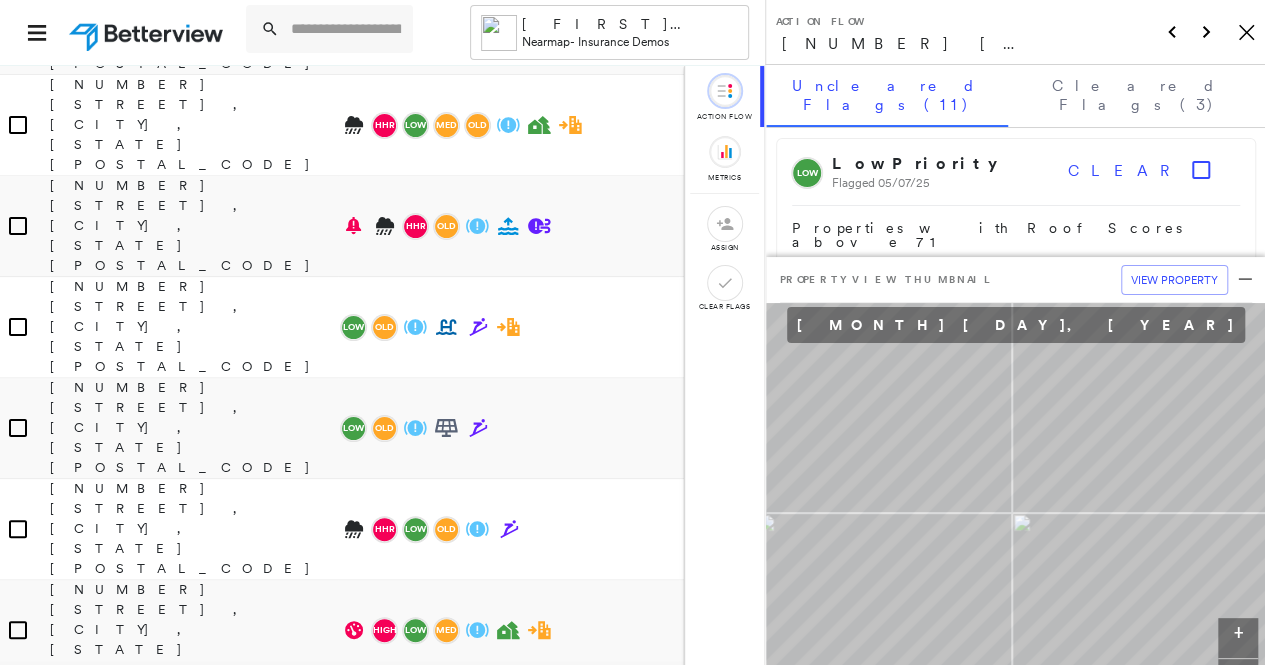 click on "11342 S Springer Ln, South Jordan, UT 84095" at bounding box center [194, 1134] 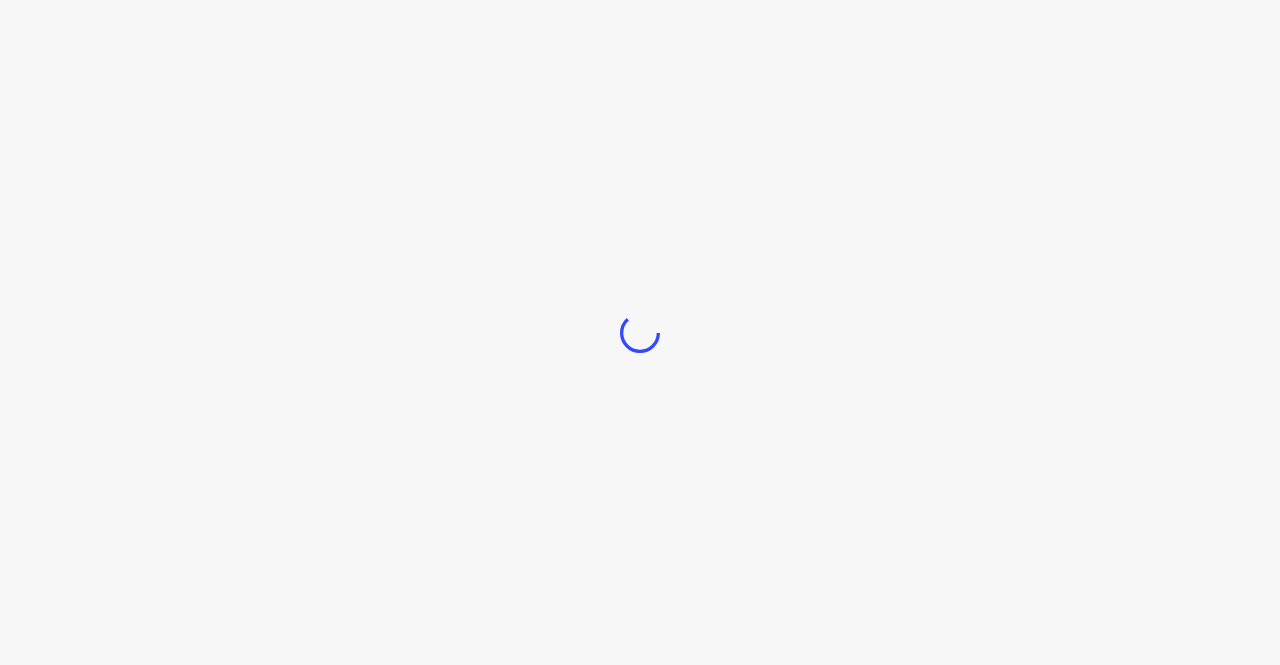 scroll, scrollTop: 0, scrollLeft: 0, axis: both 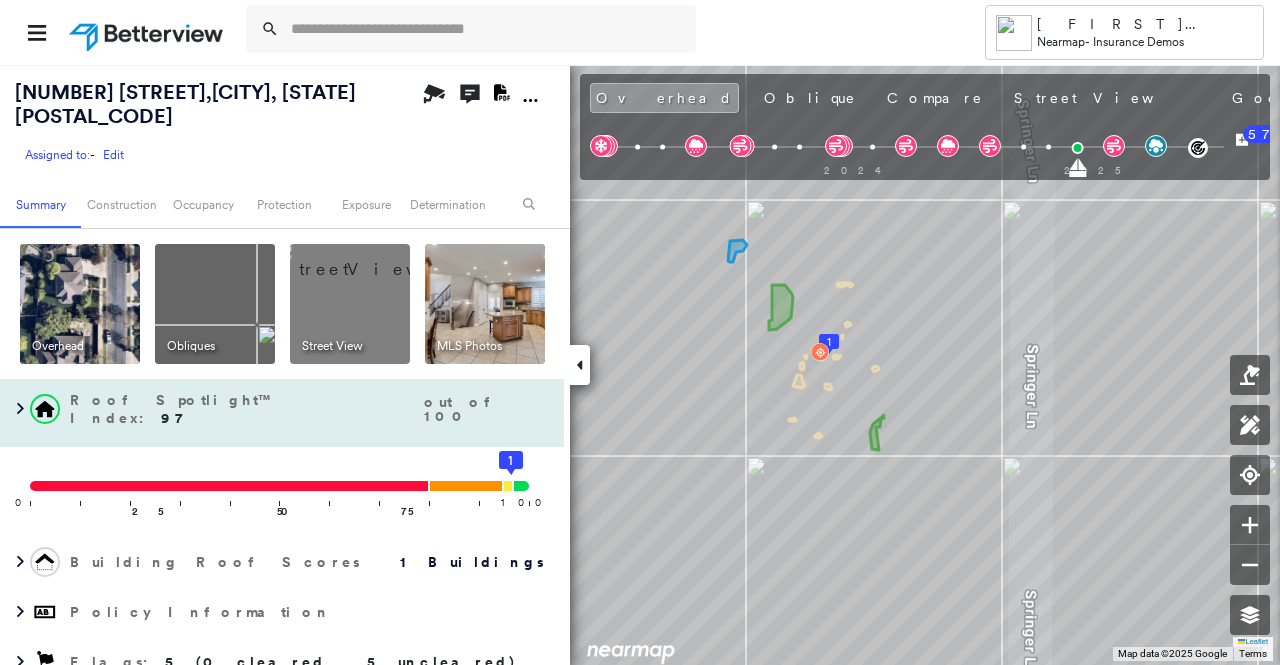 click on "out of 100" at bounding box center [489, 409] 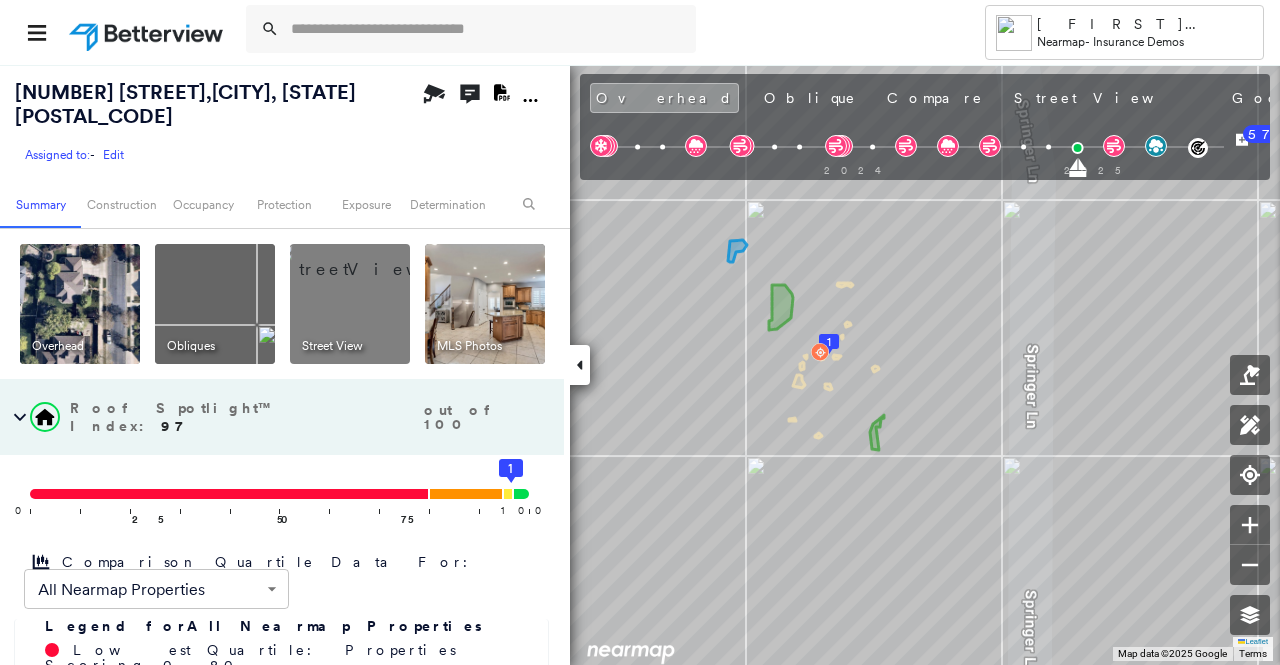 scroll, scrollTop: 100, scrollLeft: 0, axis: vertical 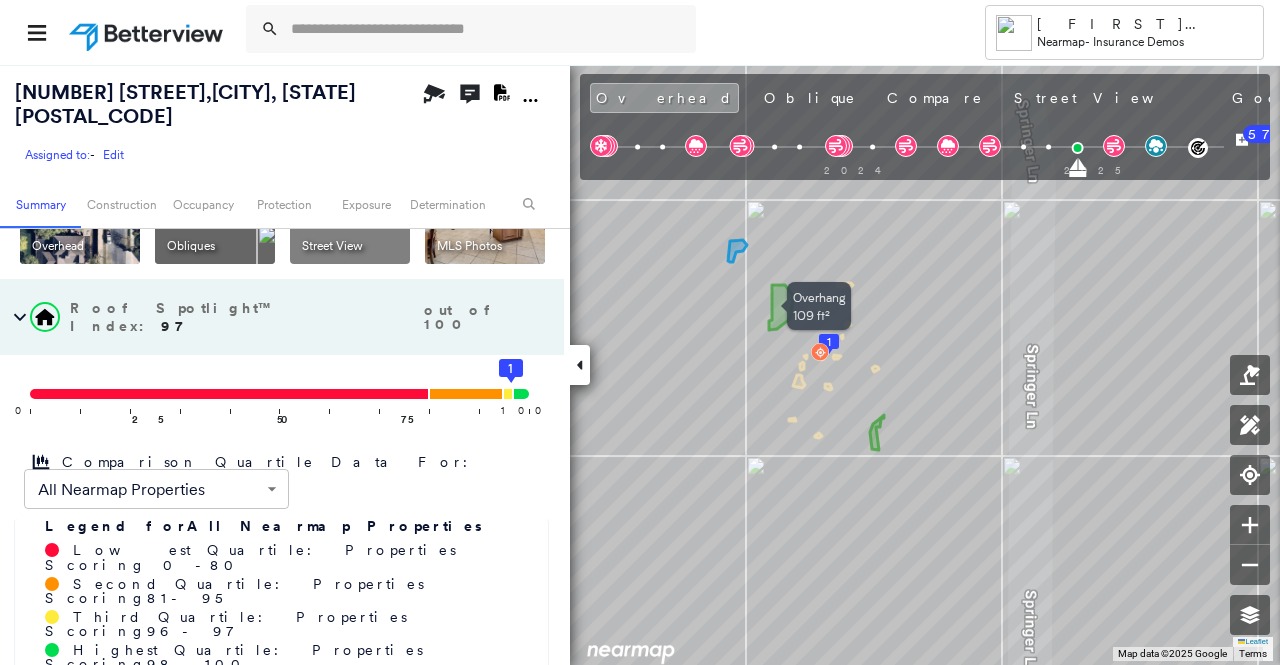 click 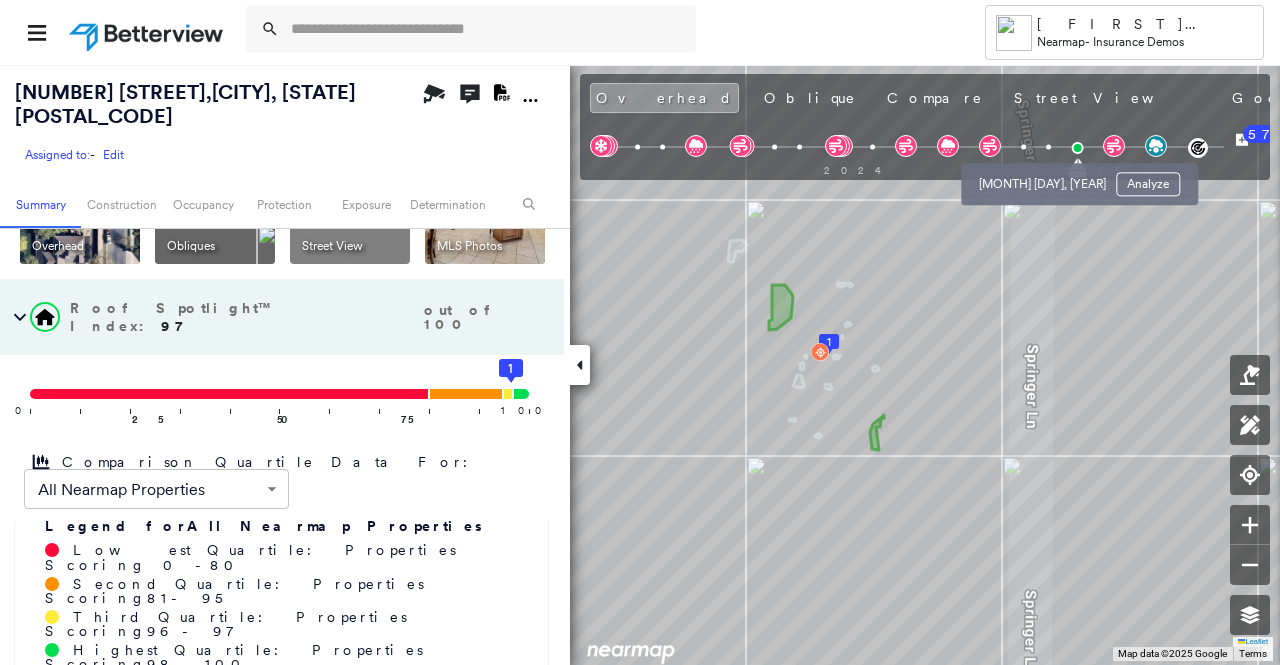 click at bounding box center (1048, 147) 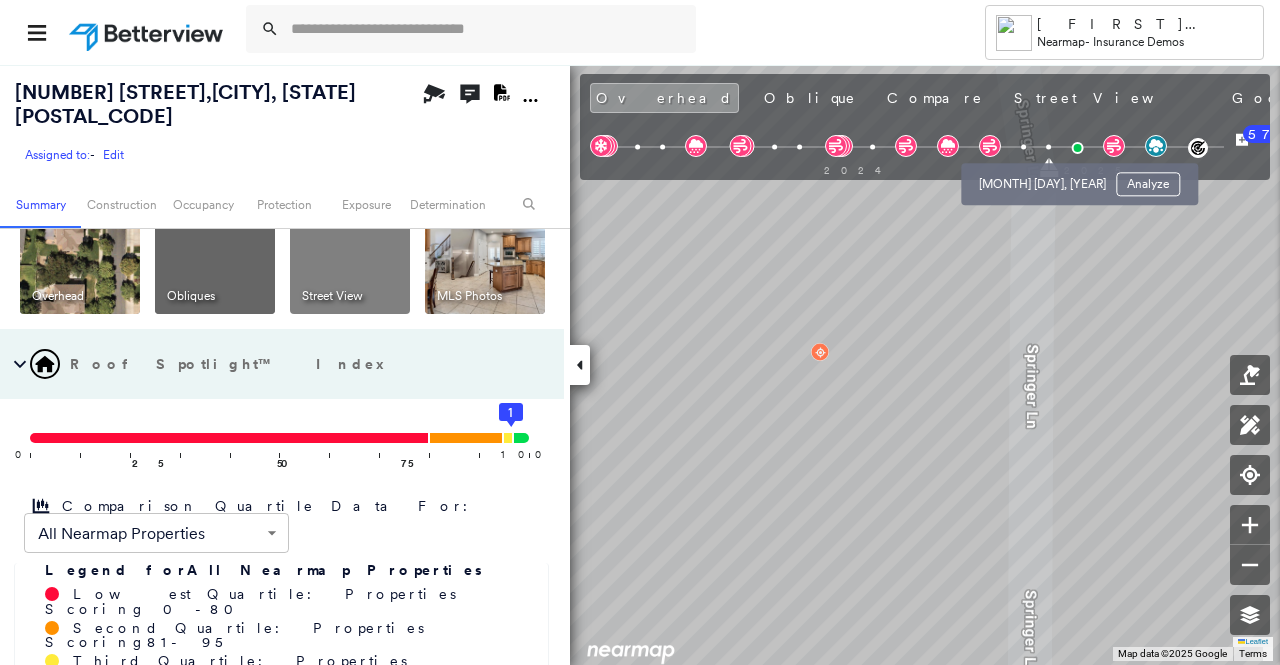 scroll, scrollTop: 150, scrollLeft: 0, axis: vertical 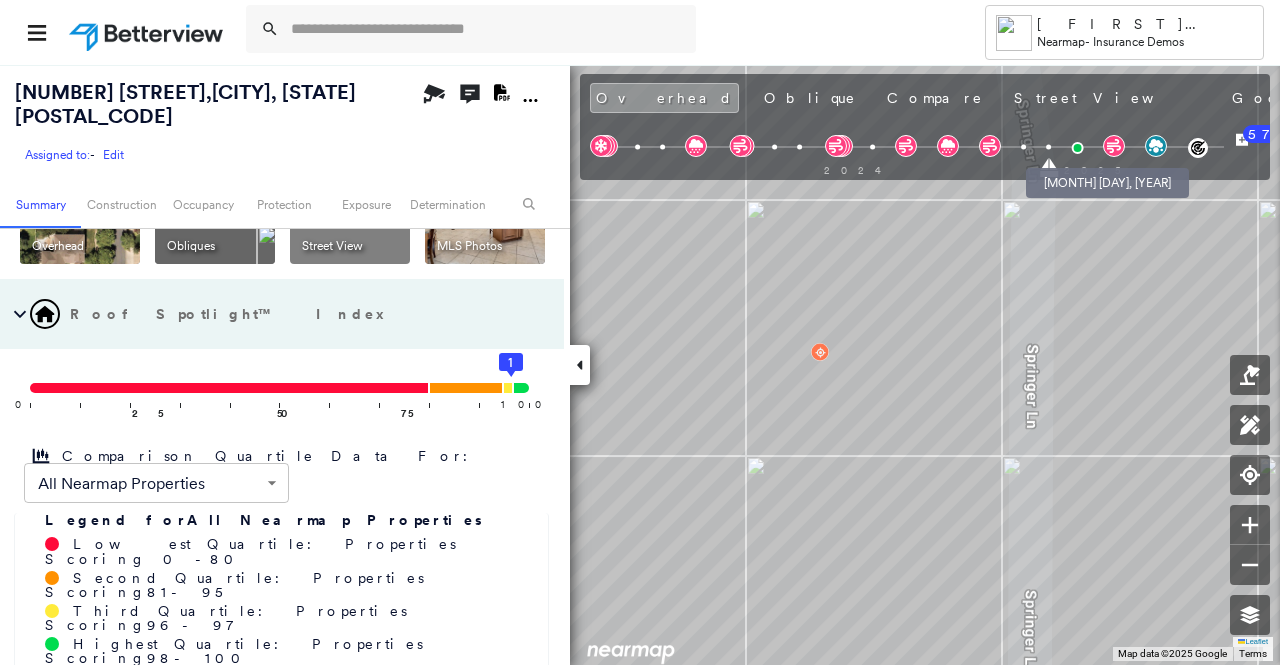 click at bounding box center [1077, 148] 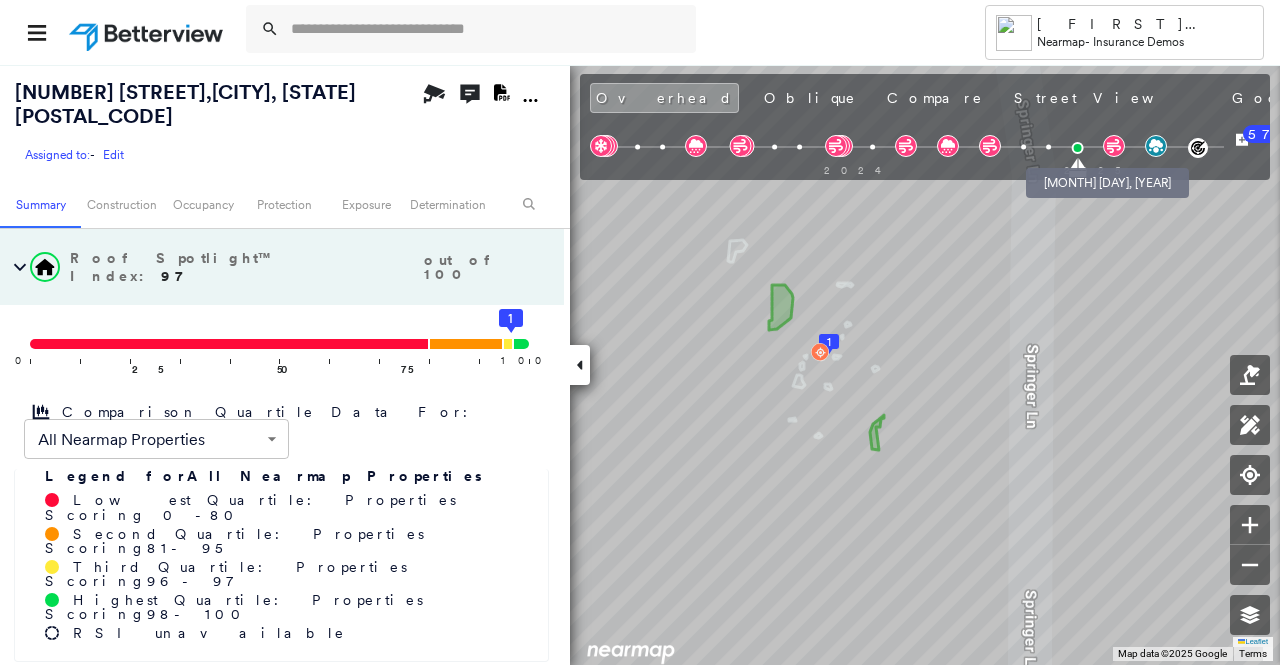 scroll, scrollTop: 100, scrollLeft: 0, axis: vertical 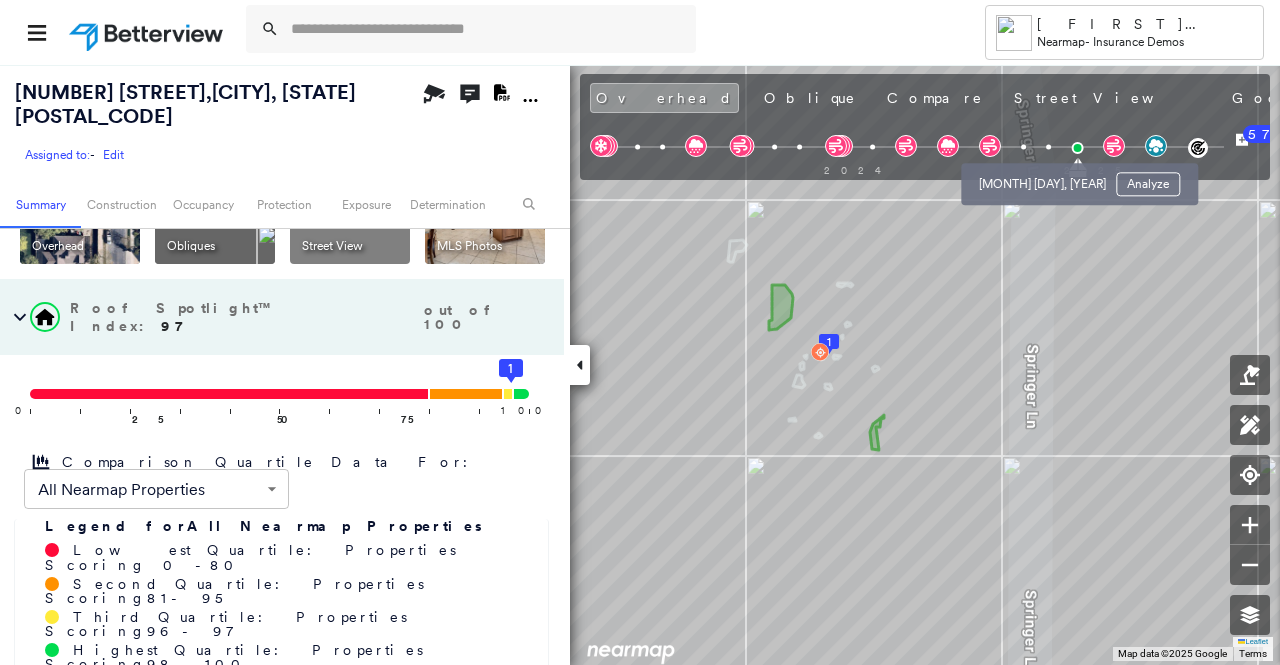 click at bounding box center [1048, 147] 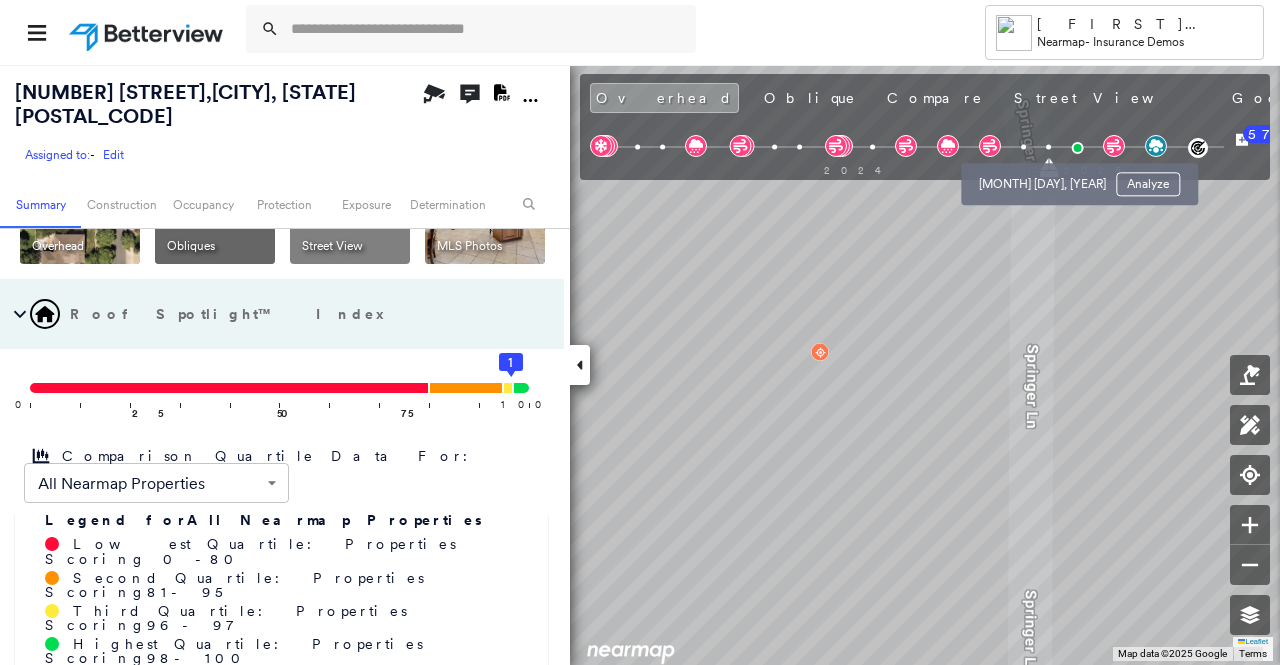 scroll, scrollTop: 150, scrollLeft: 0, axis: vertical 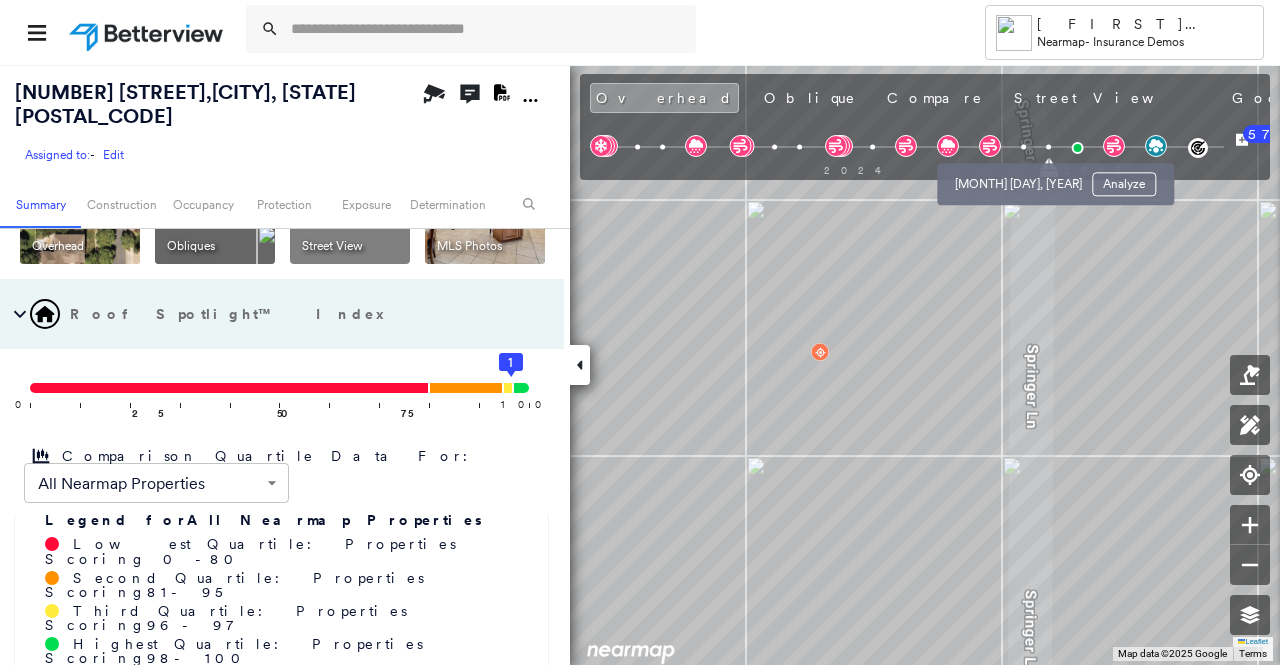 click at bounding box center (1023, 147) 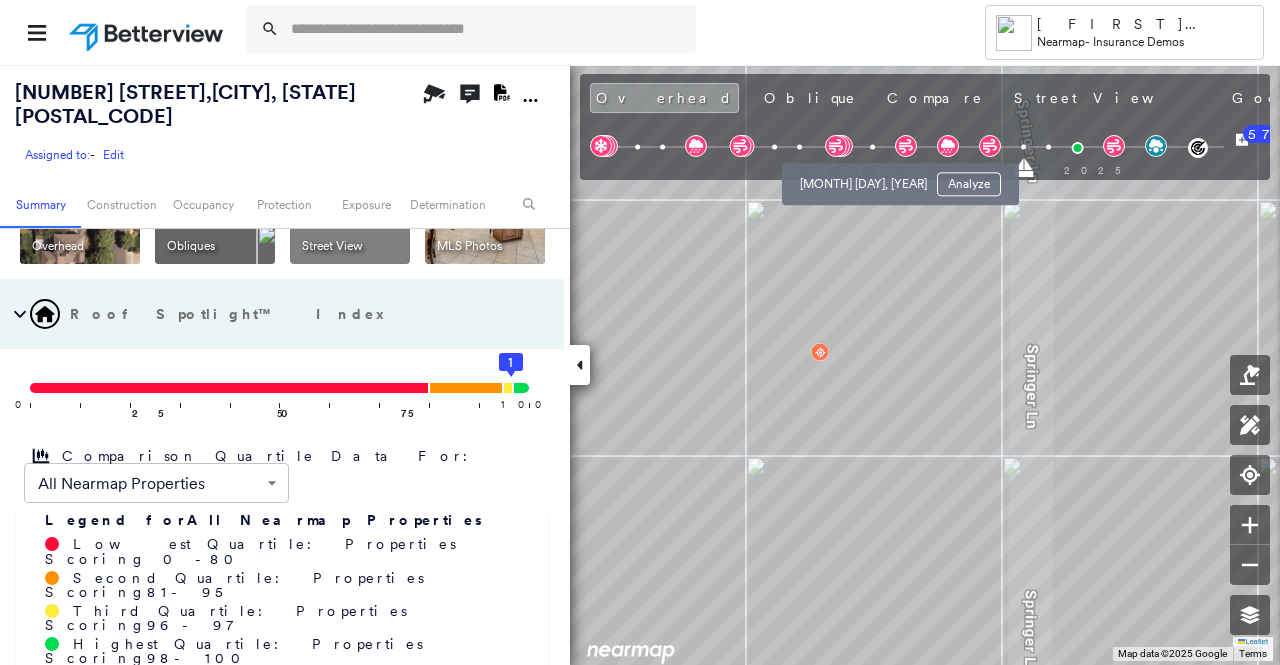 click at bounding box center (872, 147) 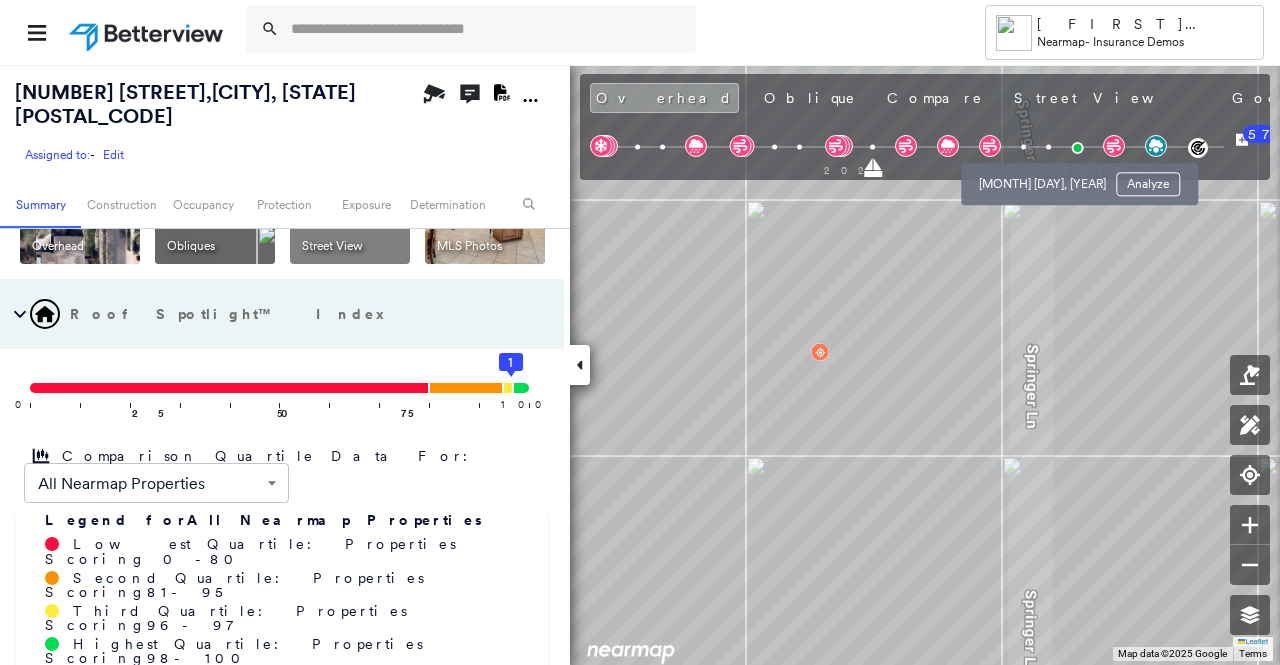 click at bounding box center (1048, 147) 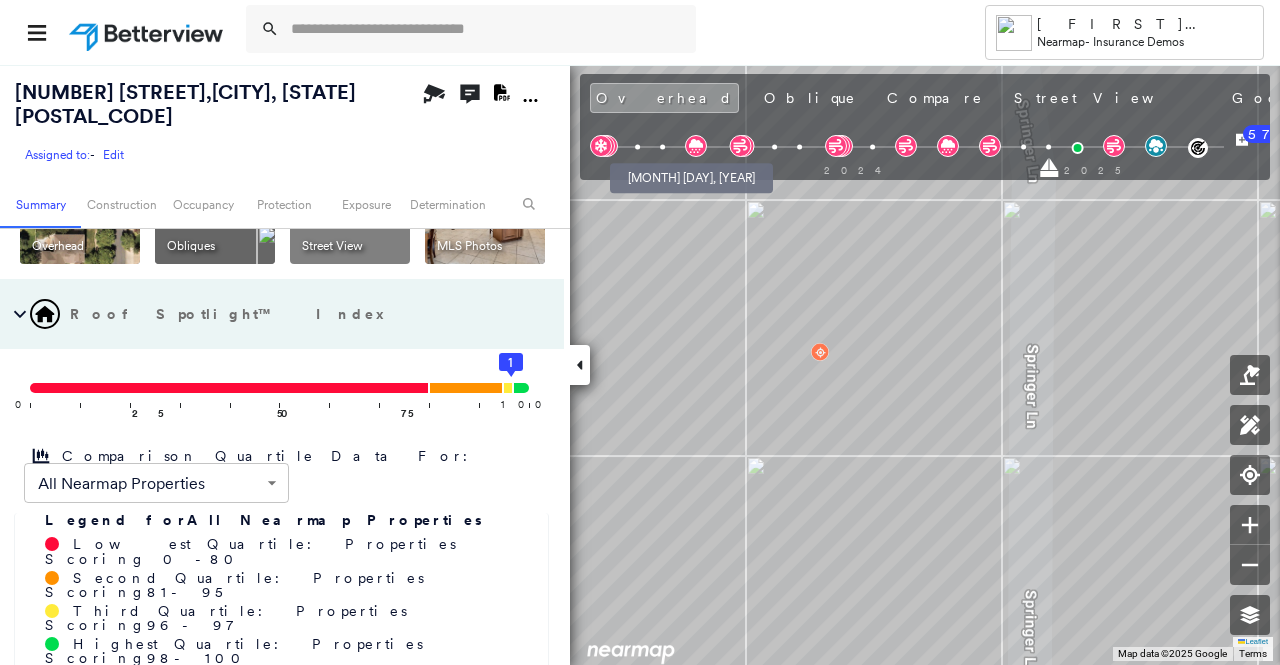 click at bounding box center (662, 147) 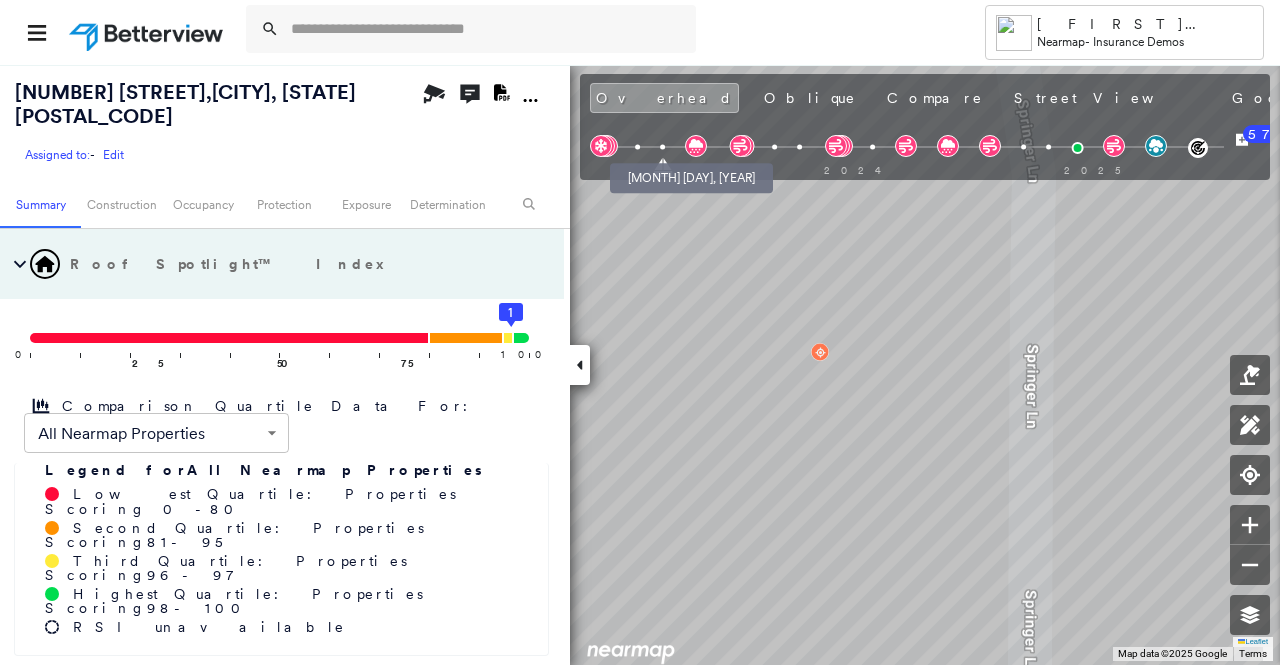 scroll, scrollTop: 100, scrollLeft: 0, axis: vertical 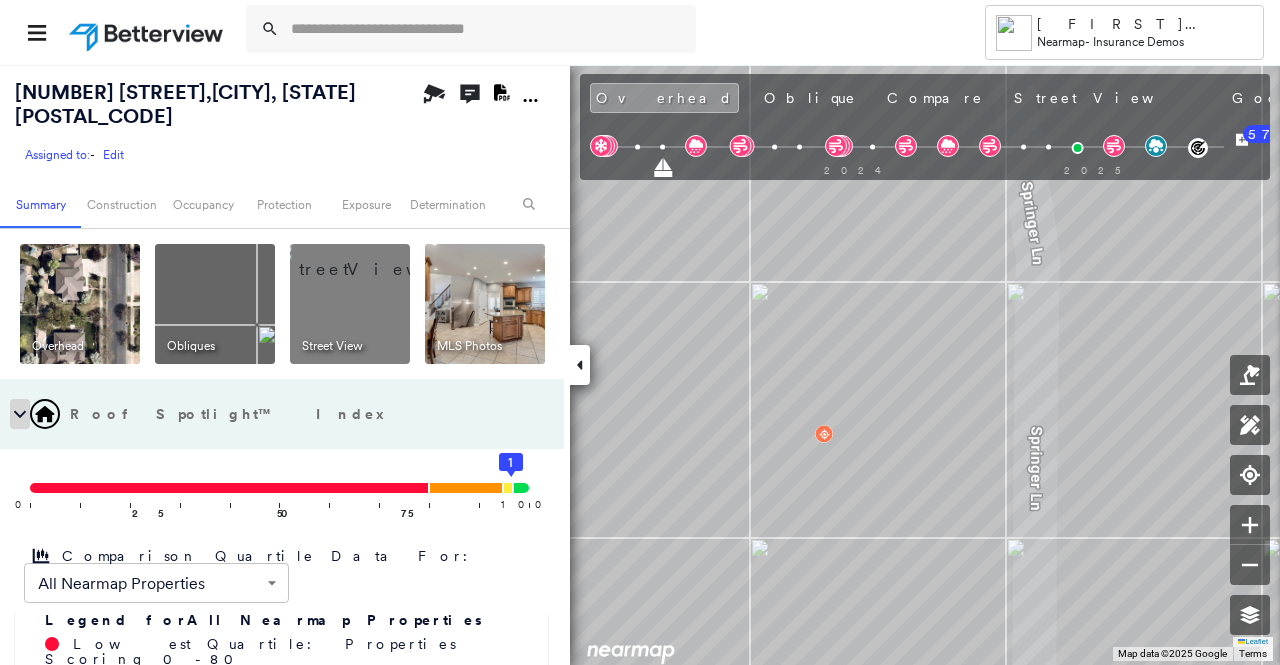 click 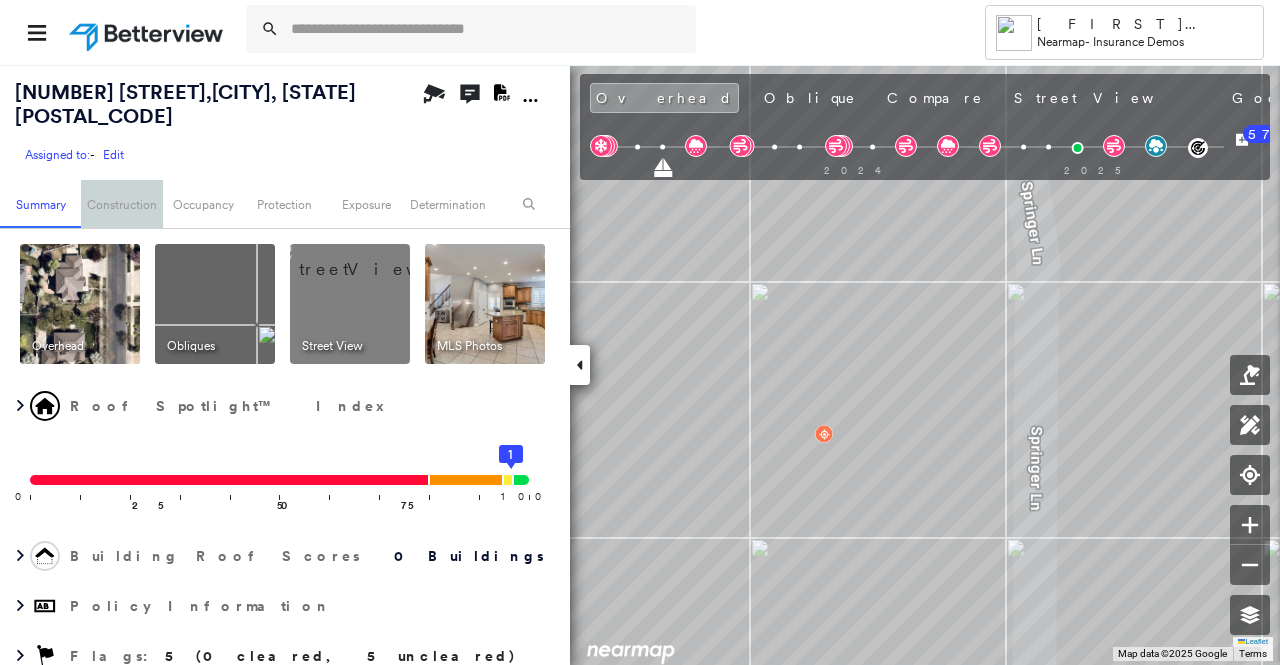 click on "Construction" at bounding box center (121, 204) 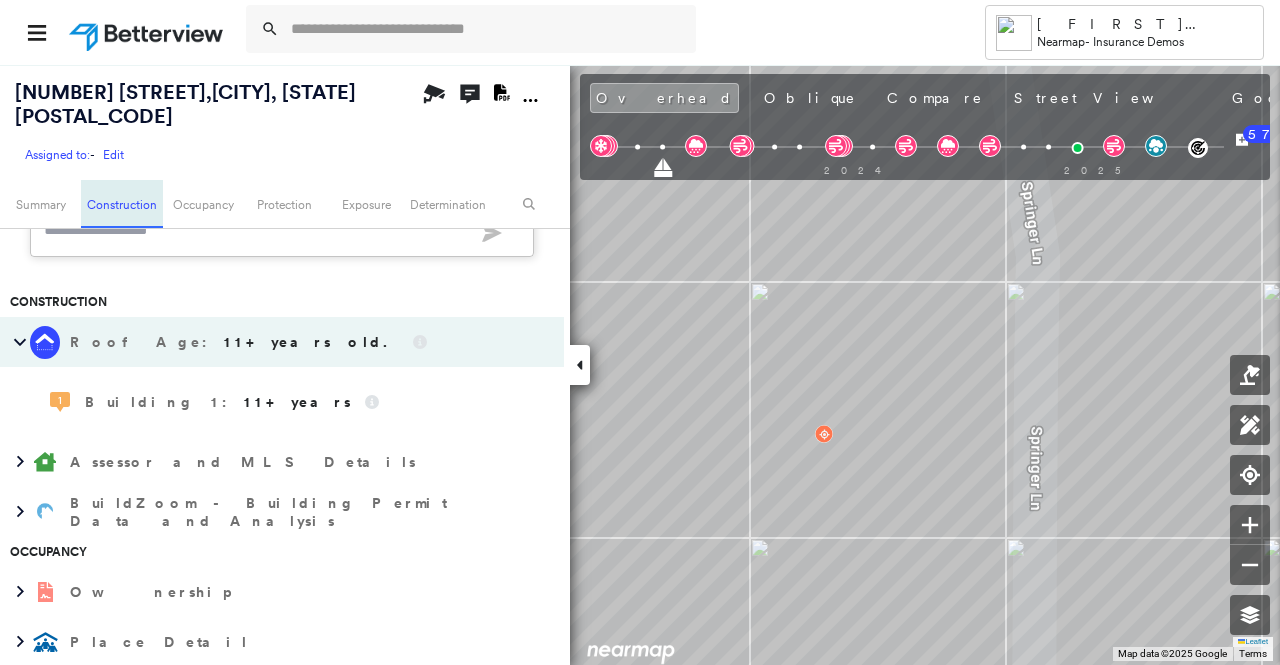 scroll, scrollTop: 791, scrollLeft: 0, axis: vertical 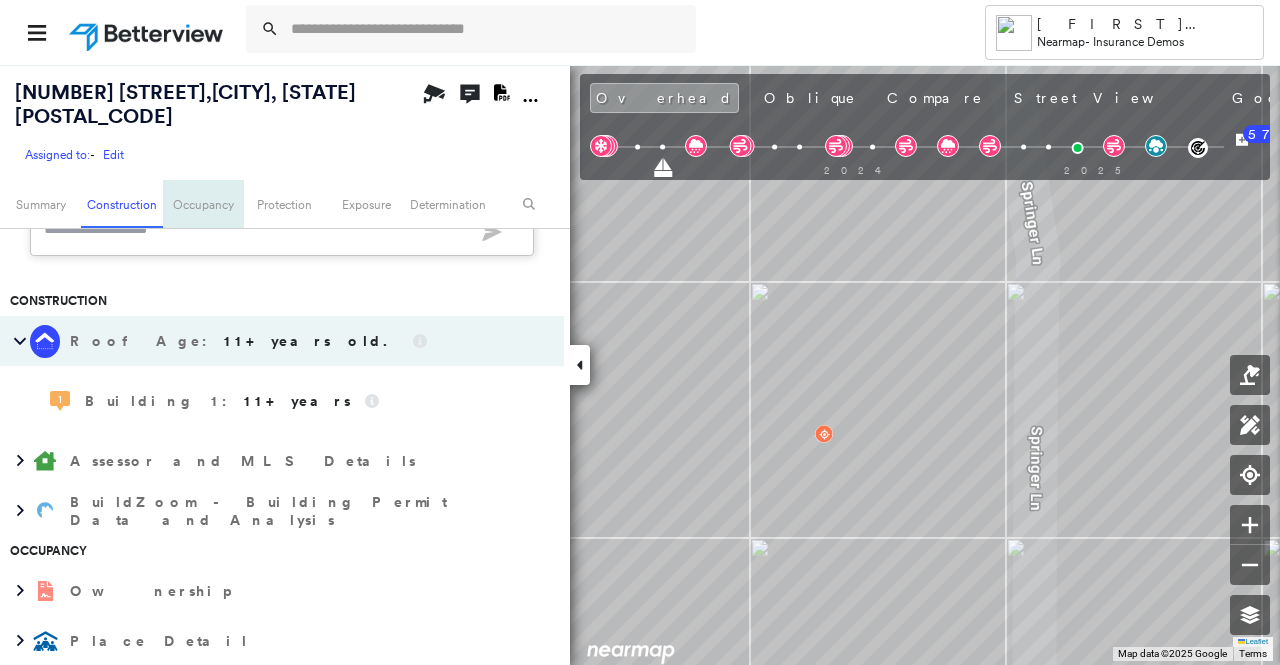 click on "Occupancy" at bounding box center (203, 204) 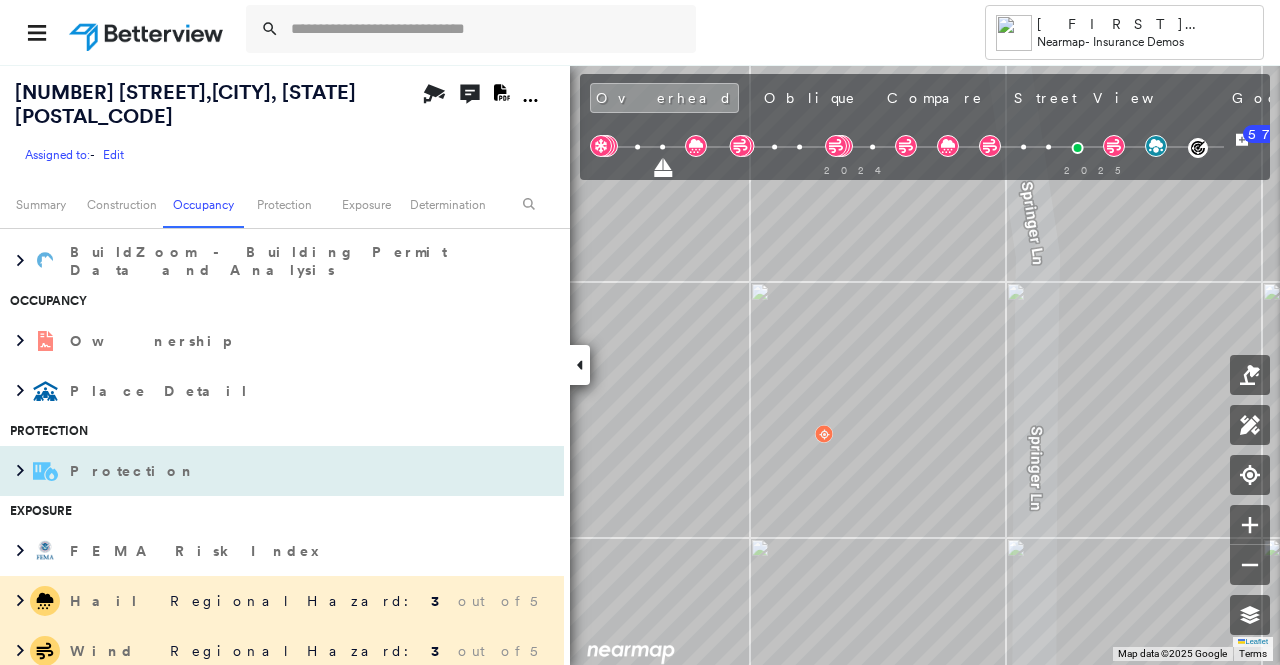 scroll, scrollTop: 1141, scrollLeft: 0, axis: vertical 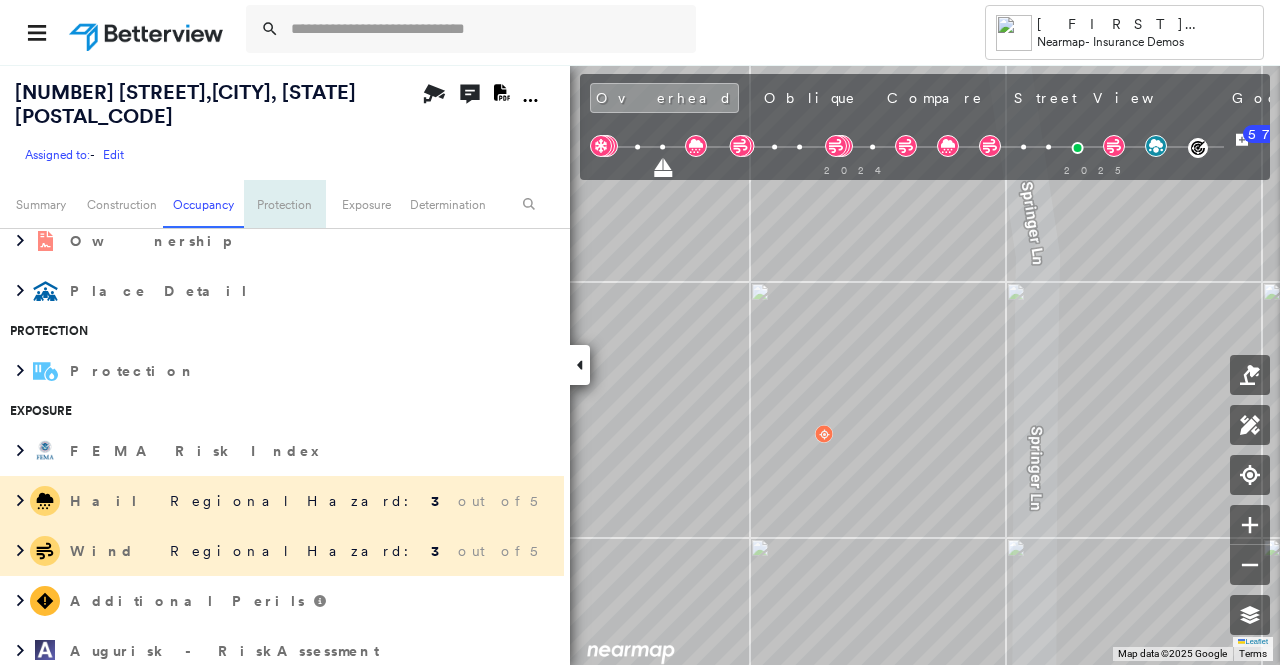 click on "Protection" at bounding box center [284, 204] 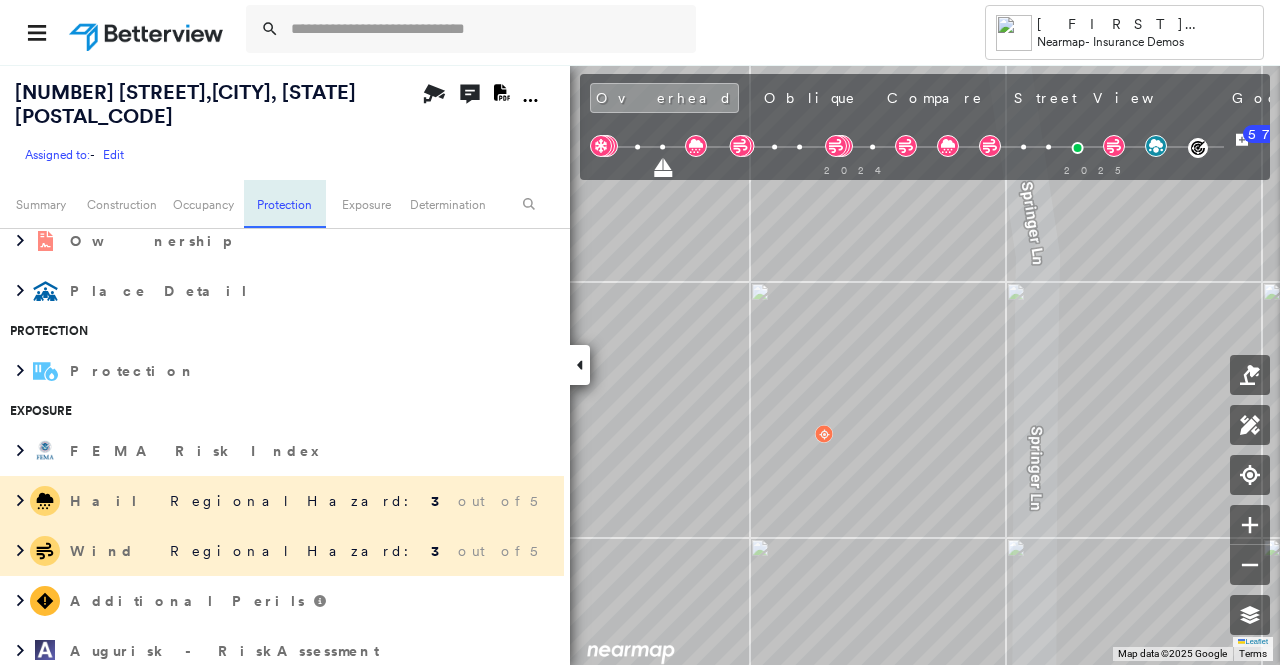 scroll, scrollTop: 1171, scrollLeft: 0, axis: vertical 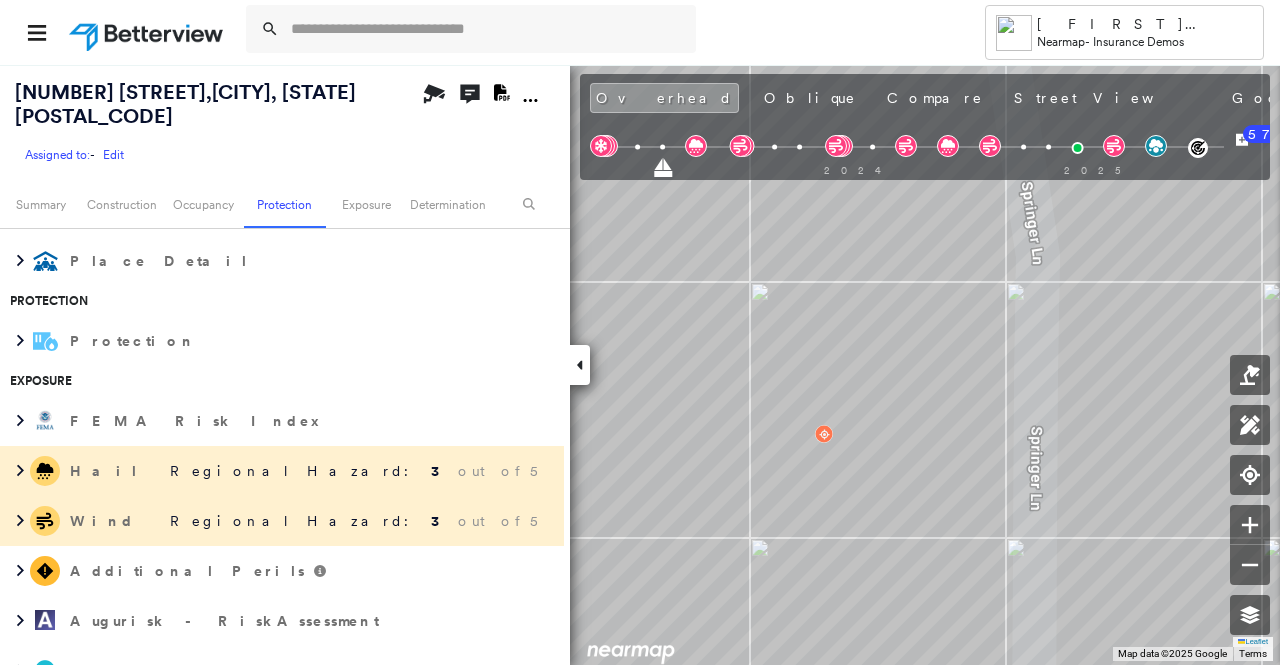 click on "Regional Hazard: 3   out of  5" at bounding box center [351, 471] 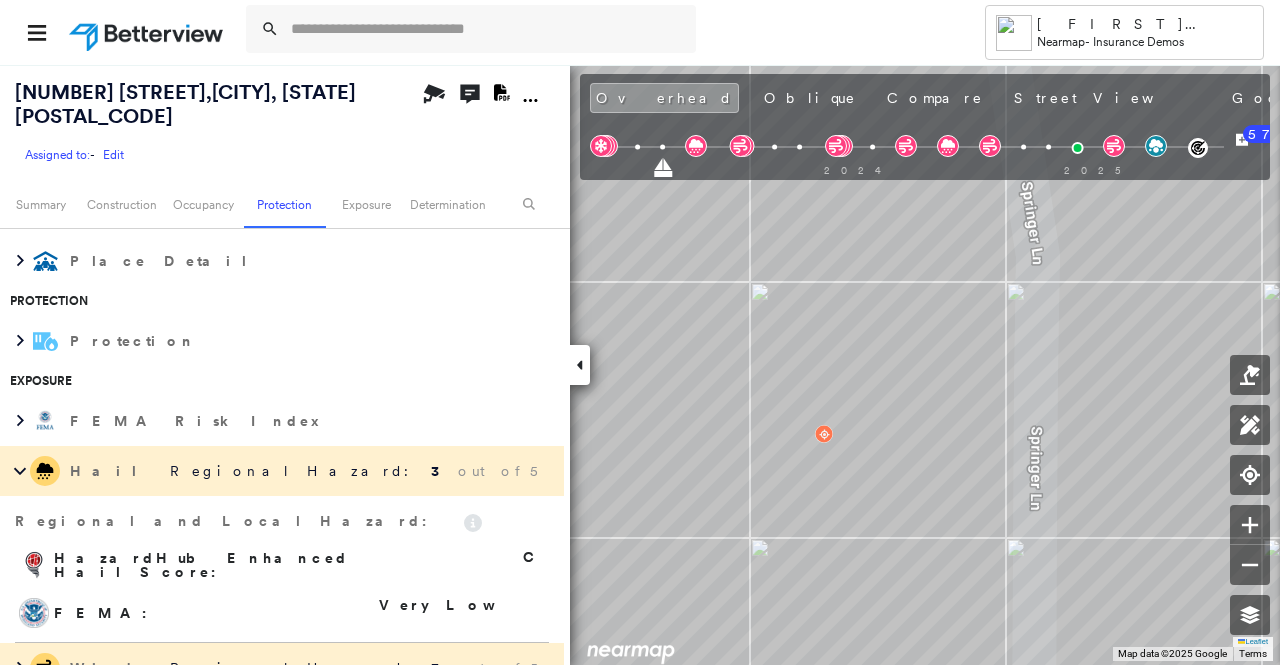 click on "Regional Hazard: 3   out of  5" at bounding box center (351, 471) 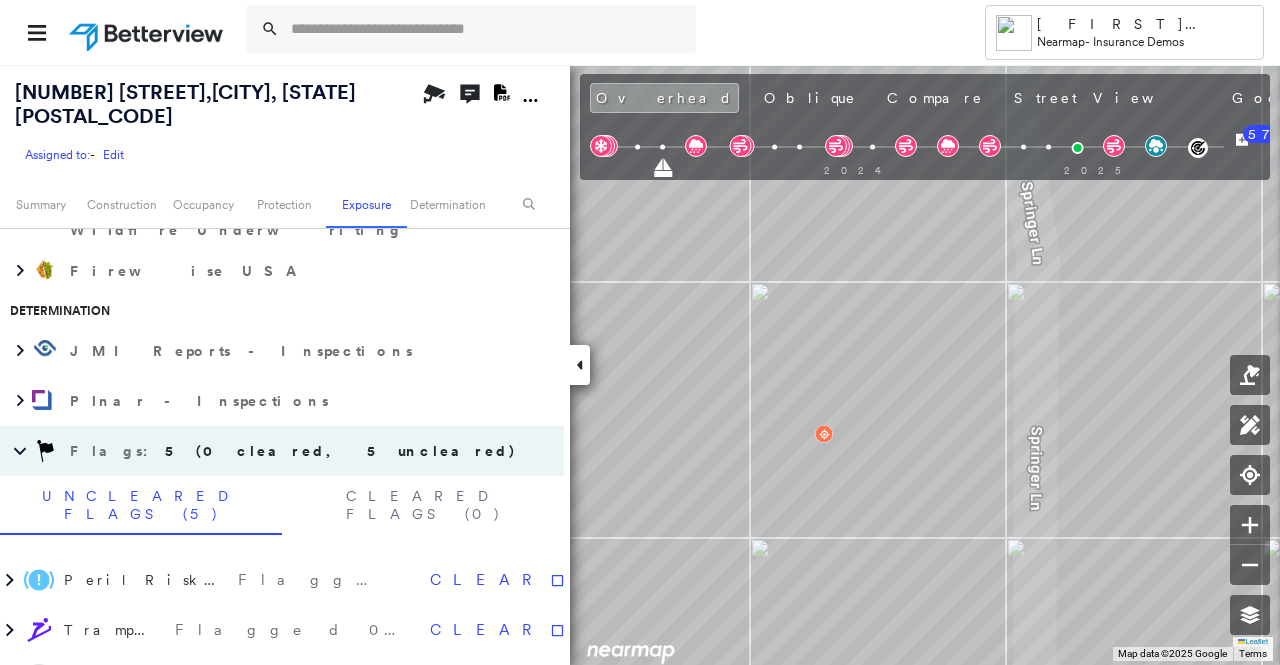 scroll, scrollTop: 1671, scrollLeft: 0, axis: vertical 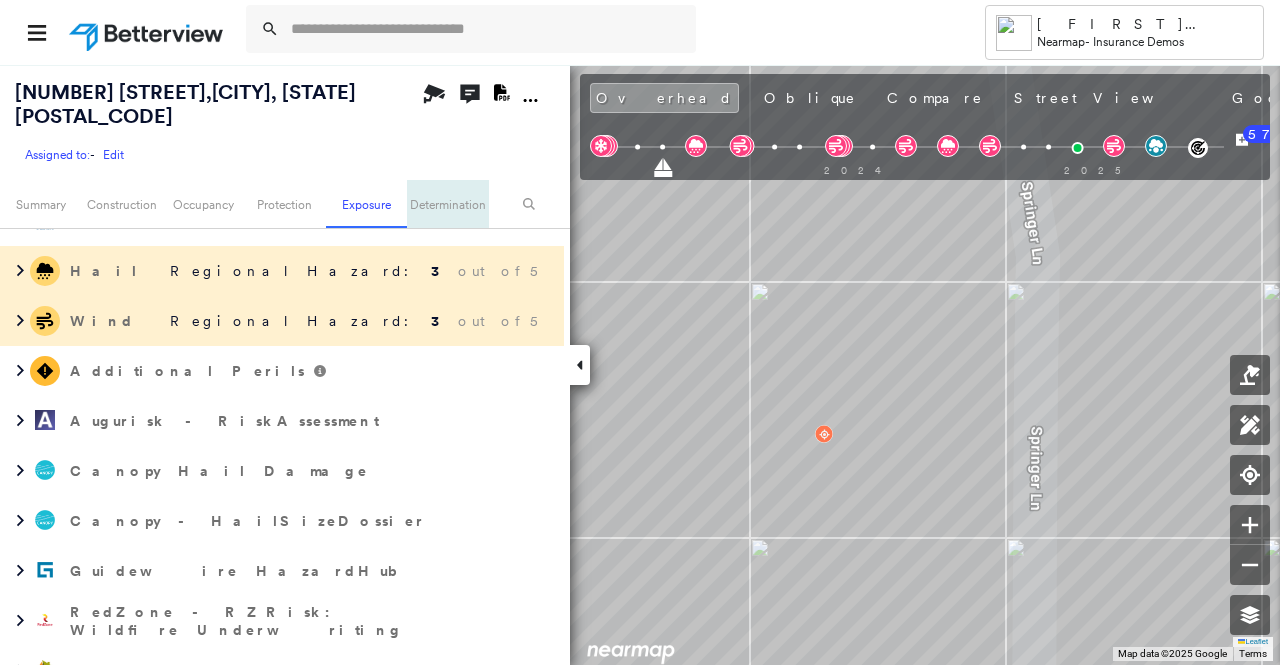click on "Determination" at bounding box center (447, 204) 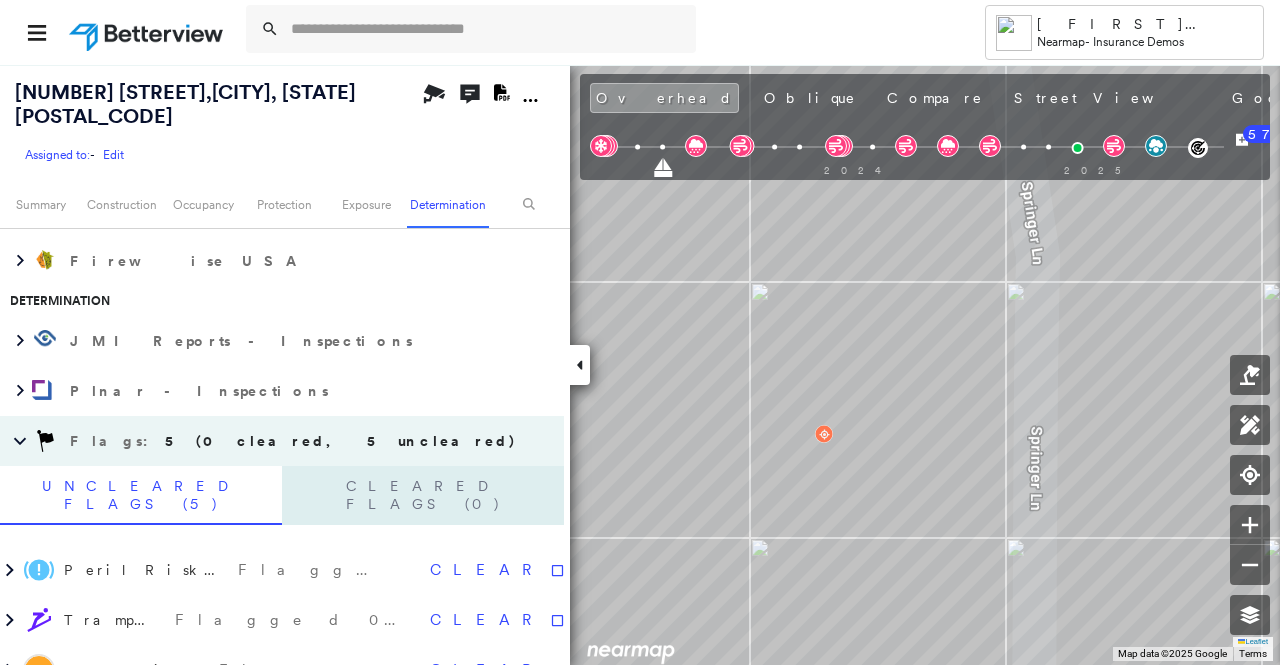 scroll, scrollTop: 1881, scrollLeft: 0, axis: vertical 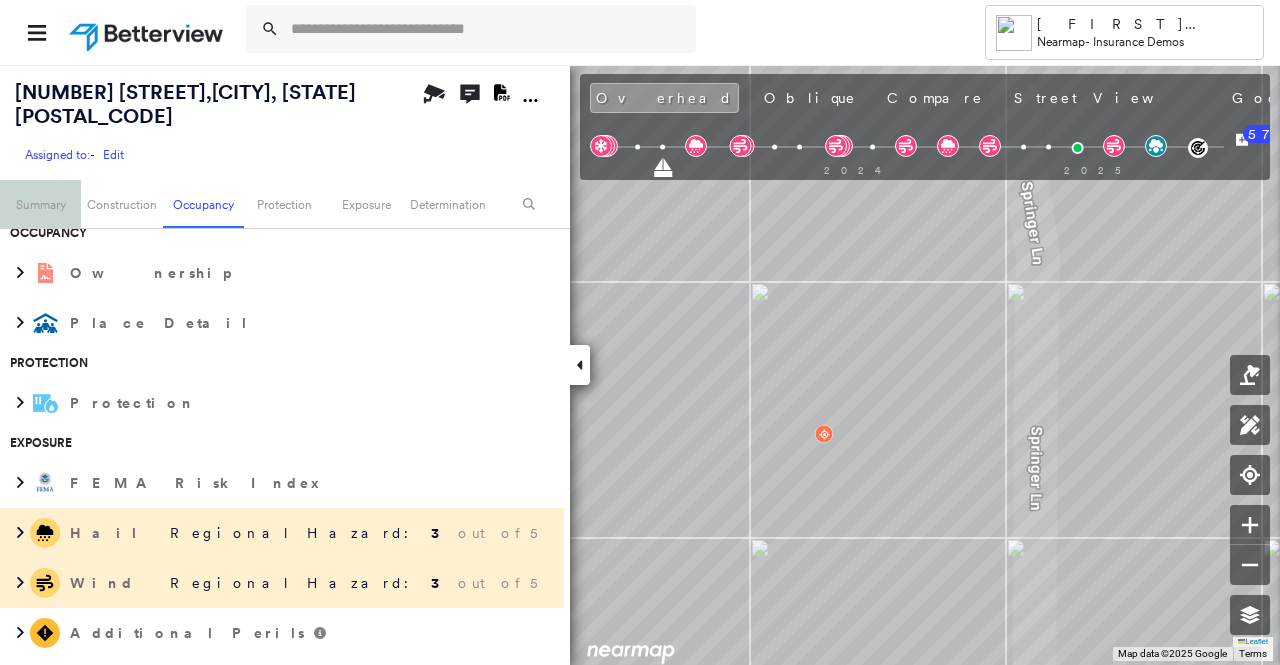 click on "Summary" at bounding box center (40, 204) 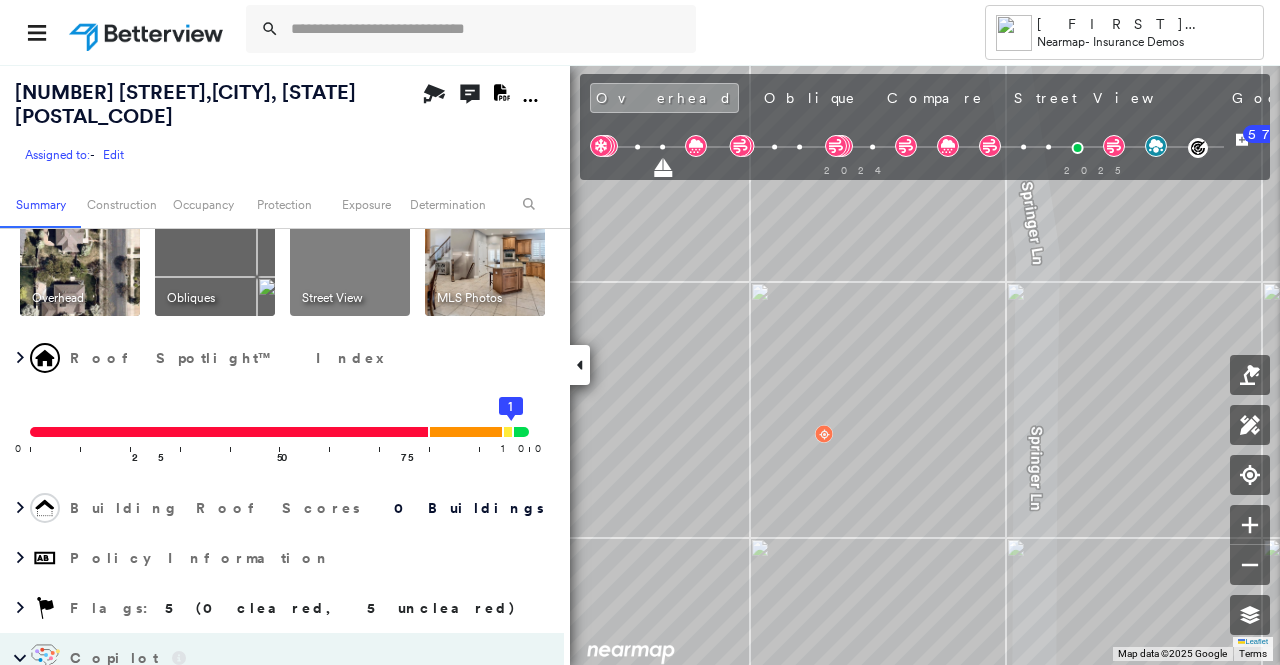 scroll, scrollTop: 35, scrollLeft: 0, axis: vertical 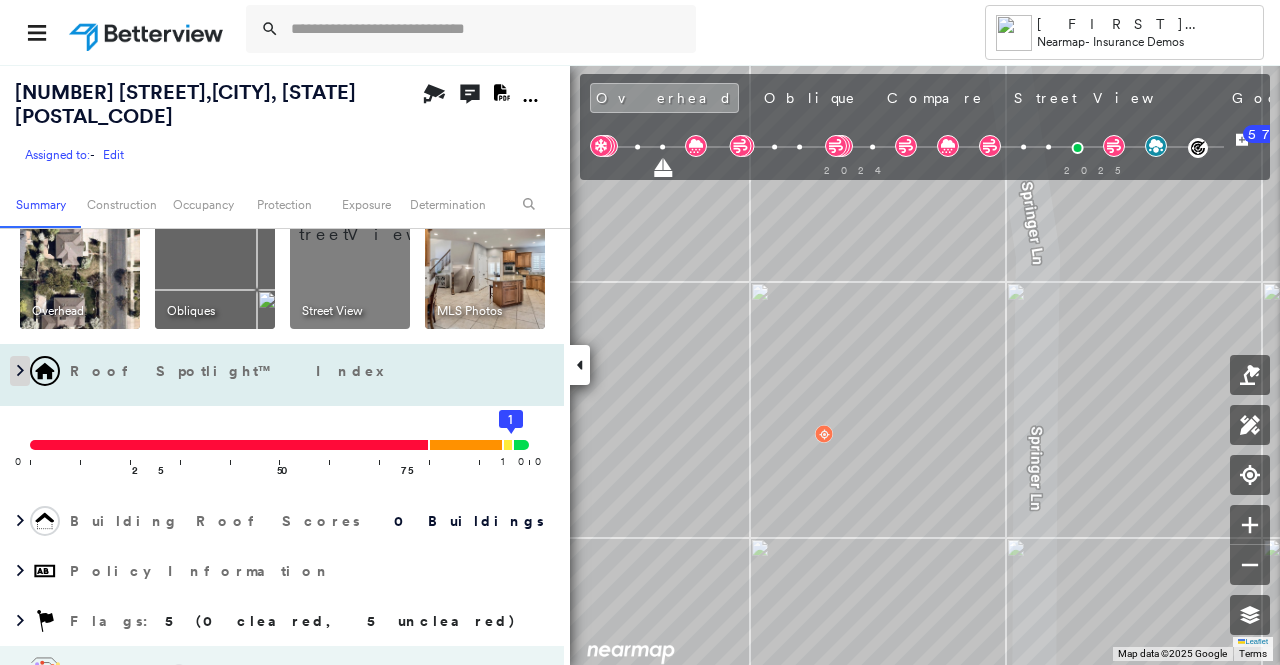click 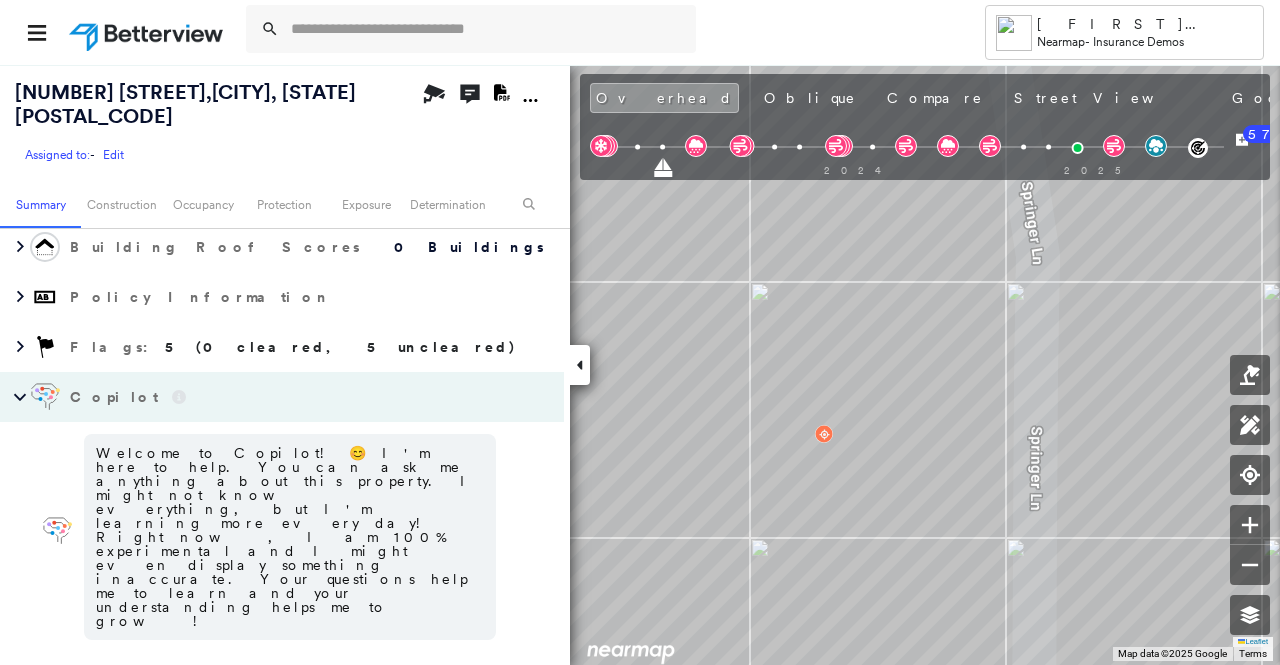 scroll, scrollTop: 600, scrollLeft: 0, axis: vertical 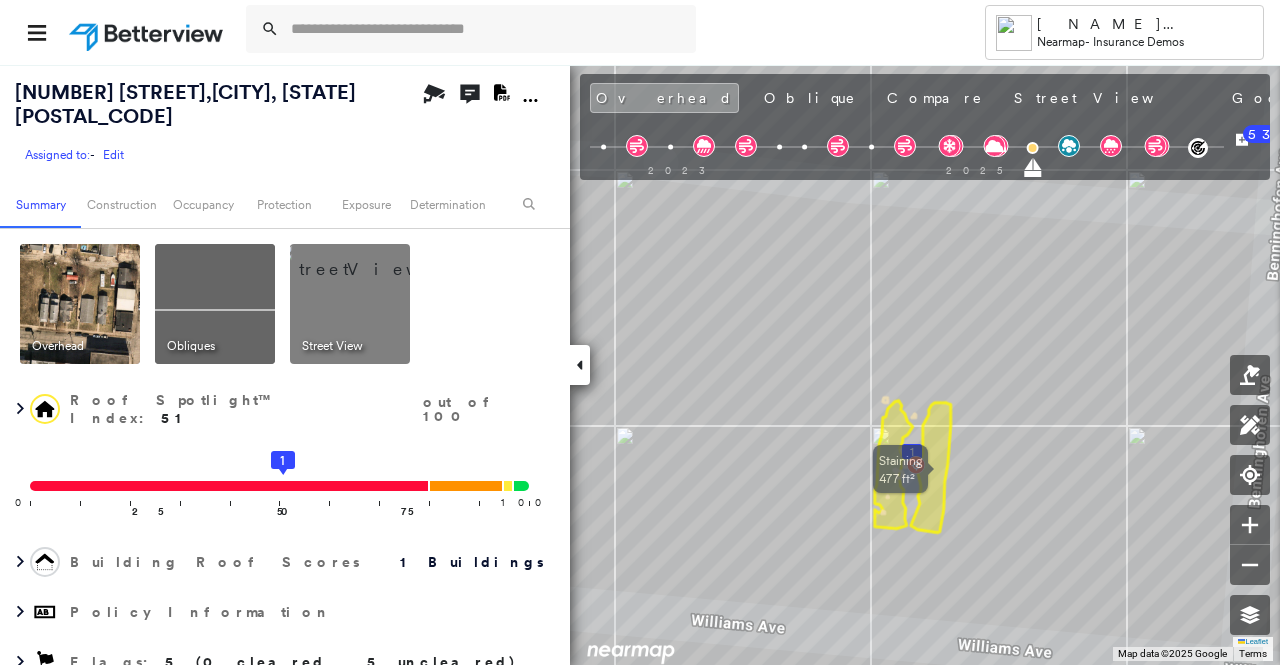 click 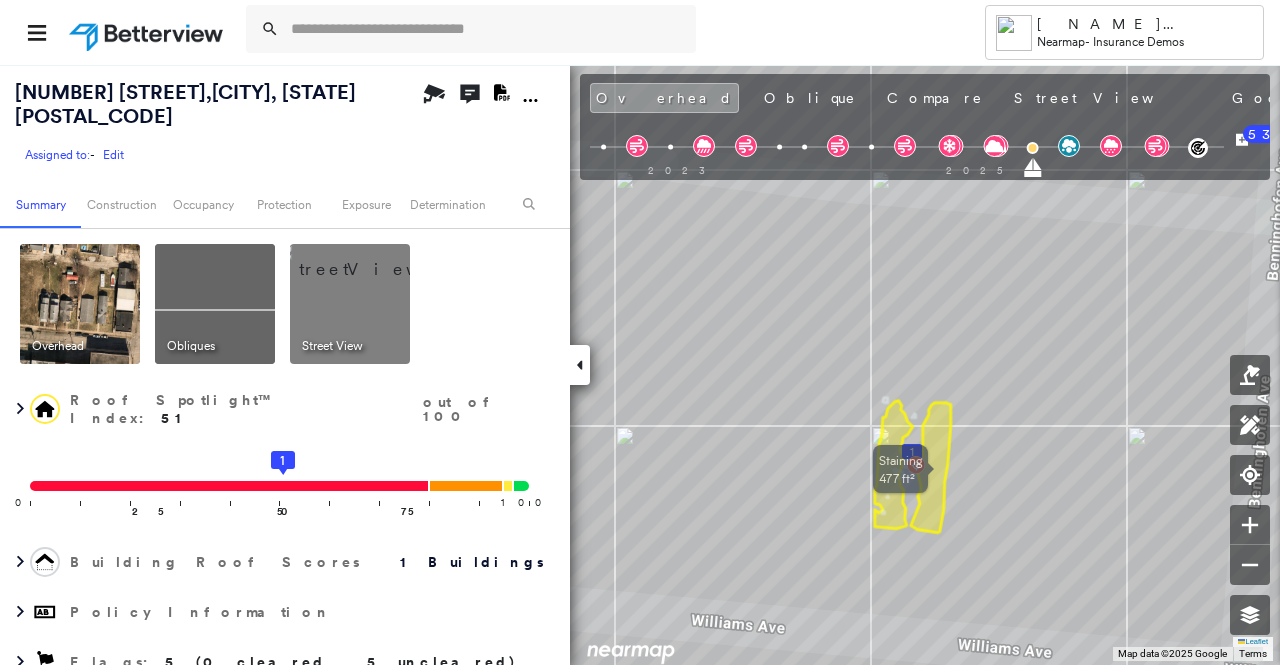 click 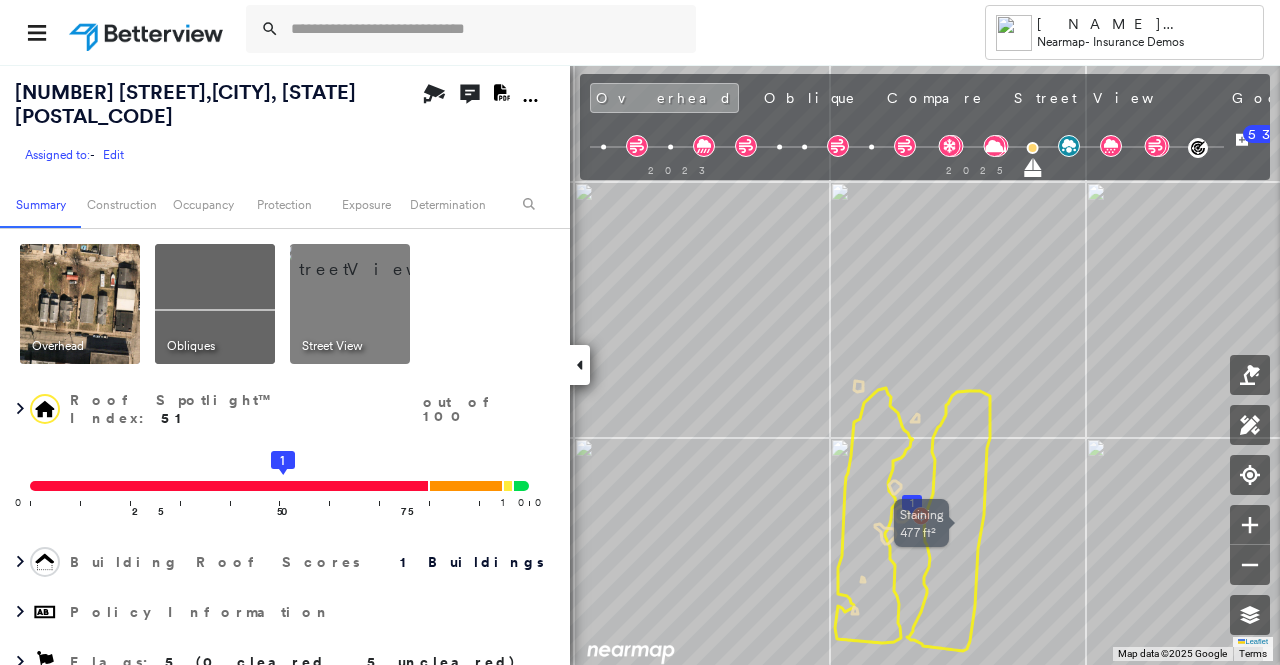 click 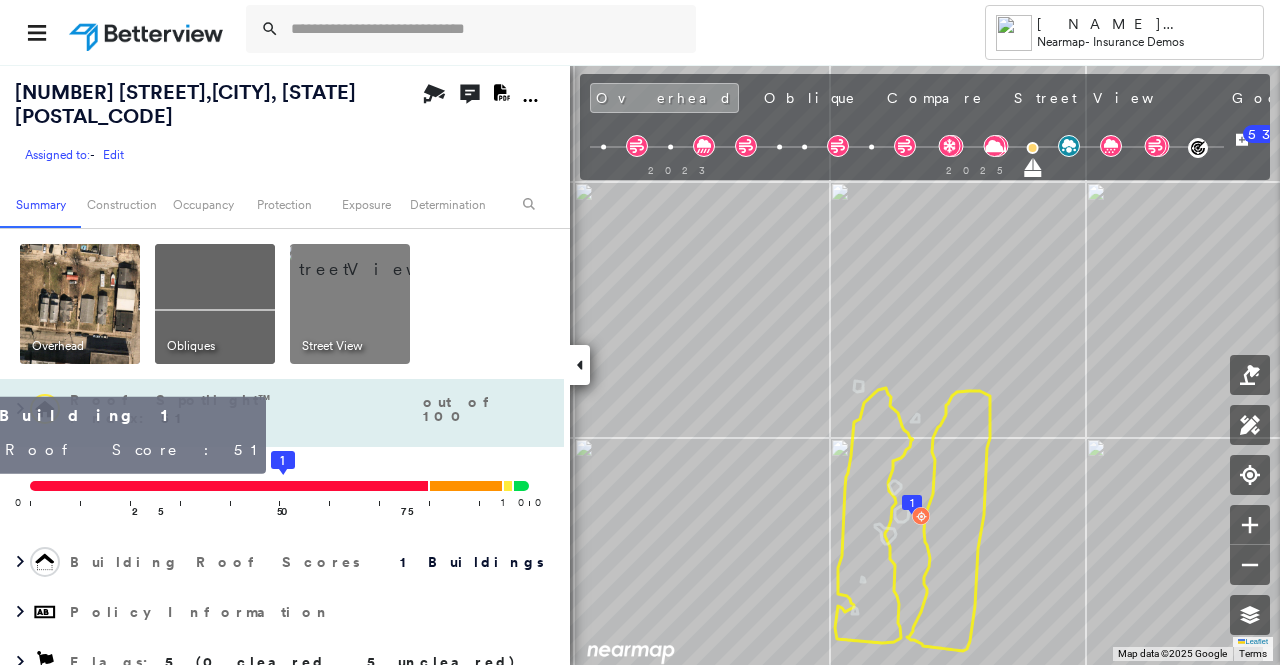 click on "1" 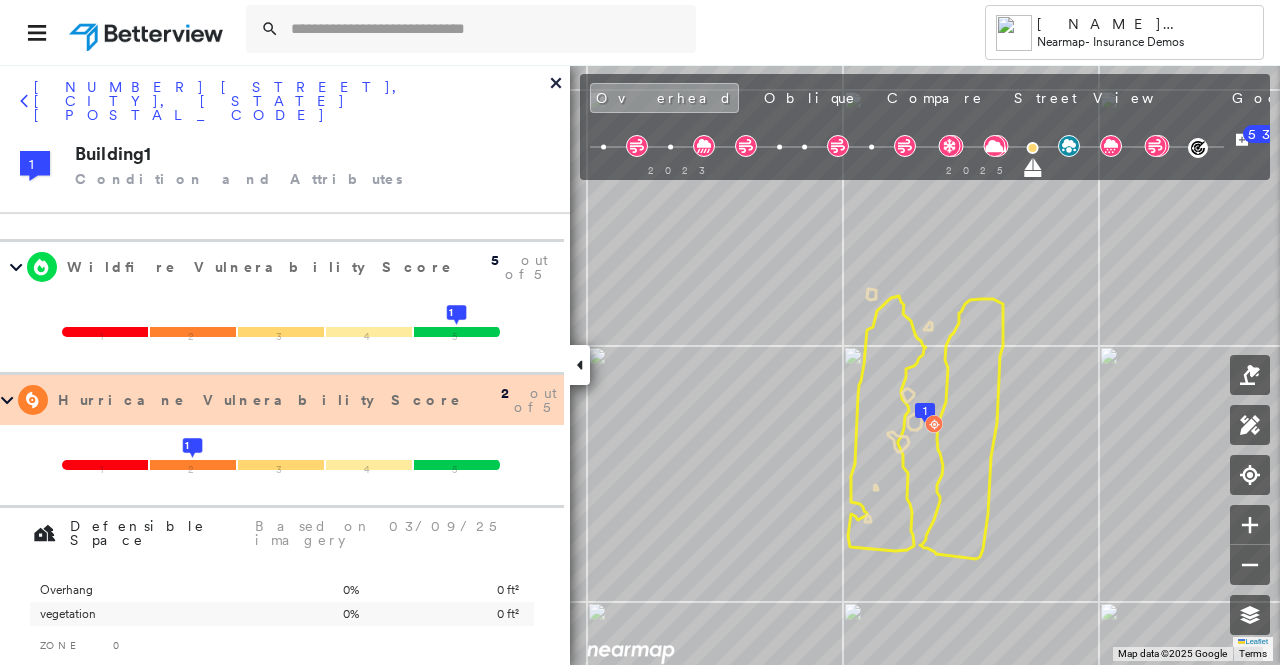 scroll, scrollTop: 600, scrollLeft: 0, axis: vertical 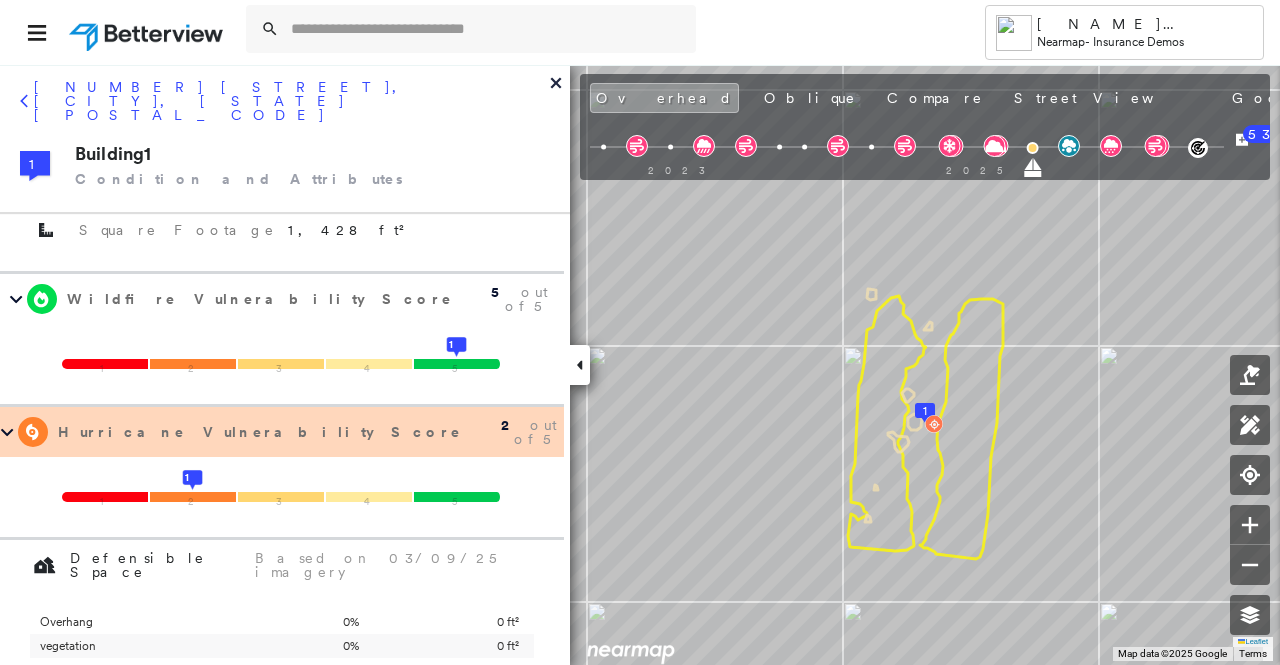 click on "1" at bounding box center [193, 477] 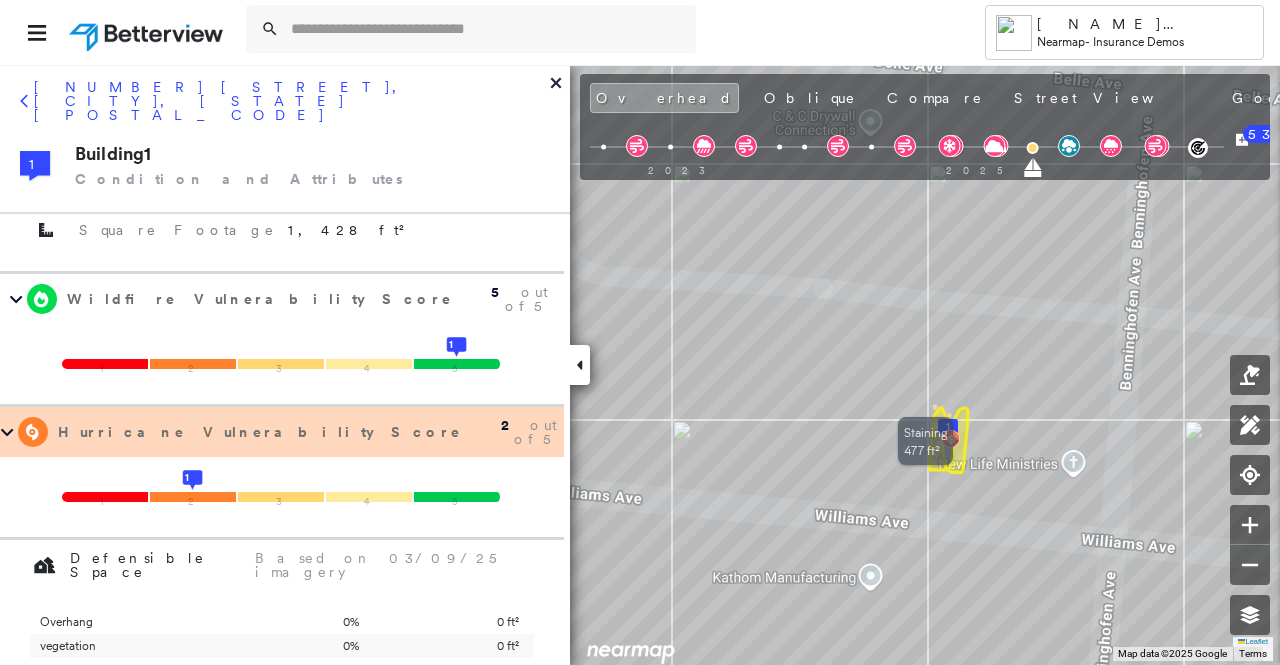 click 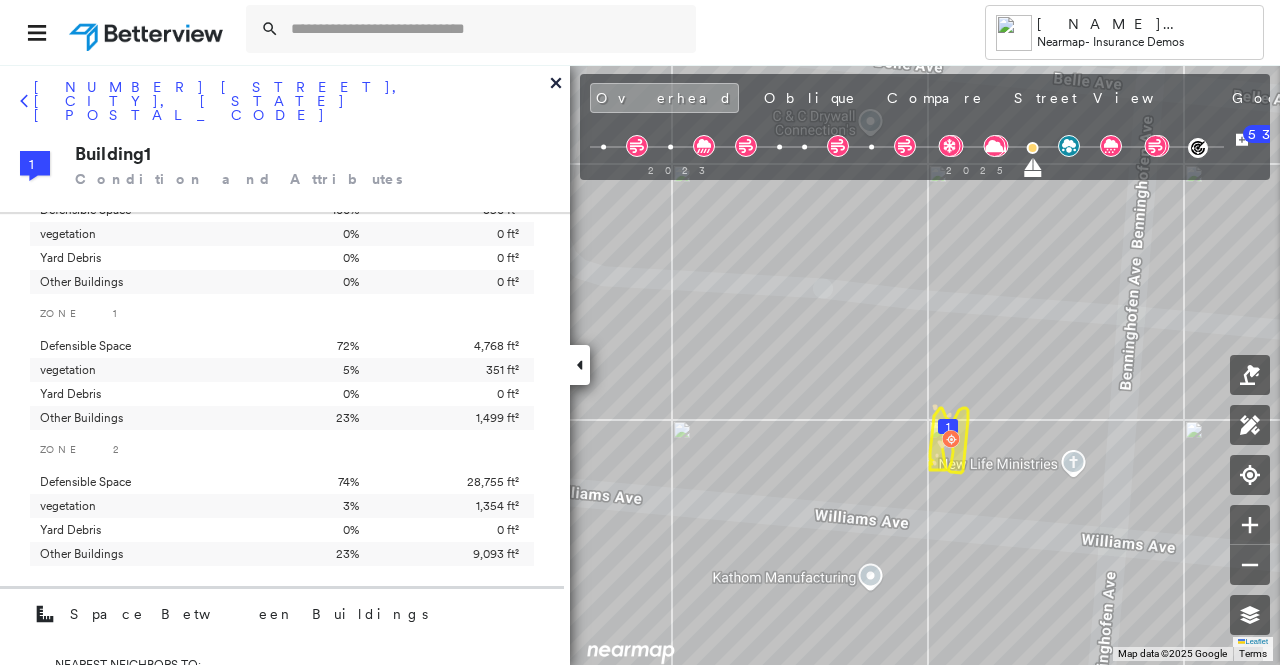scroll, scrollTop: 1262, scrollLeft: 0, axis: vertical 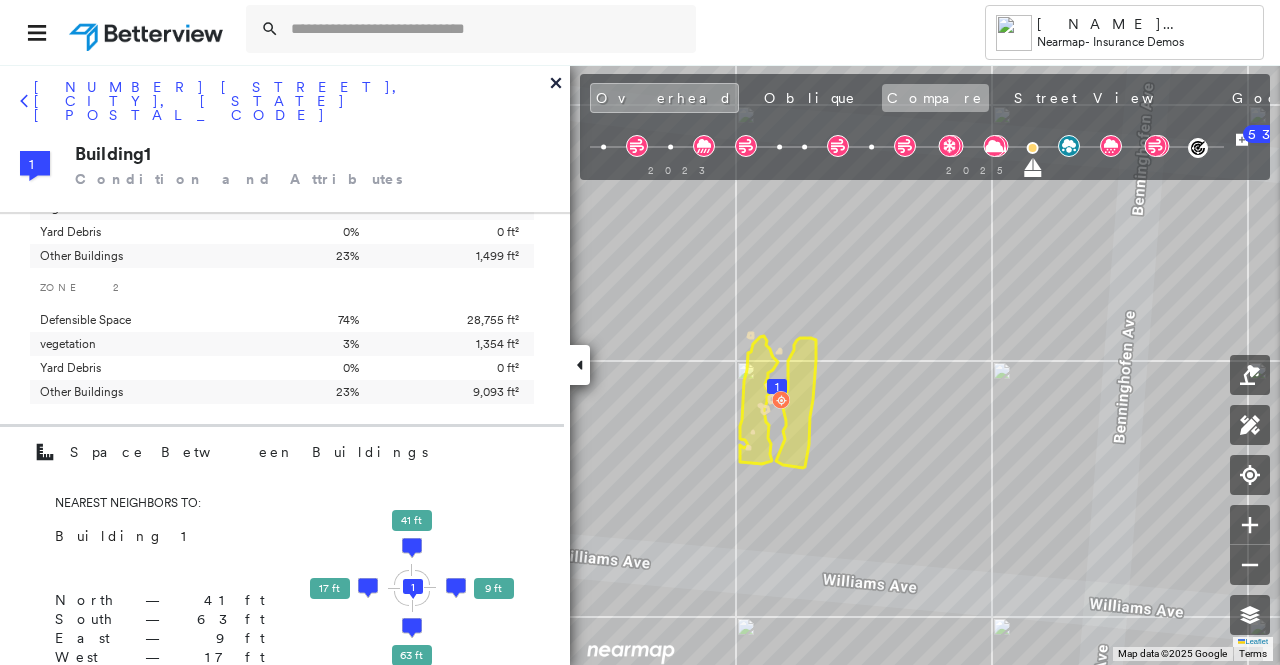 click on "Compare" at bounding box center [935, 98] 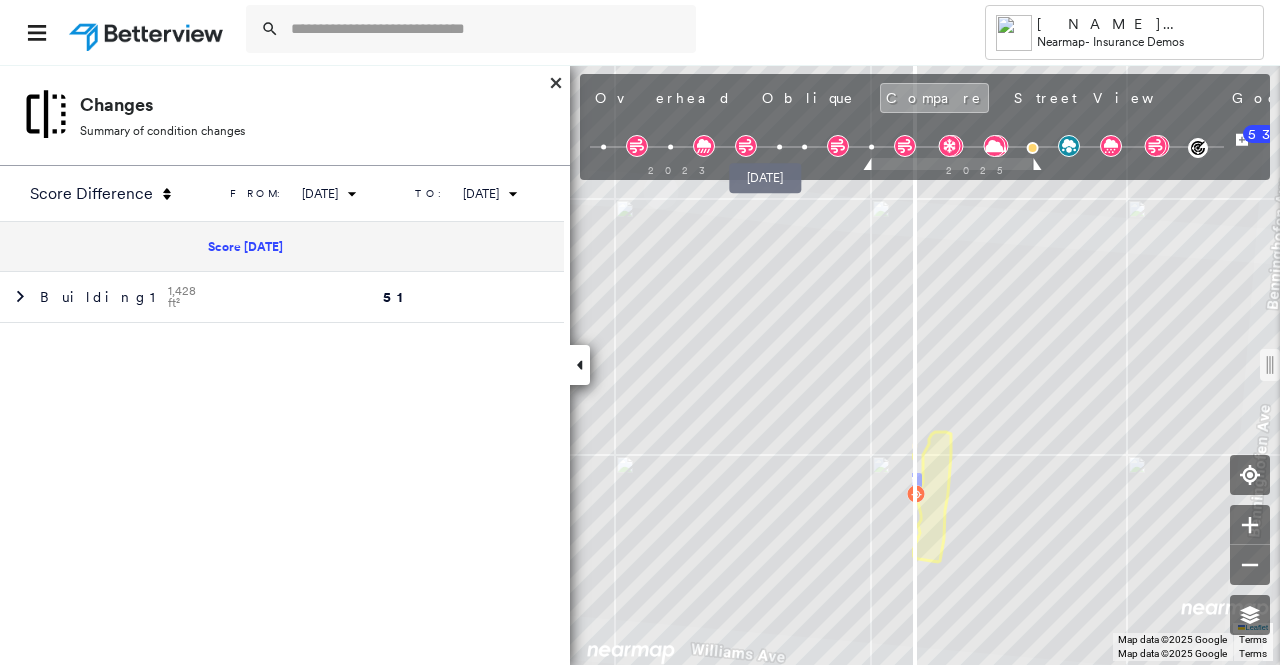 click at bounding box center [779, 147] 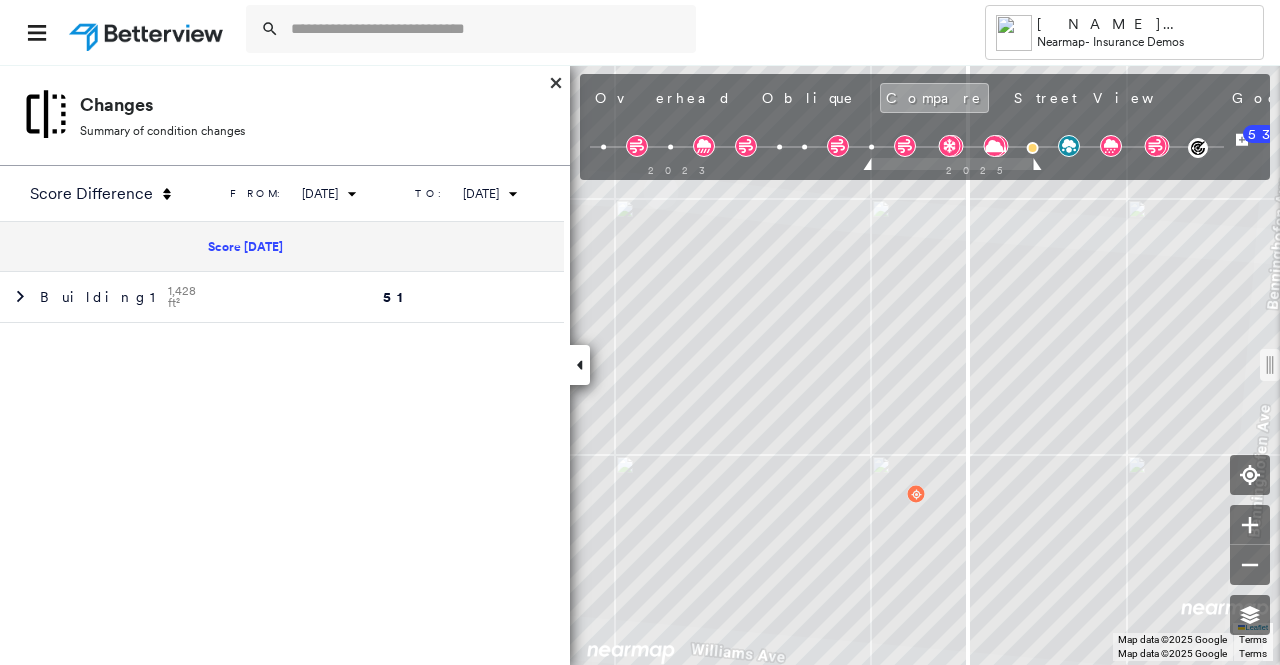 drag, startPoint x: 922, startPoint y: 367, endPoint x: 970, endPoint y: 353, distance: 50 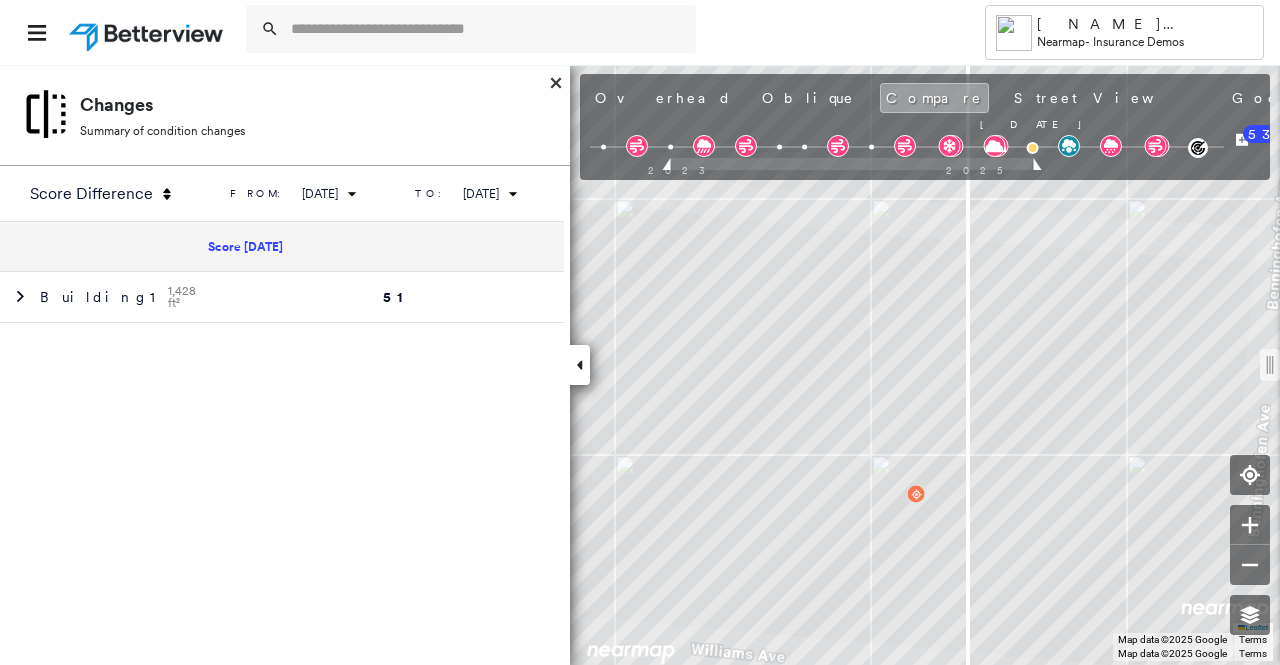 drag, startPoint x: 870, startPoint y: 165, endPoint x: 711, endPoint y: 163, distance: 159.01257 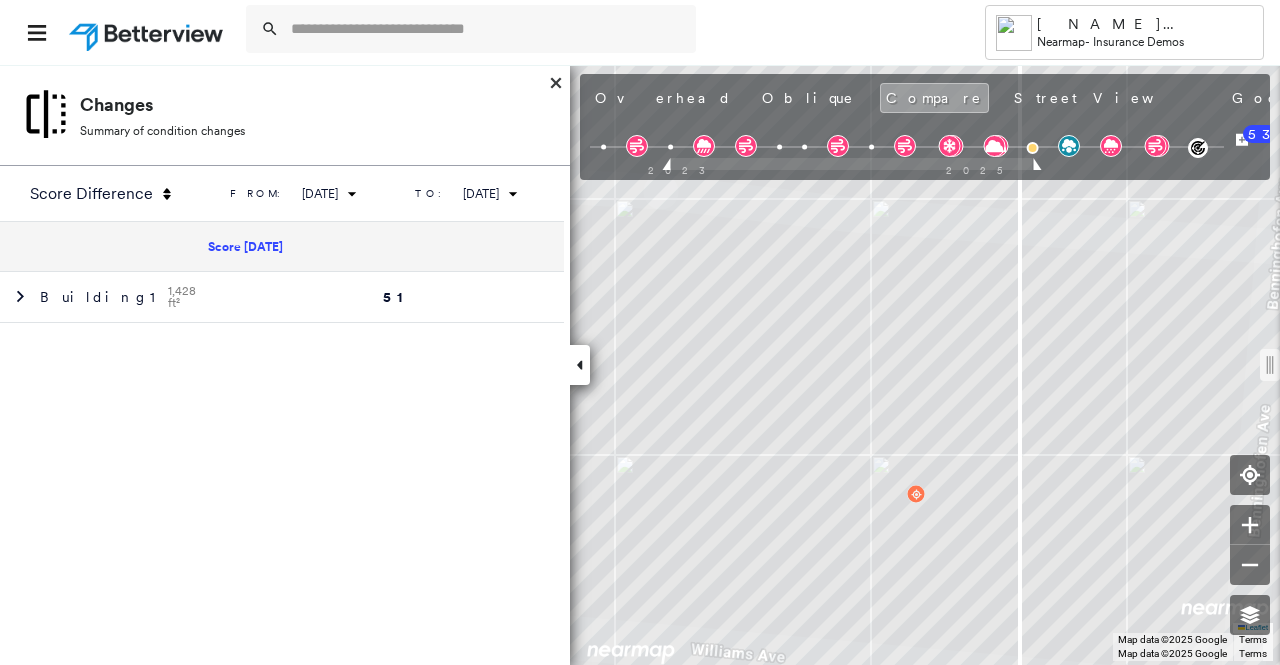 drag, startPoint x: 918, startPoint y: 373, endPoint x: 1024, endPoint y: 321, distance: 118.06778 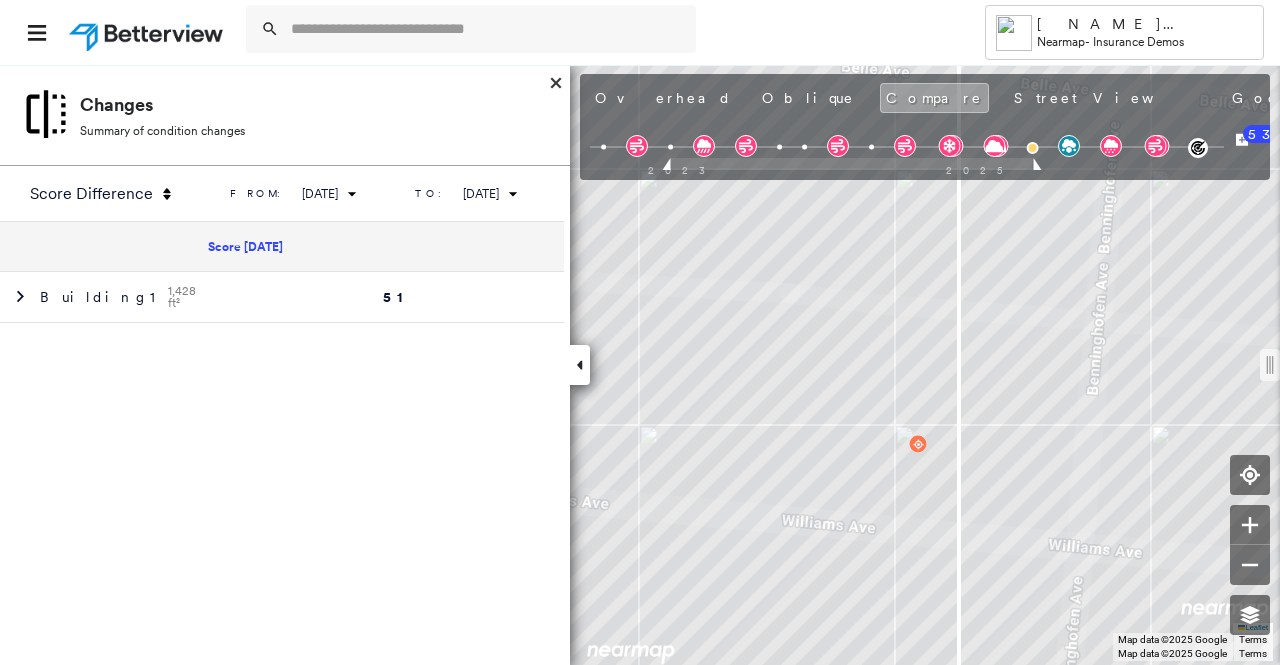 drag, startPoint x: 1024, startPoint y: 365, endPoint x: 966, endPoint y: 355, distance: 58.855755 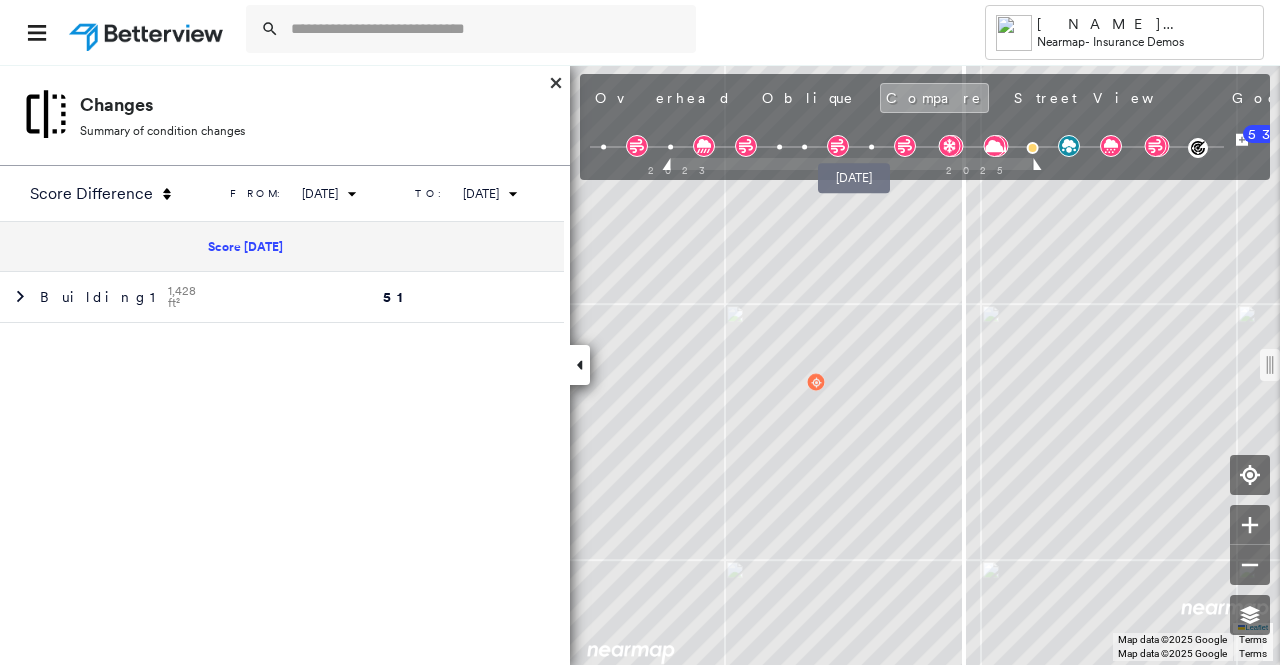 click at bounding box center [871, 147] 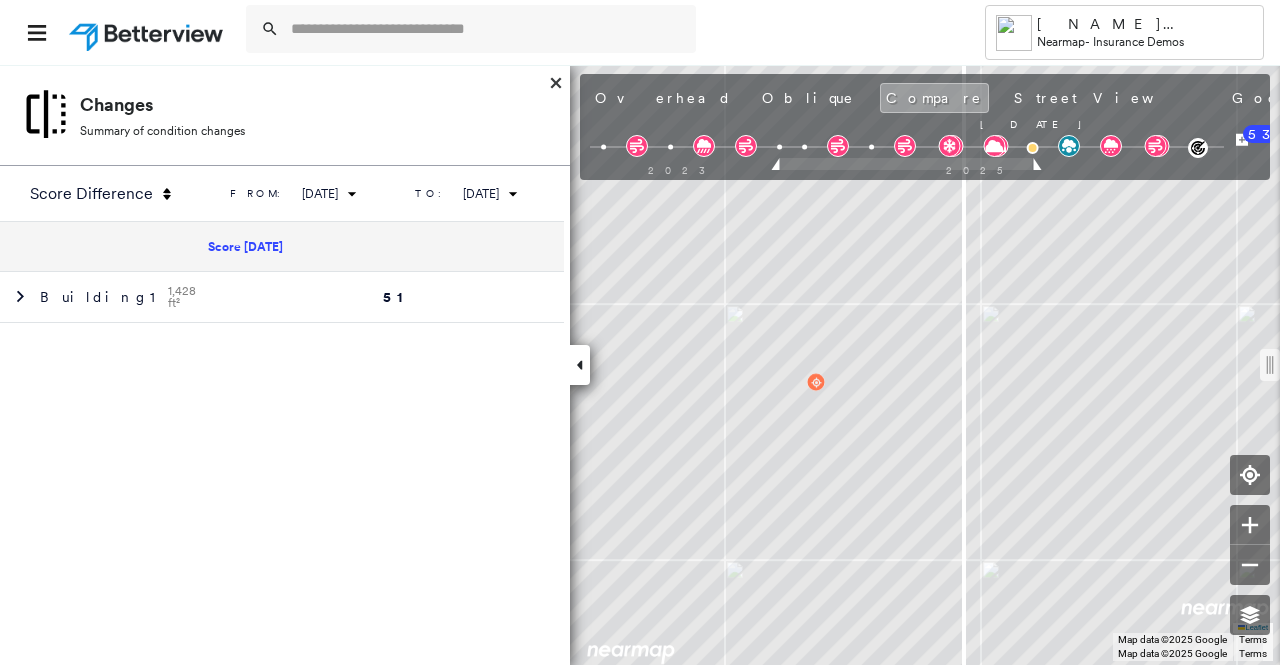 drag, startPoint x: 668, startPoint y: 163, endPoint x: 764, endPoint y: 160, distance: 96.04687 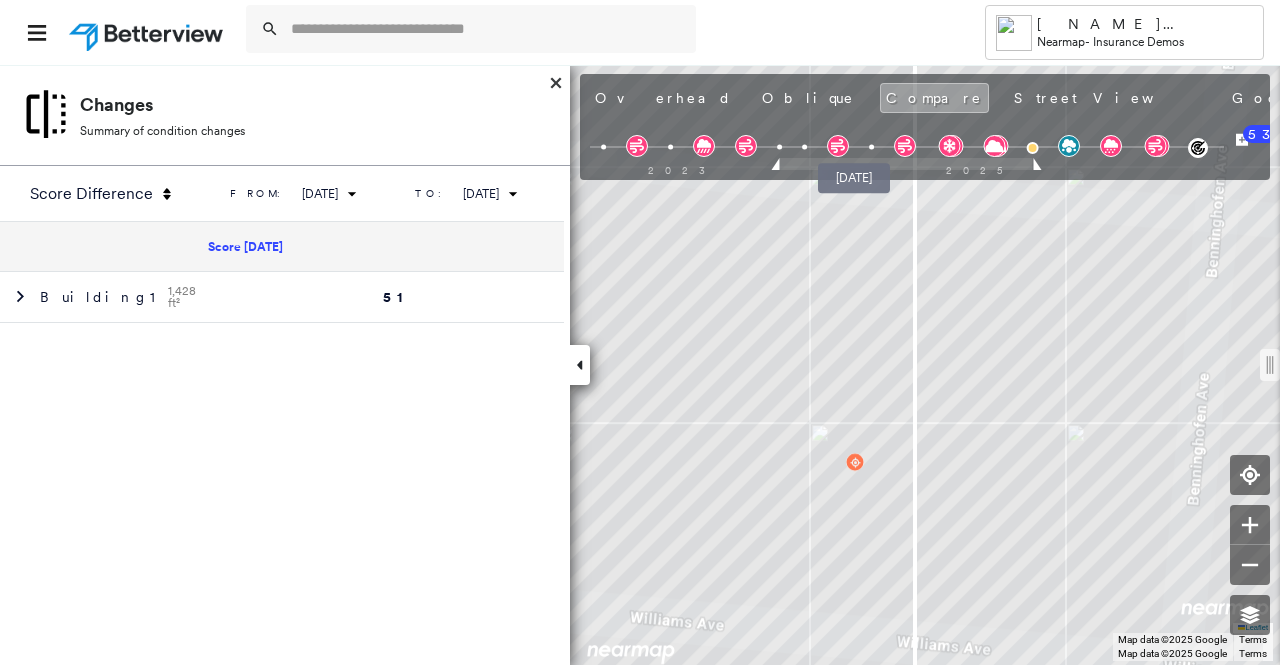 click at bounding box center (871, 147) 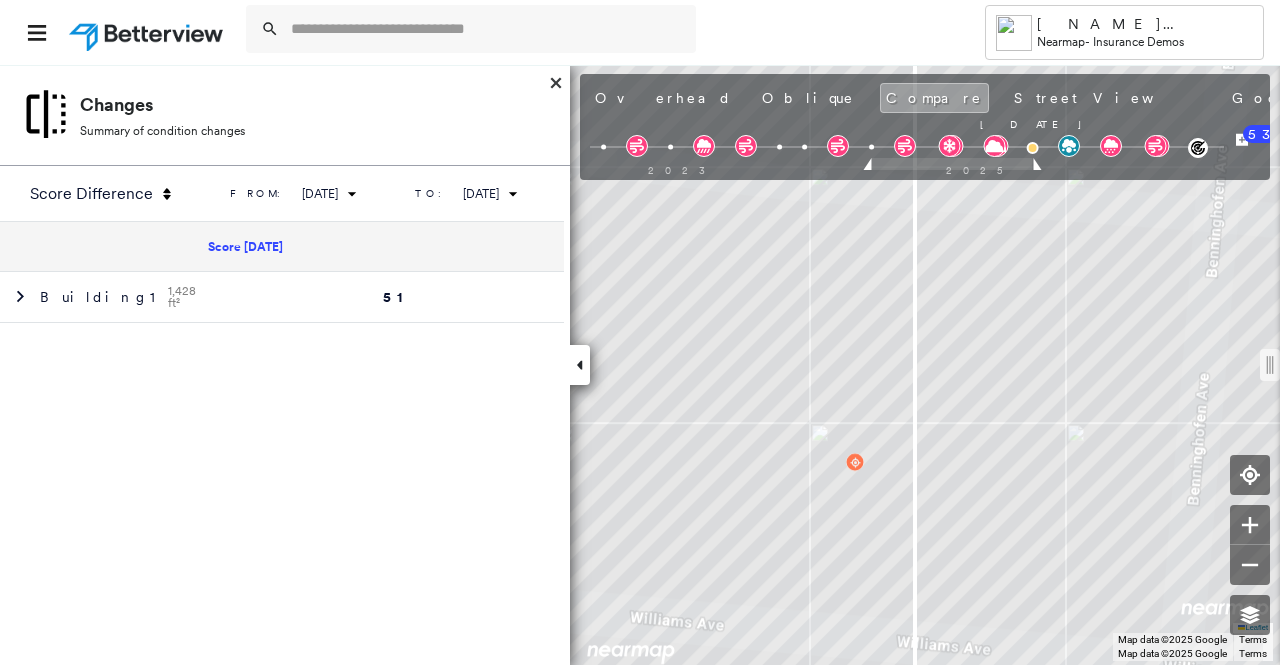 drag, startPoint x: 778, startPoint y: 161, endPoint x: 856, endPoint y: 161, distance: 78 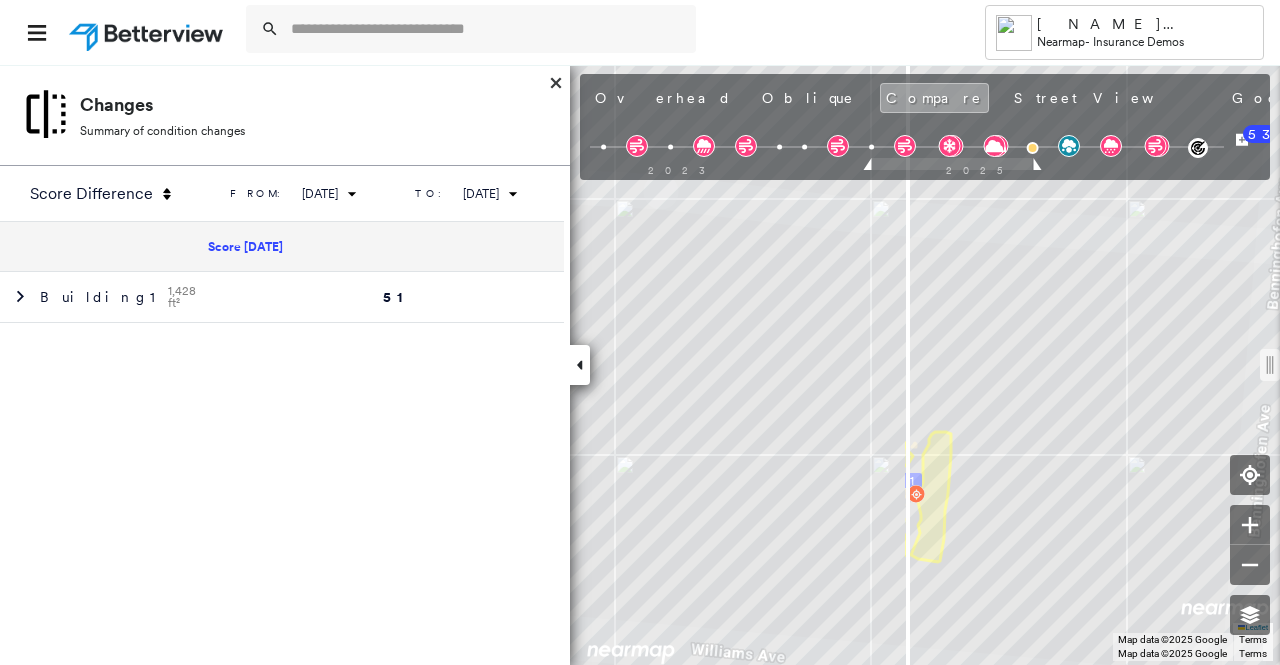 drag, startPoint x: 922, startPoint y: 376, endPoint x: 910, endPoint y: 358, distance: 21.633308 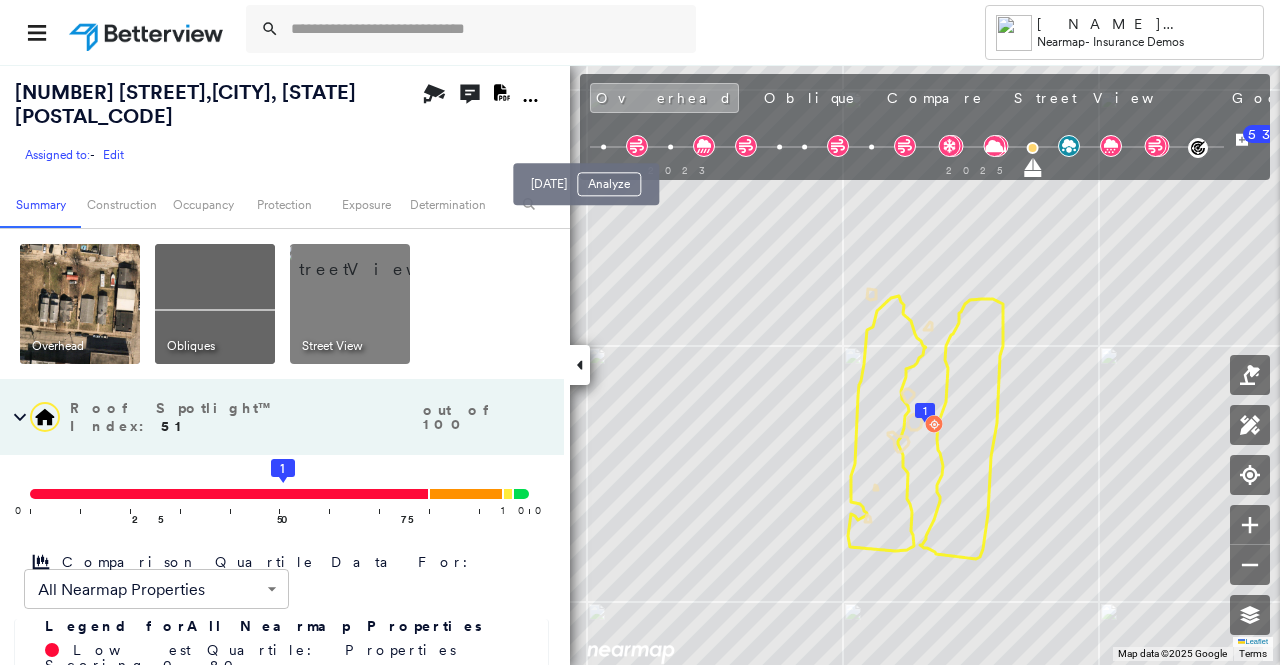 click on "Analyze" at bounding box center (609, 184) 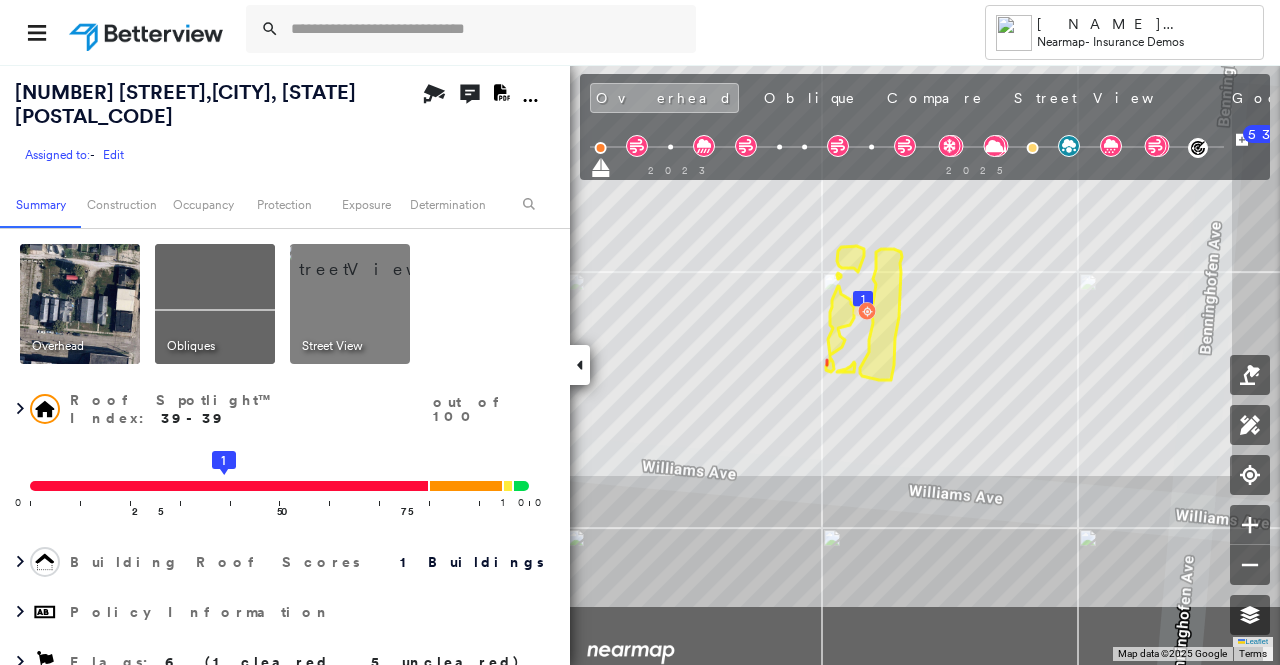 click on "680  Williams Ave ,  Hamilton, OH 45015 Assigned to:  - Edit Assigned to:  - Edit Assigned to:  - Edit Open Comments Download PDF Report Summary Construction Occupancy Protection Exposure Determination Overhead Obliques Street View Roof Spotlight™ Index :  39-39 out of 100 0 100 25 50 1 75 Building Roof Scores 1 Buildings Policy Information Flags :  6 (1 cleared, 5 uncleared) Copilot Welcome to Copilot! 😊
I'm here to help. You can ask me anything about this property. I might not know everything, but I'm learning more every day!  Right now, I am 100% experimental and I might even display something inaccurate. Your questions help me to learn and your understanding helps me to grow! * ​ Construction Roof Spotlights :  Staining, Worn Shingles, Vent Property Features Roof Age :  10+ years old. 1 Building 1 :  10+ years Roof Size & Shape :  1 building  - Gable | Asphalt Shingle Assessor and MLS Details BuildZoom - Building Permit Data and Analysis Occupancy Ownership Place Detail Protection Protection 3" at bounding box center [640, 364] 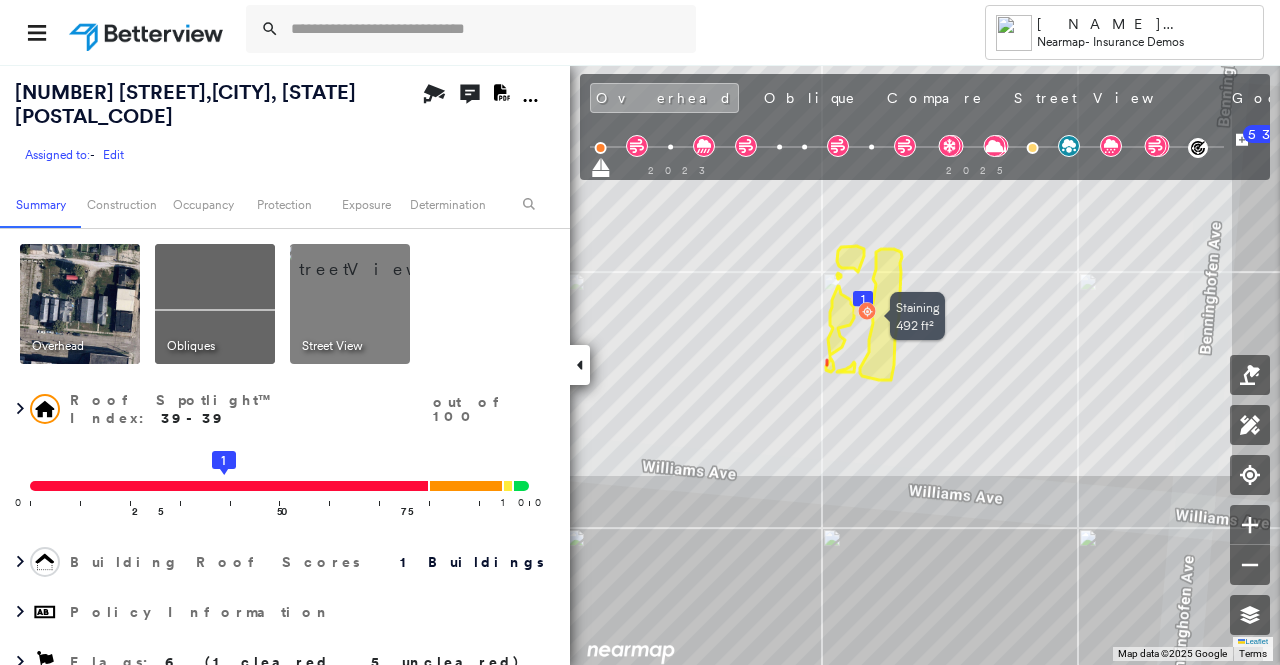 click 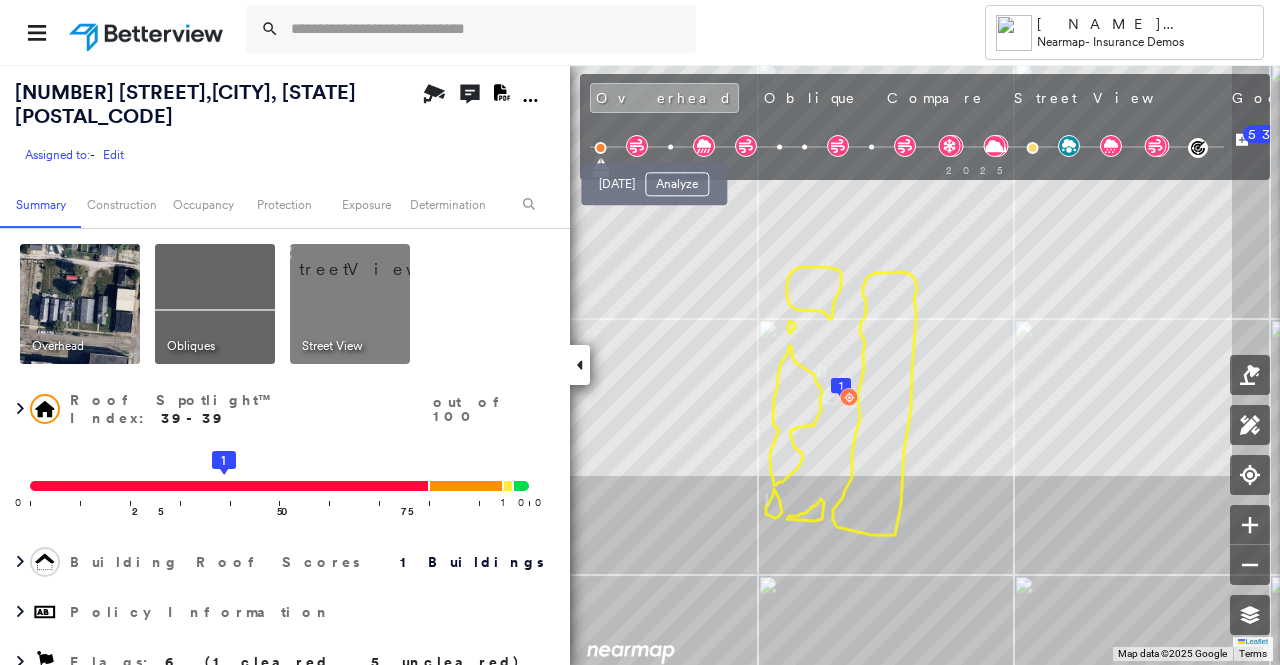 click at bounding box center [670, 147] 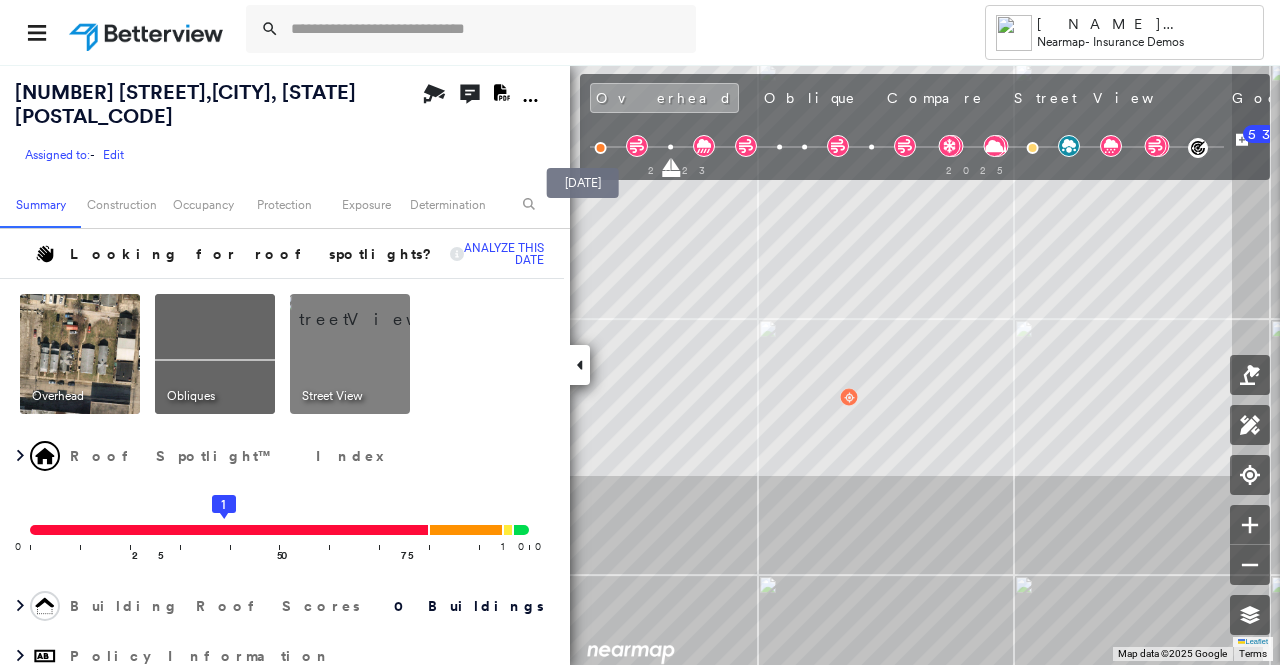 click at bounding box center (600, 148) 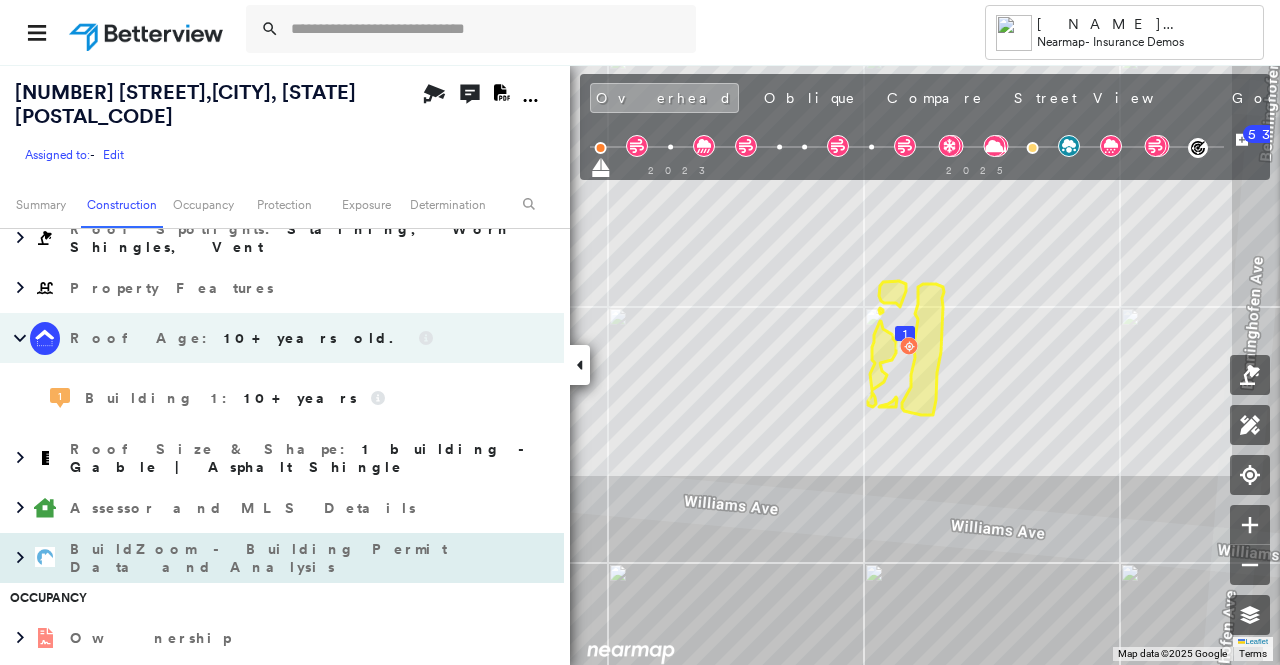 scroll, scrollTop: 700, scrollLeft: 0, axis: vertical 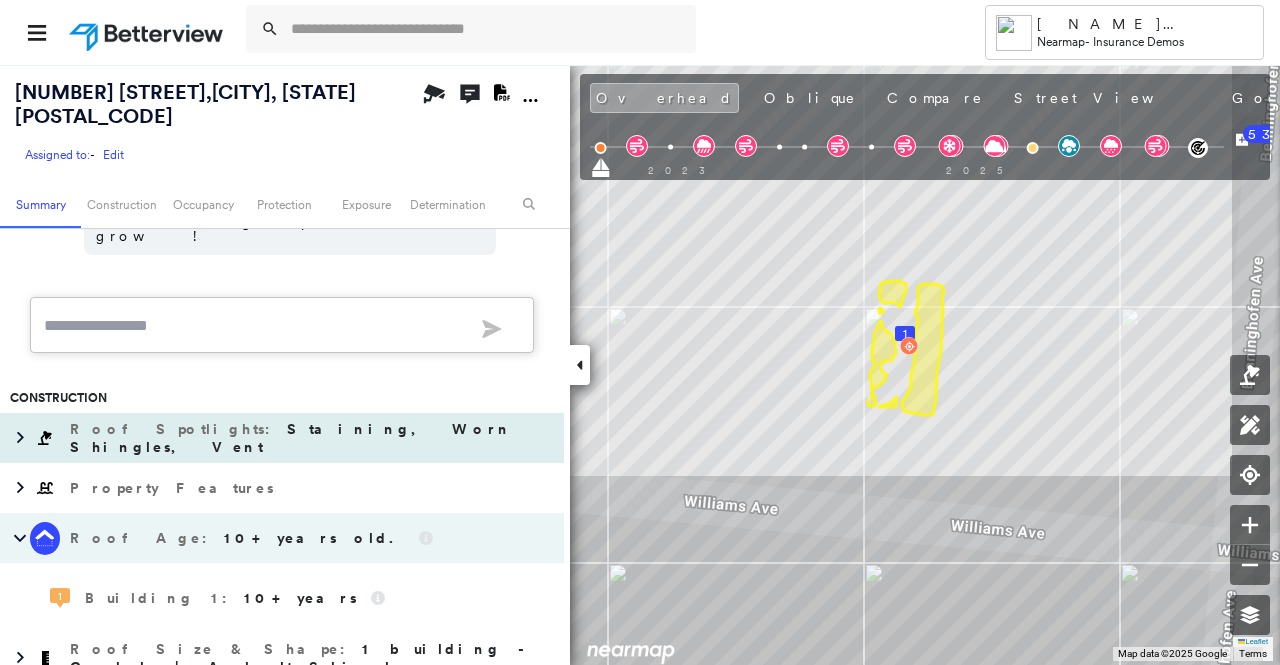 click on "Staining, Worn Shingles, Vent" at bounding box center [291, 438] 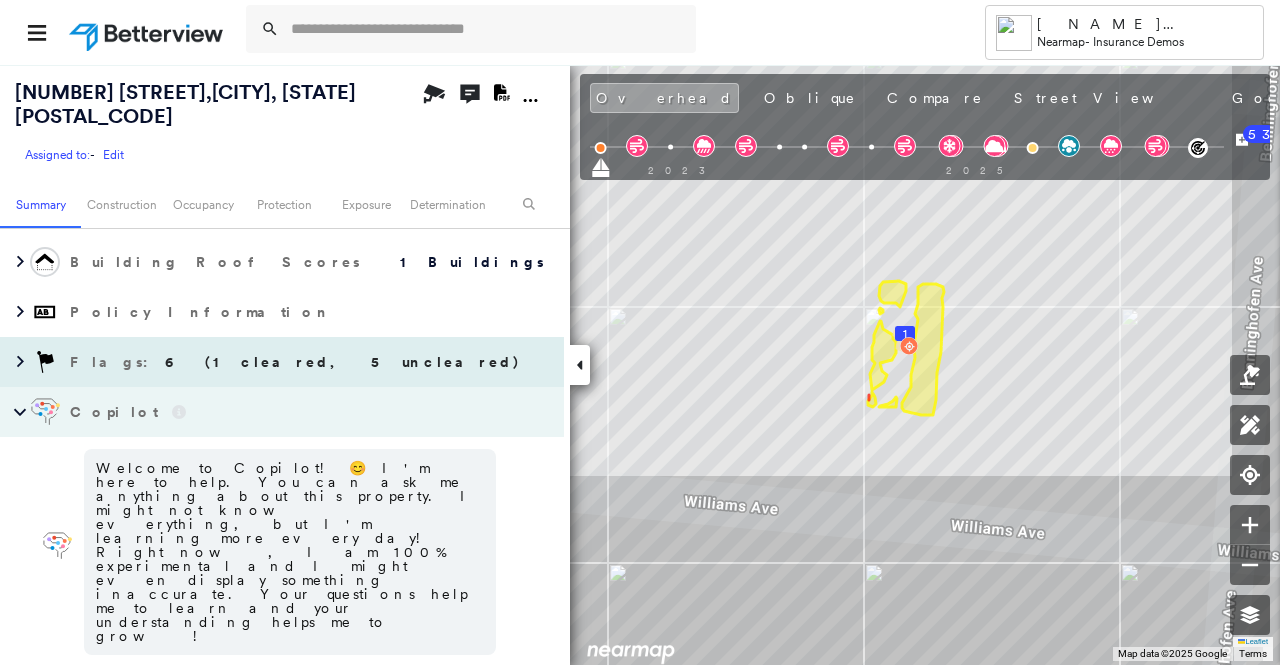 scroll, scrollTop: 100, scrollLeft: 0, axis: vertical 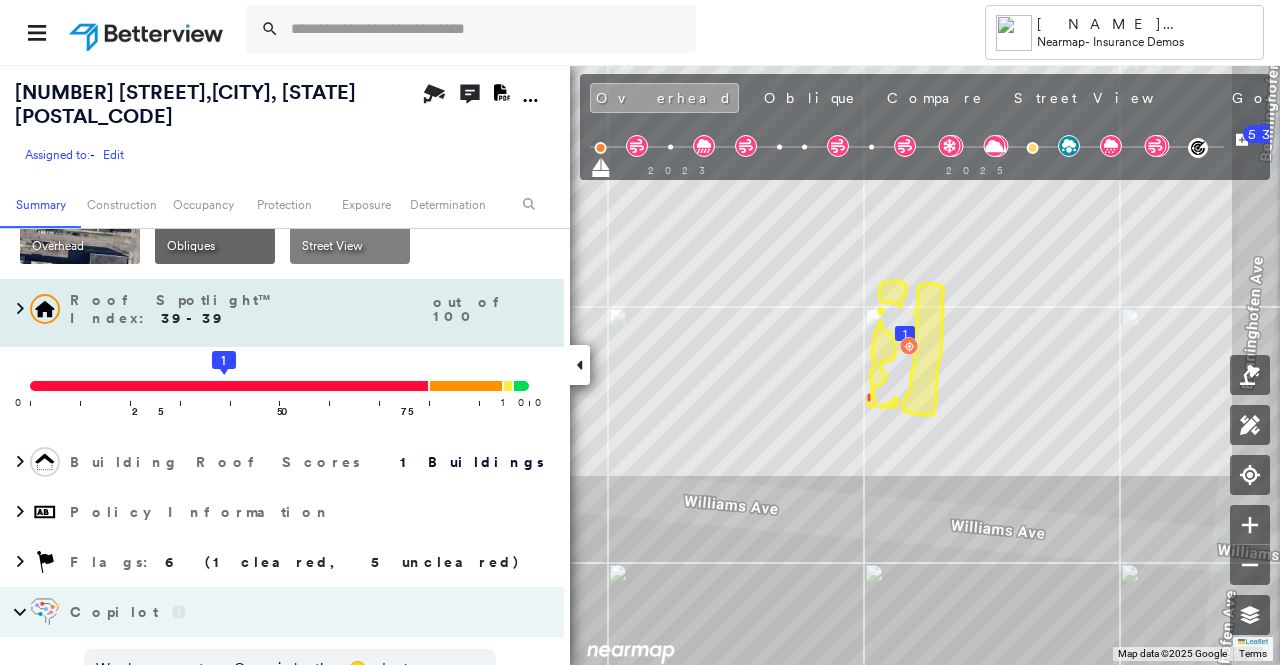 click at bounding box center [229, 386] 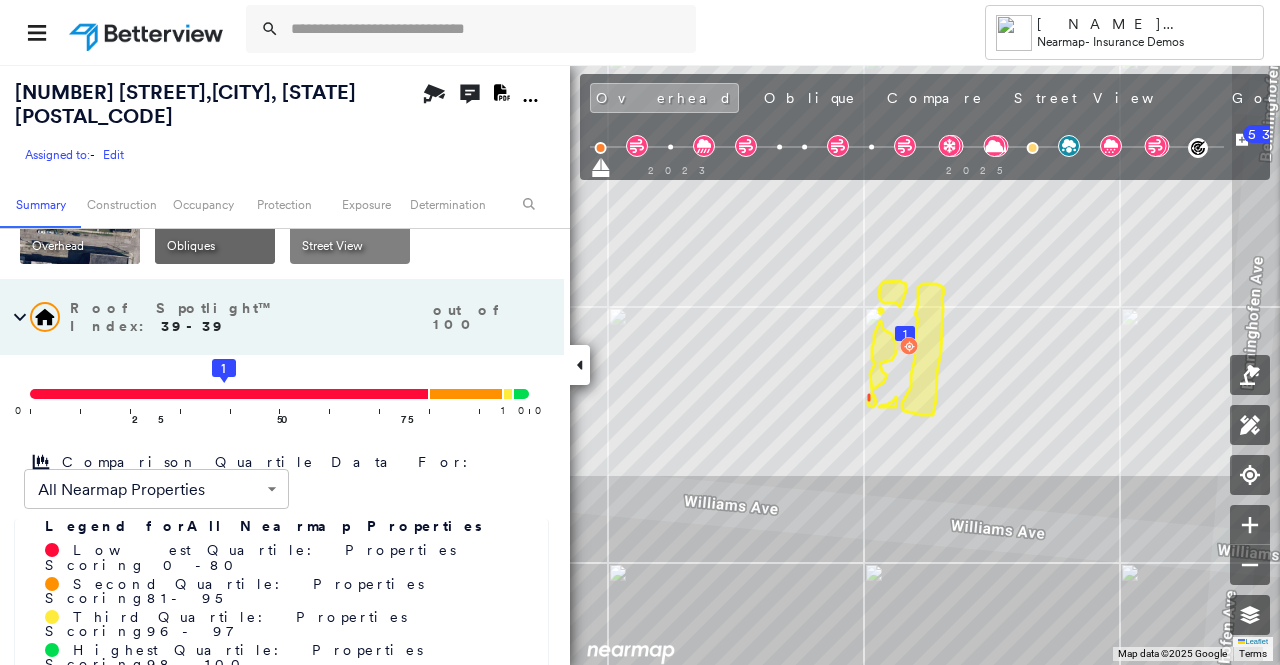 click on "Tower Chris Pacheco Nearmap  -   Insurance Demos 680  Williams Ave ,  Hamilton, OH 45015 Assigned to:  - Edit Assigned to:  - Edit Assigned to:  - Edit Open Comments Download PDF Report Summary Construction Occupancy Protection Exposure Determination Overhead Obliques Street View Roof Spotlight™ Index :  39-39 out of 100 0 100 25 50 1 75 Comparison Quartile Data For: All Nearmap Properties ****** ​ Legend for  All Nearmap Properties Lowest Quartile: Properties Scoring 0 -  80 Second Quartile: Properties Scoring  81  -   95 Third Quartile: Properties Scoring  96  -   97 Highest Quartile: Properties Scoring  98  - 100 RSI unavailable Building Roof Scores 1 Buildings Policy Information Flags :  6 (1 cleared, 5 uncleared) Copilot * ​ Construction Roof Spotlights :  Staining, Worn Shingles, Vent Staining ( 6  total ,  52 %  coverage,  732 ft² ) Worn Shingles ( 1  total ,  <1 %  coverage,  0 ft² ) Vent ( 2  total ,  1 %  coverage,  9 ft² ) Property Features Roof Age :  10+ years old. 1 Building 1 :  :  3" at bounding box center [640, 332] 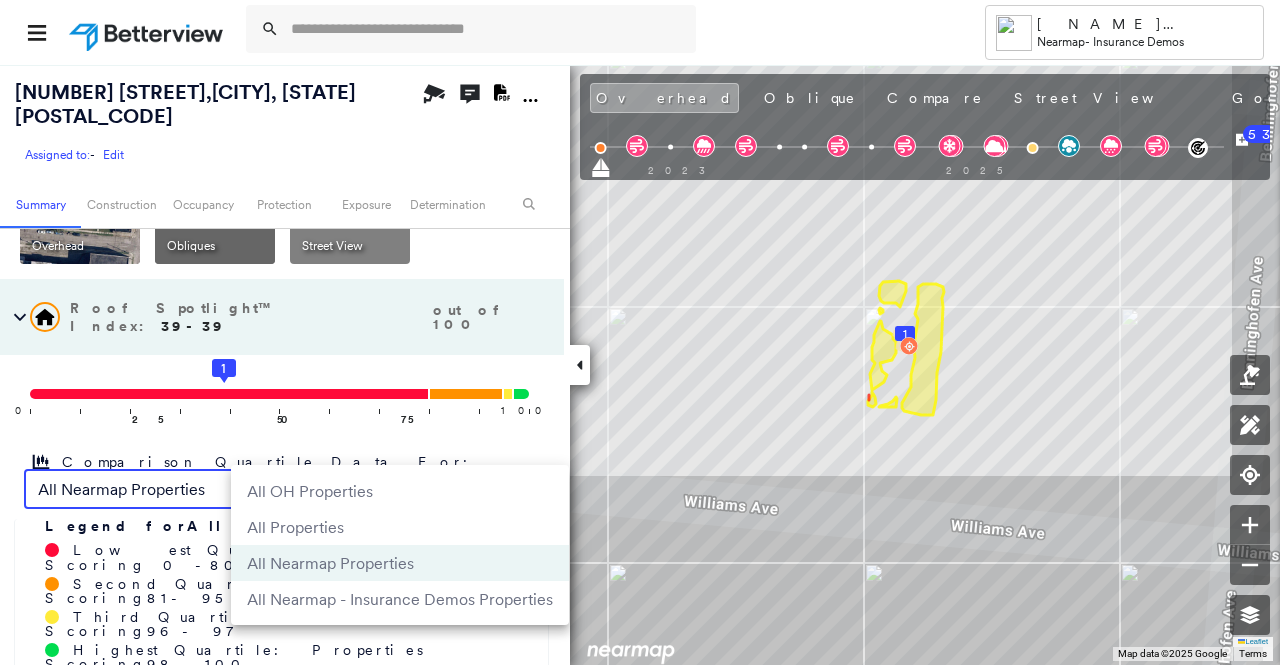 click at bounding box center (640, 332) 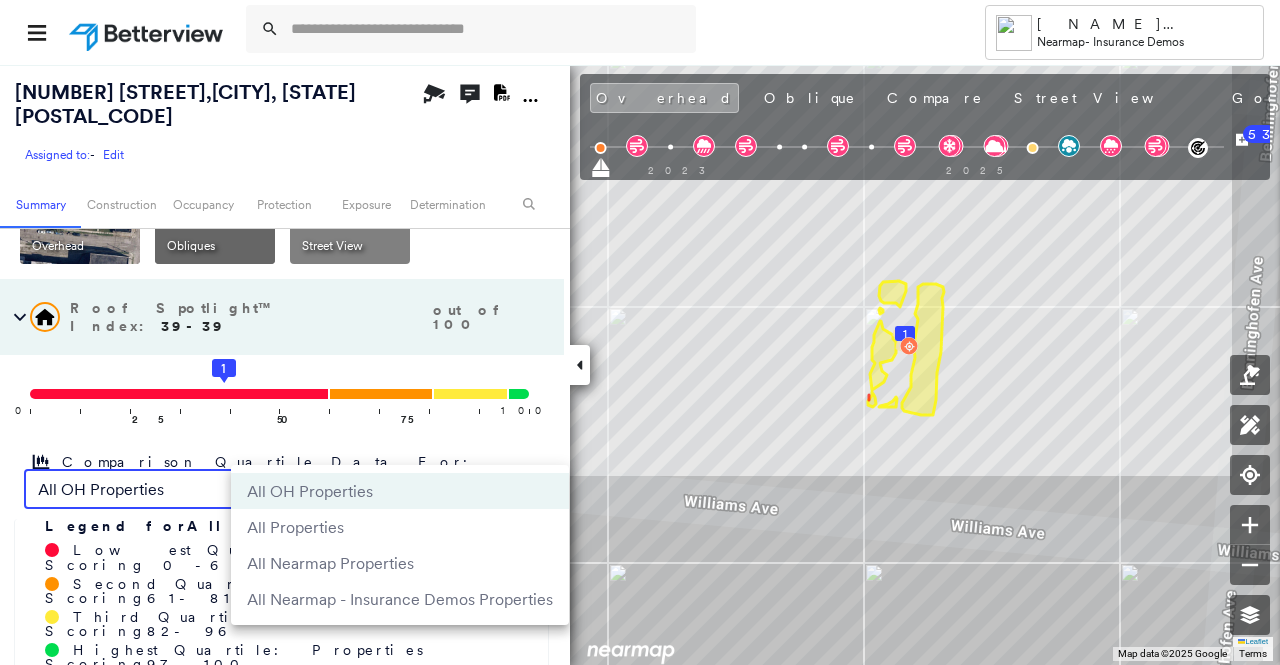 click on "Tower Chris Pacheco Nearmap  -   Insurance Demos 680  Williams Ave ,  Hamilton, OH 45015 Assigned to:  - Edit Assigned to:  - Edit Assigned to:  - Edit Open Comments Download PDF Report Summary Construction Occupancy Protection Exposure Determination Overhead Obliques Street View Roof Spotlight™ Index :  39-39 out of 100 0 100 25 50 1 75 Comparison Quartile Data For: All OH Properties ***** ​ Legend for  All OH Properties Lowest Quartile: Properties Scoring 0 -  60 Second Quartile: Properties Scoring  61  -   81 Third Quartile: Properties Scoring  82  -   96 Highest Quartile: Properties Scoring  97  - 100 RSI unavailable Building Roof Scores 1 Buildings Policy Information Flags :  6 (1 cleared, 5 uncleared) Copilot * ​ Construction Roof Spotlights :  Staining, Worn Shingles, Vent Staining ( 6  total ,  52 %  coverage,  732 ft² ) Worn Shingles ( 1  total ,  <1 %  coverage,  0 ft² ) Vent ( 2  total ,  1 %  coverage,  9 ft² ) Property Features Roof Age :  10+ years old. 1 Building 1 :  10+ years :  Hail" at bounding box center [640, 332] 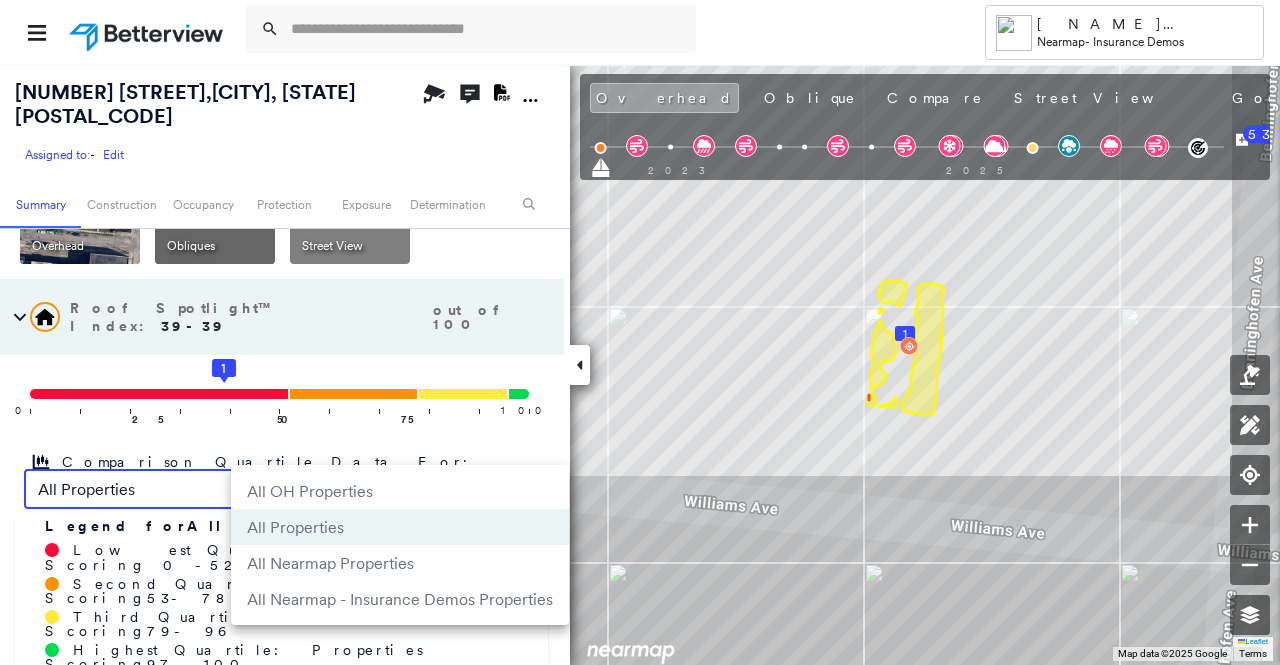 click on "Tower Chris Pacheco Nearmap  -   Insurance Demos 680  Williams Ave ,  Hamilton, OH 45015 Assigned to:  - Edit Assigned to:  - Edit Assigned to:  - Edit Open Comments Download PDF Report Summary Construction Occupancy Protection Exposure Determination Overhead Obliques Street View Roof Spotlight™ Index :  39-39 out of 100 0 100 25 50 1 75 Comparison Quartile Data For: All Properties *** ​ Legend for  All Properties Lowest Quartile: Properties Scoring 0 -  52 Second Quartile: Properties Scoring  53  -   78 Third Quartile: Properties Scoring  79  -   96 Highest Quartile: Properties Scoring  97  - 100 RSI unavailable Building Roof Scores 1 Buildings Policy Information Flags :  6 (1 cleared, 5 uncleared) Copilot * ​ Construction Roof Spotlights :  Staining, Worn Shingles, Vent Staining ( 6  total ,  52 %  coverage,  732 ft² ) Worn Shingles ( 1  total ,  <1 %  coverage,  0 ft² ) Vent ( 2  total ,  1 %  coverage,  9 ft² ) Property Features Roof Age :  10+ years old. 1 Building 1 :  10+ years :  Occupancy 3" at bounding box center [640, 332] 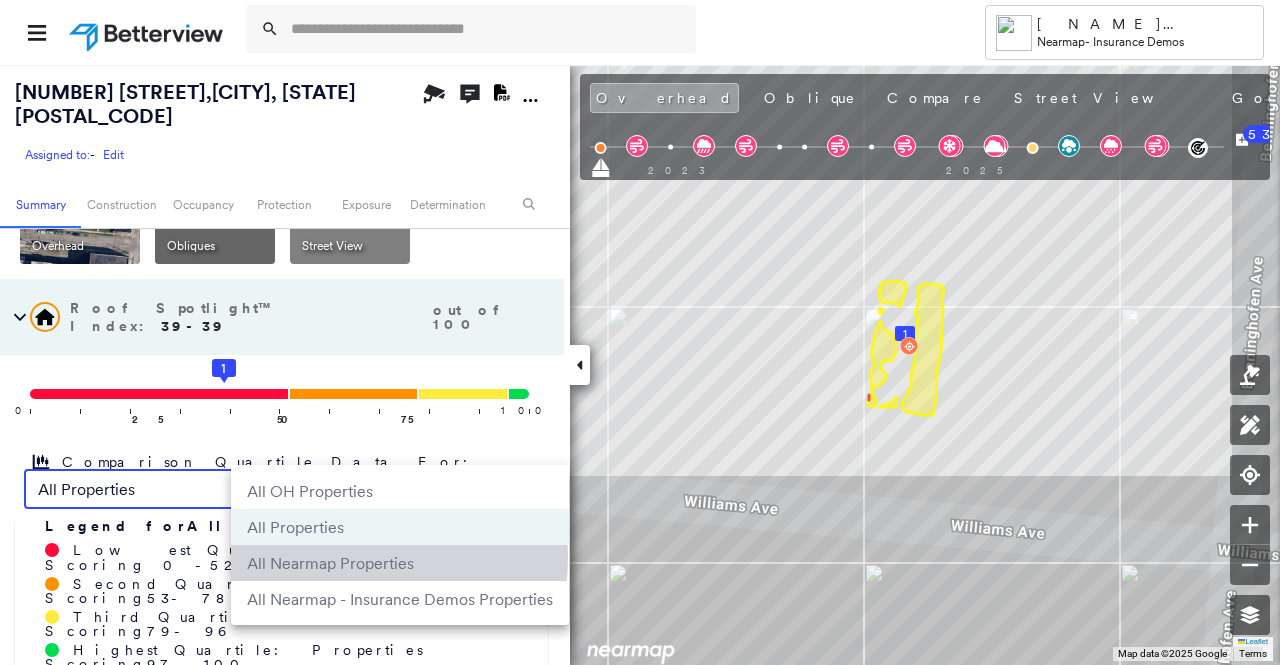 click on "All Nearmap Properties" at bounding box center (400, 563) 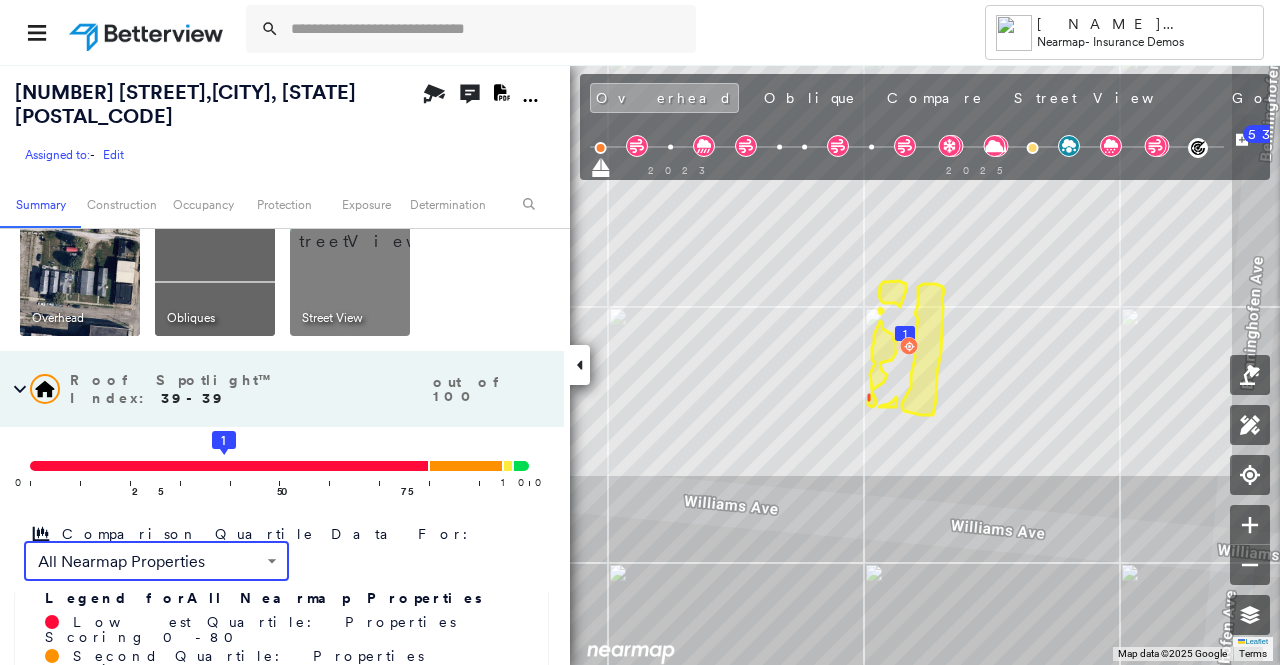 scroll, scrollTop: 0, scrollLeft: 0, axis: both 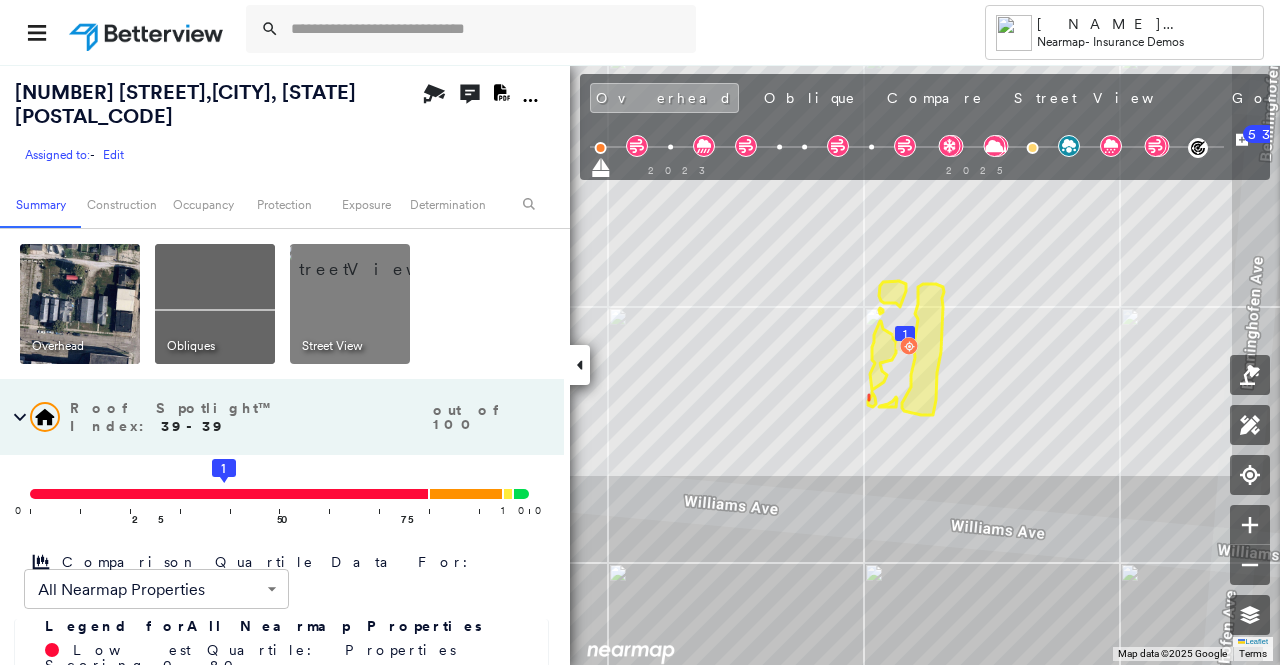 click on "Roof Spotlight™ Index :  39-39" at bounding box center (249, 417) 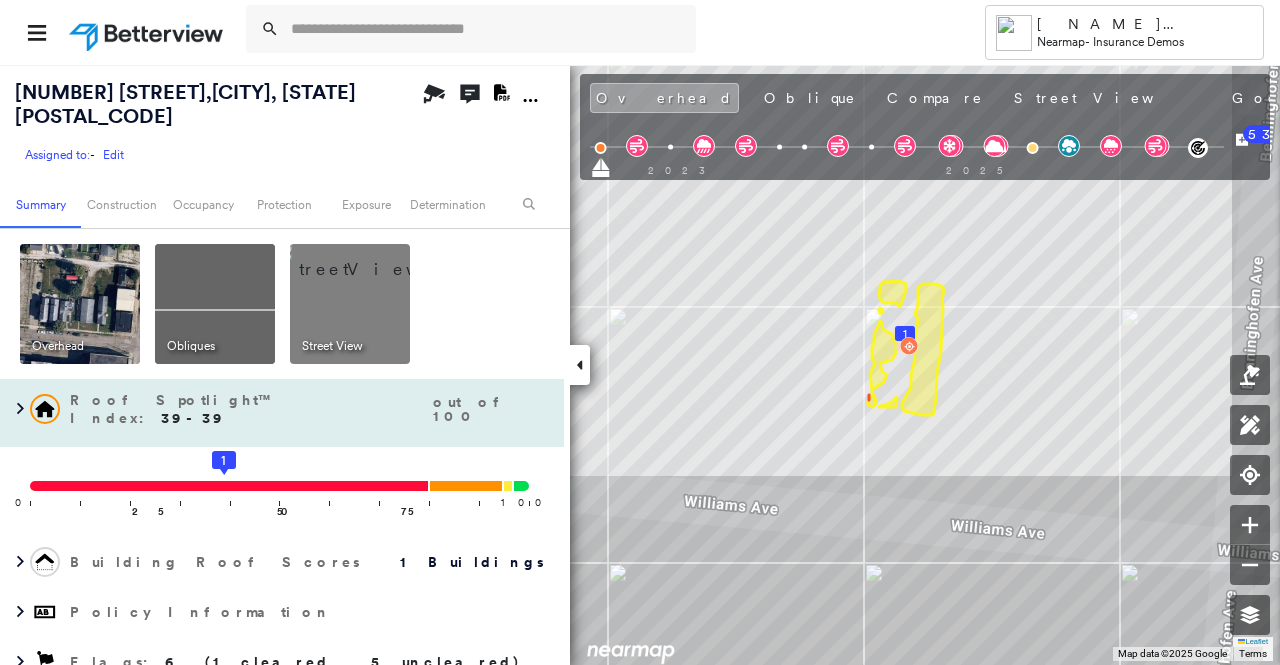 drag, startPoint x: 339, startPoint y: 378, endPoint x: 337, endPoint y: 388, distance: 10.198039 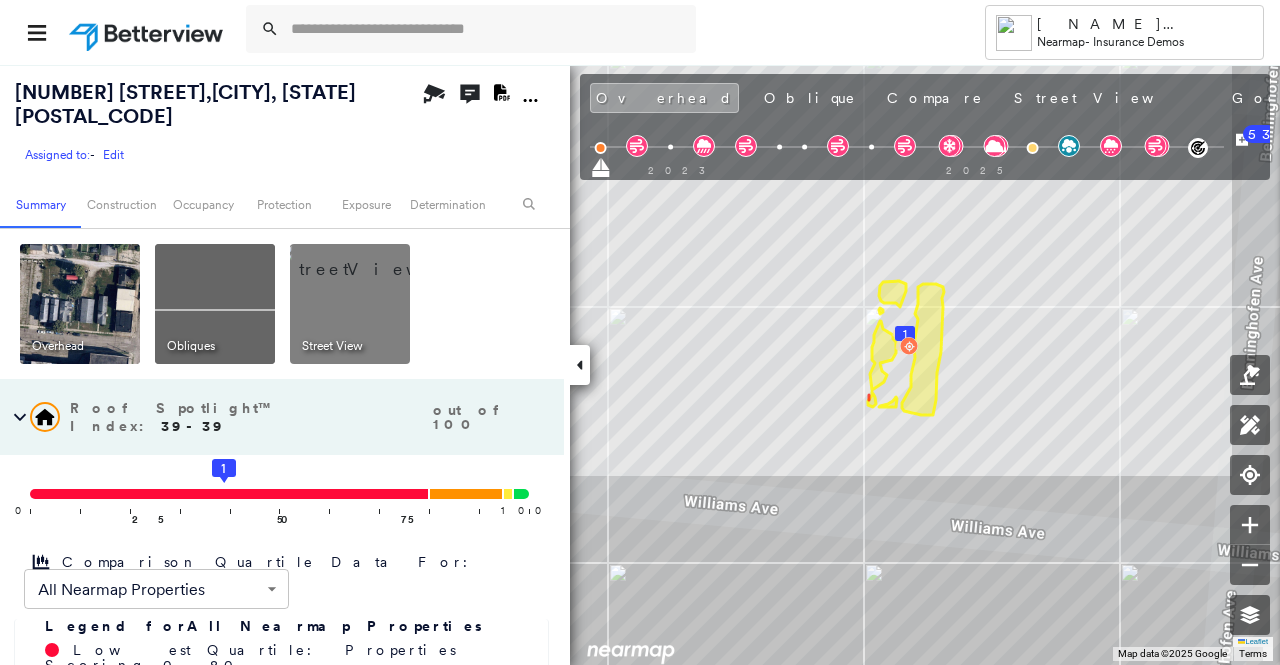 click at bounding box center [374, 259] 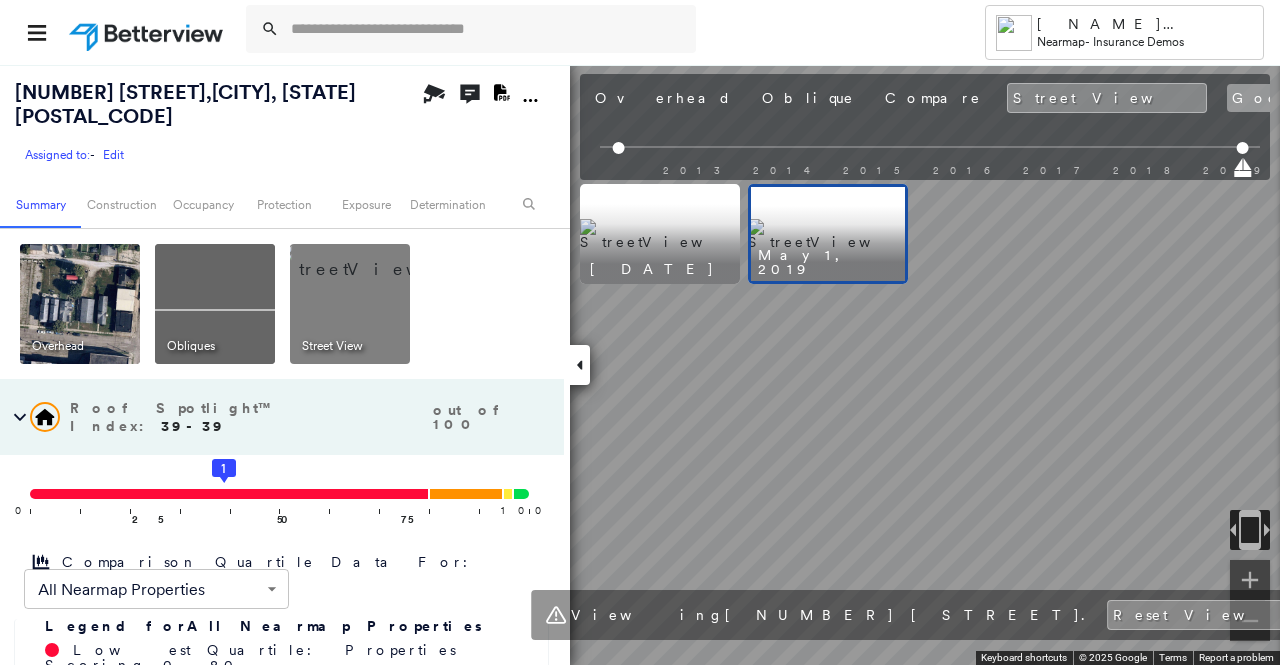 click on "Google" at bounding box center (1273, 98) 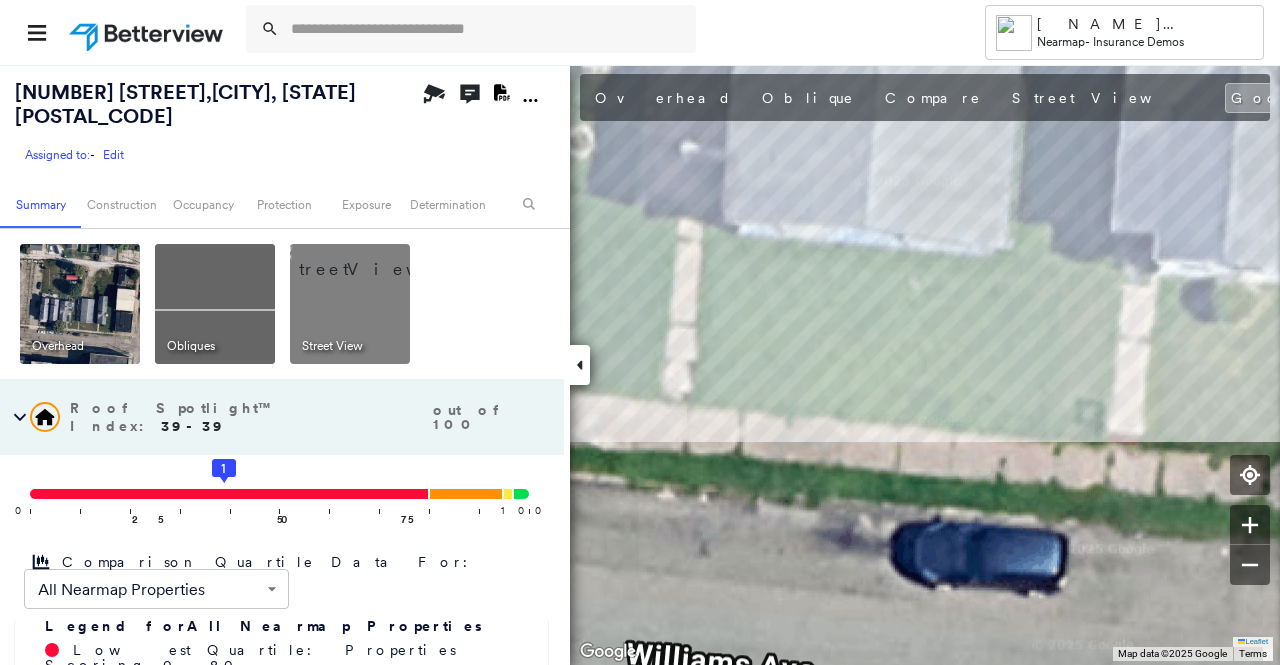 click on "Chris Pacheco Nearmap  -   Insurance Demos 680  Williams Ave ,  Hamilton, OH 45015 Assigned to:  - Edit Assigned to:  - Edit Assigned to:  - Edit Open Comments Download PDF Report Summary Construction Occupancy Protection Exposure Determination Overhead Obliques Street View Roof Spotlight™ Index :  39-39 out of 100 0 100 25 50 1 75 Comparison Quartile Data For: All Nearmap Properties ****** ​ Legend for  All Nearmap Properties Lowest Quartile: Properties Scoring 0 -  80 Second Quartile: Properties Scoring  81  -   95 Third Quartile: Properties Scoring  96  -   97 Highest Quartile: Properties Scoring  98  - 100 RSI unavailable Building Roof Scores 1 Buildings Policy Information Flags :  6 (1 cleared, 5 uncleared) Copilot * ​ Construction Roof Spotlights :  Staining, Worn Shingles, Vent Staining ( 6  total ,  52 %  coverage,  732 ft² ) Worn Shingles ( 1  total ,  <1 %  coverage,  0 ft² ) Vent ( 2  total ,  1 %  coverage,  9 ft² ) Property Features Roof Age :  10+ years old. 1 Building 1 :  10+ years :" at bounding box center [640, 364] 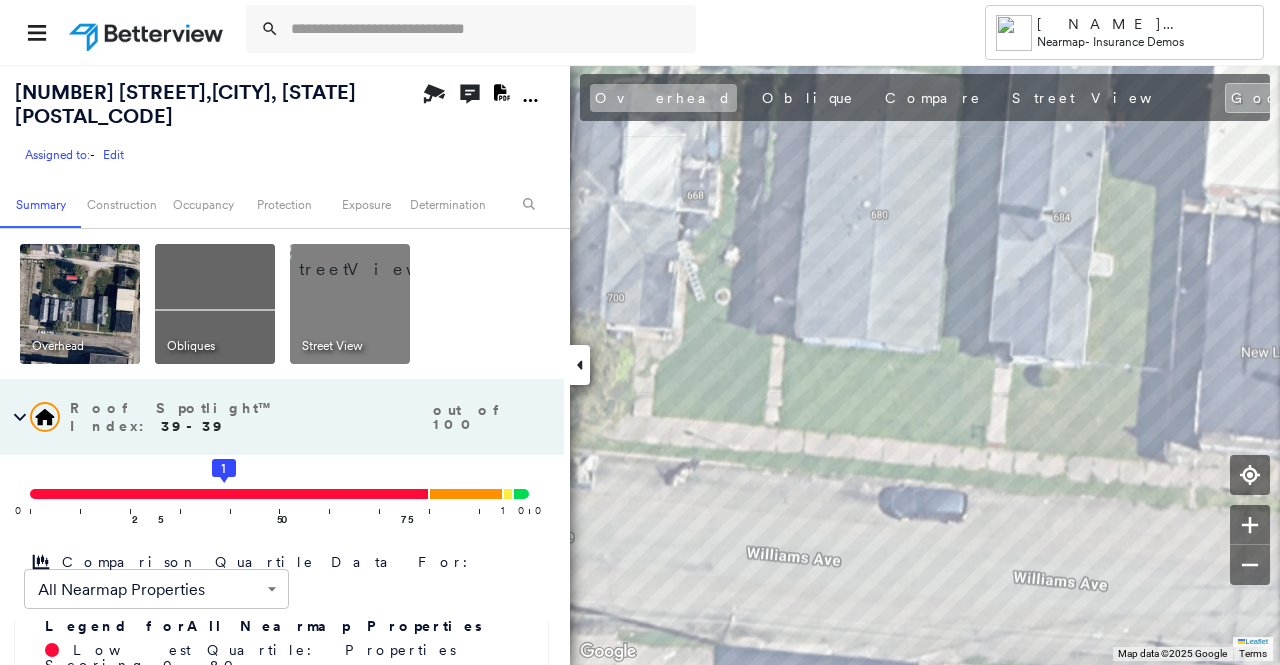 drag, startPoint x: 615, startPoint y: 99, endPoint x: 646, endPoint y: 105, distance: 31.575306 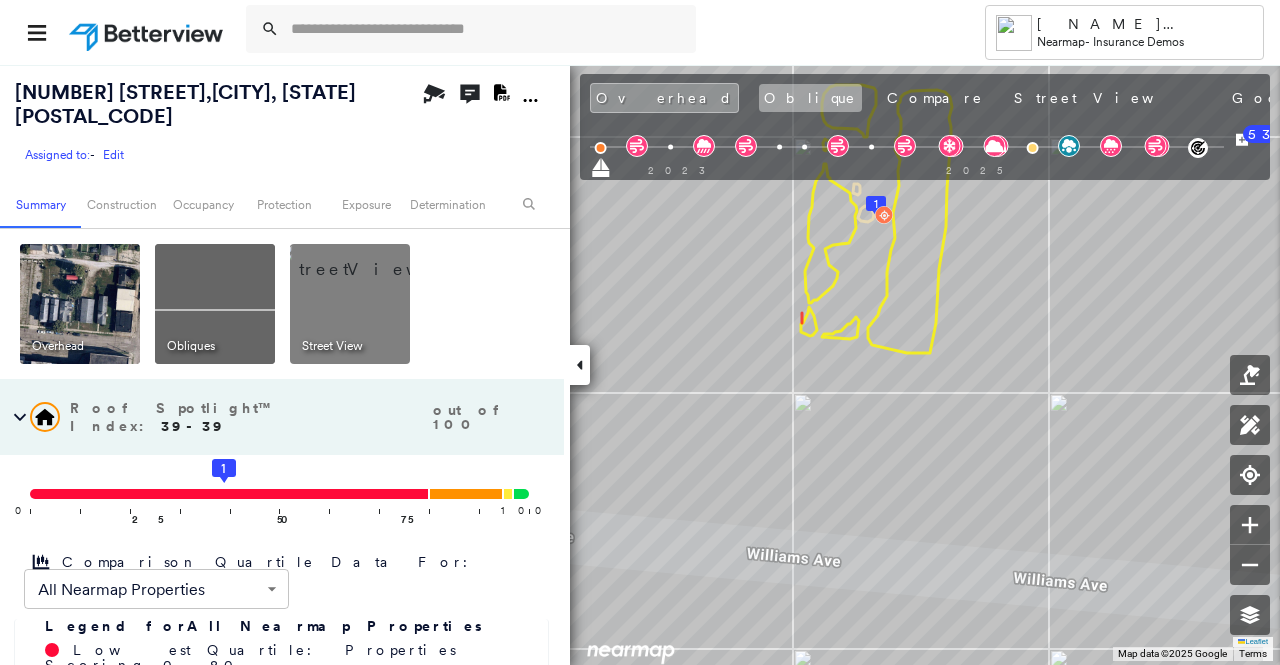 click on "Oblique" at bounding box center (810, 98) 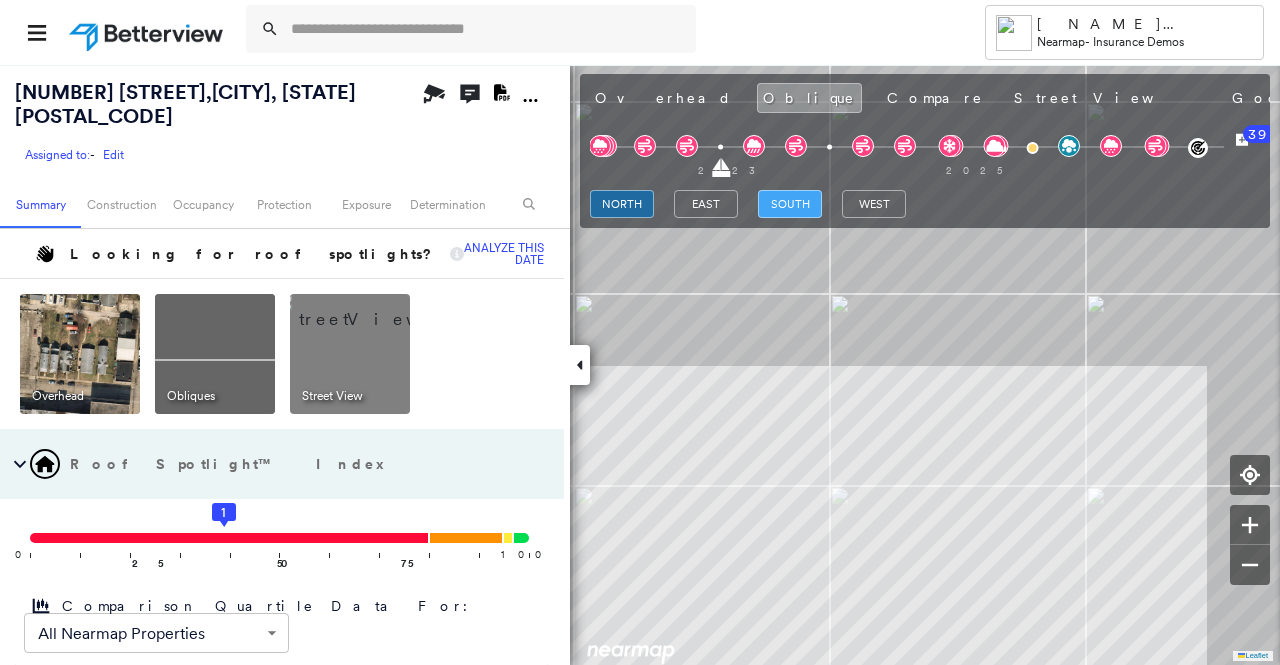 click on "south" at bounding box center [790, 204] 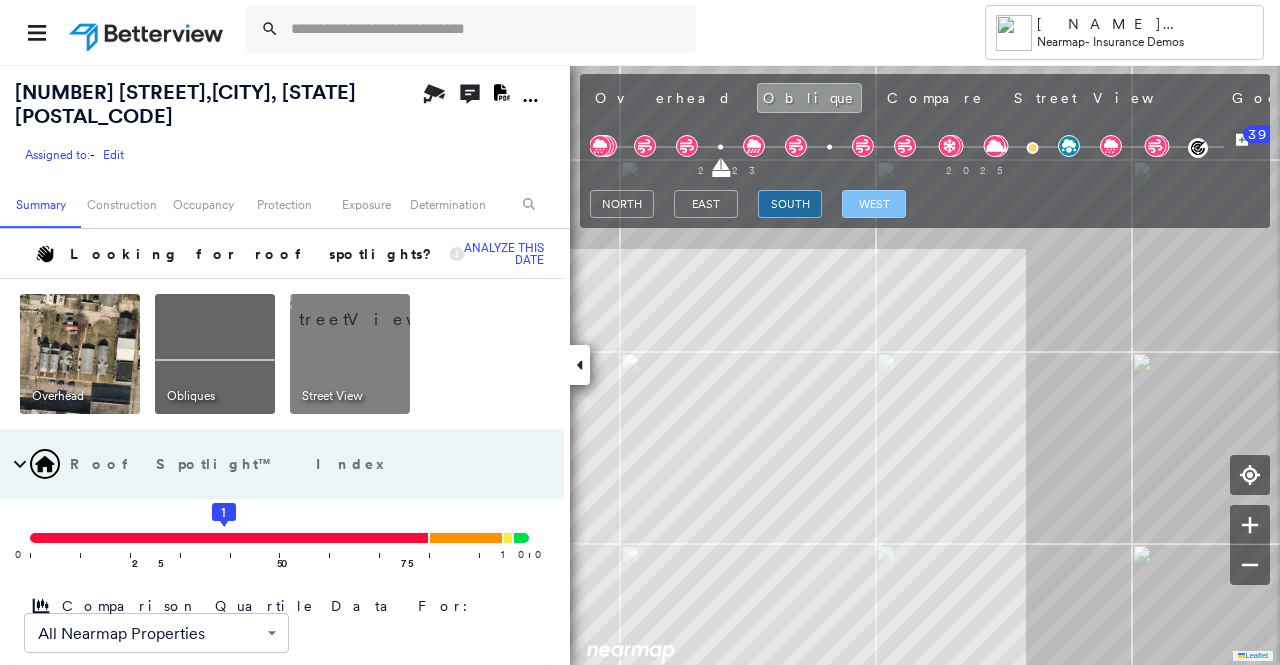 click on "west" at bounding box center (874, 204) 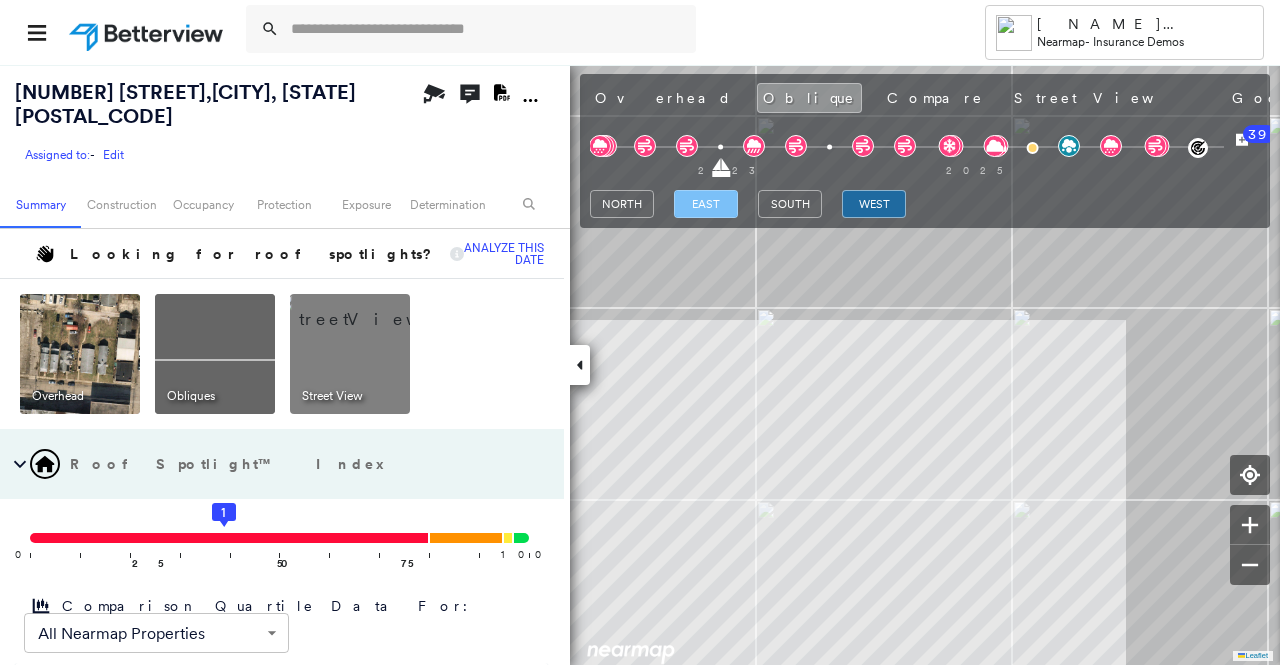 click on "east" at bounding box center [706, 204] 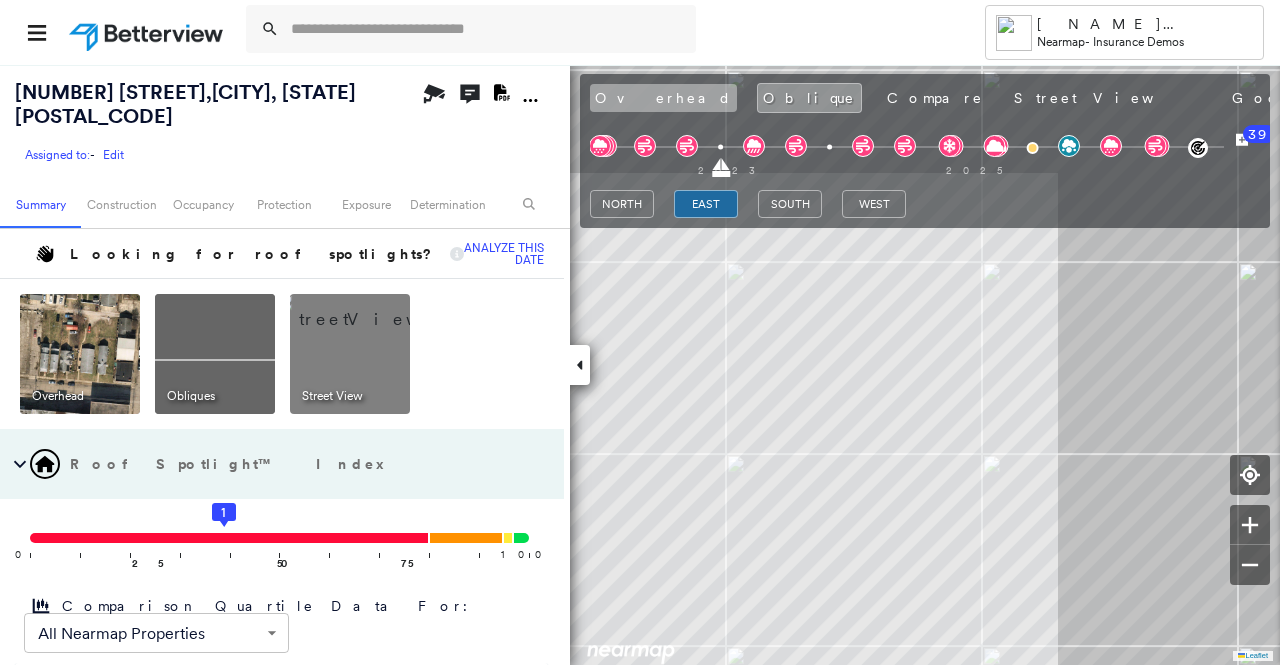 click on "Overhead" at bounding box center (663, 98) 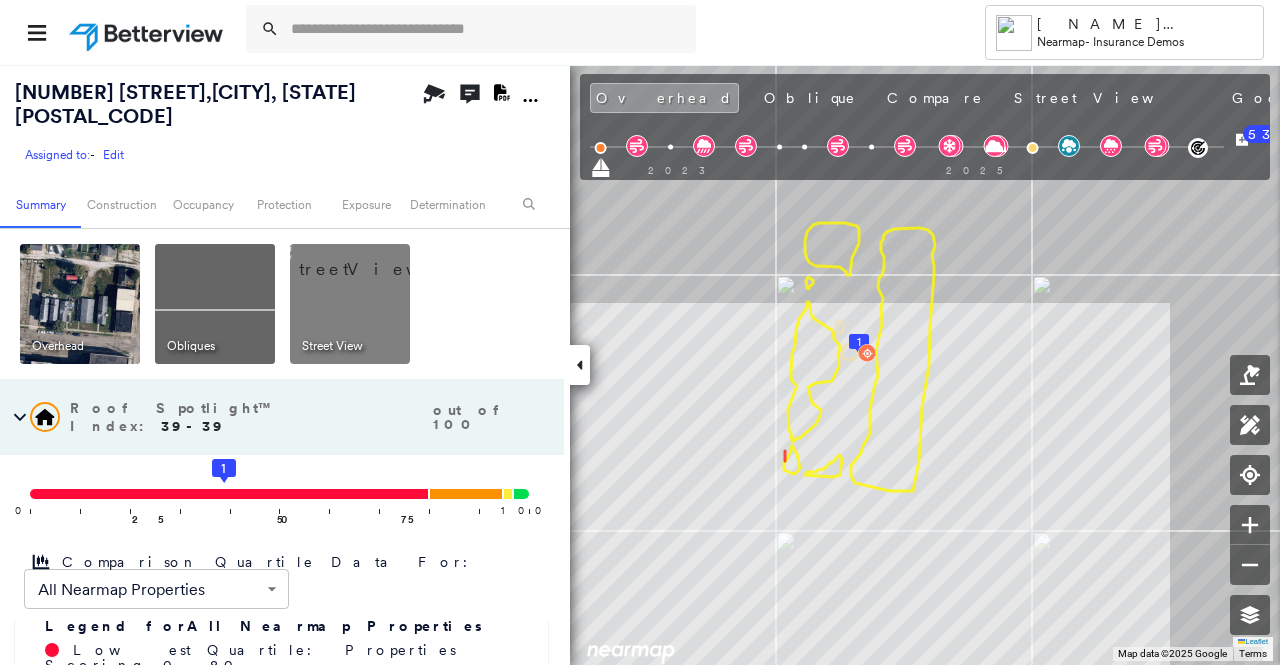 click at bounding box center (80, 304) 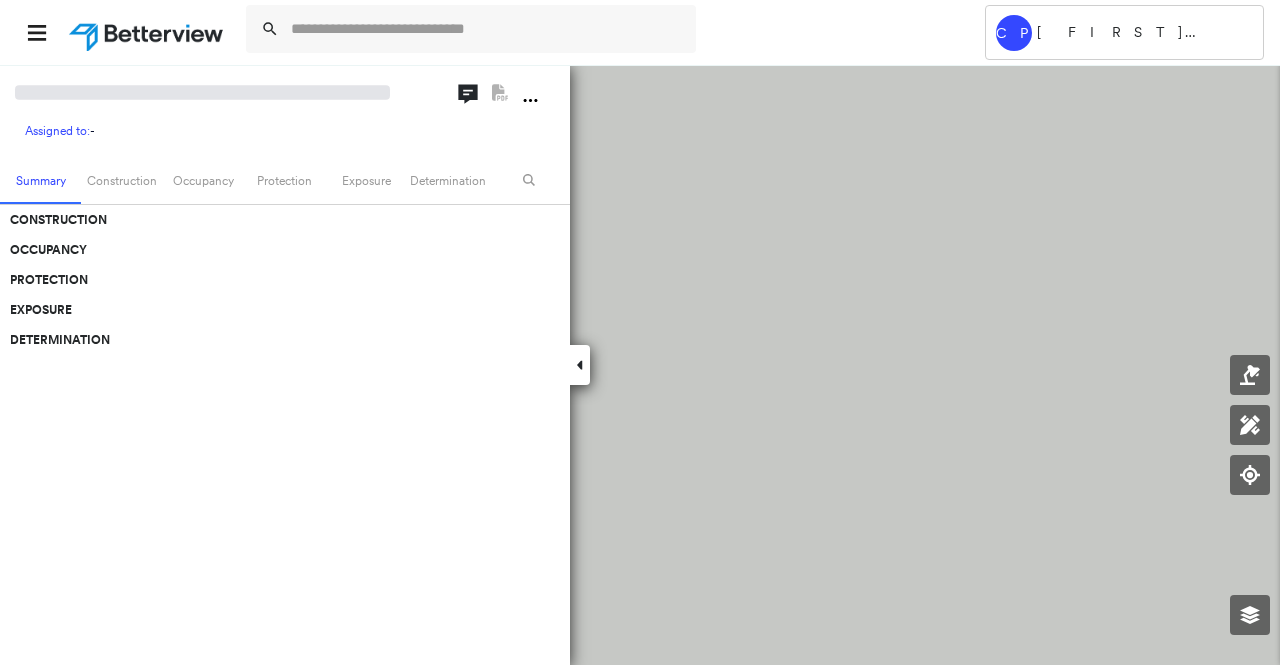 scroll, scrollTop: 0, scrollLeft: 0, axis: both 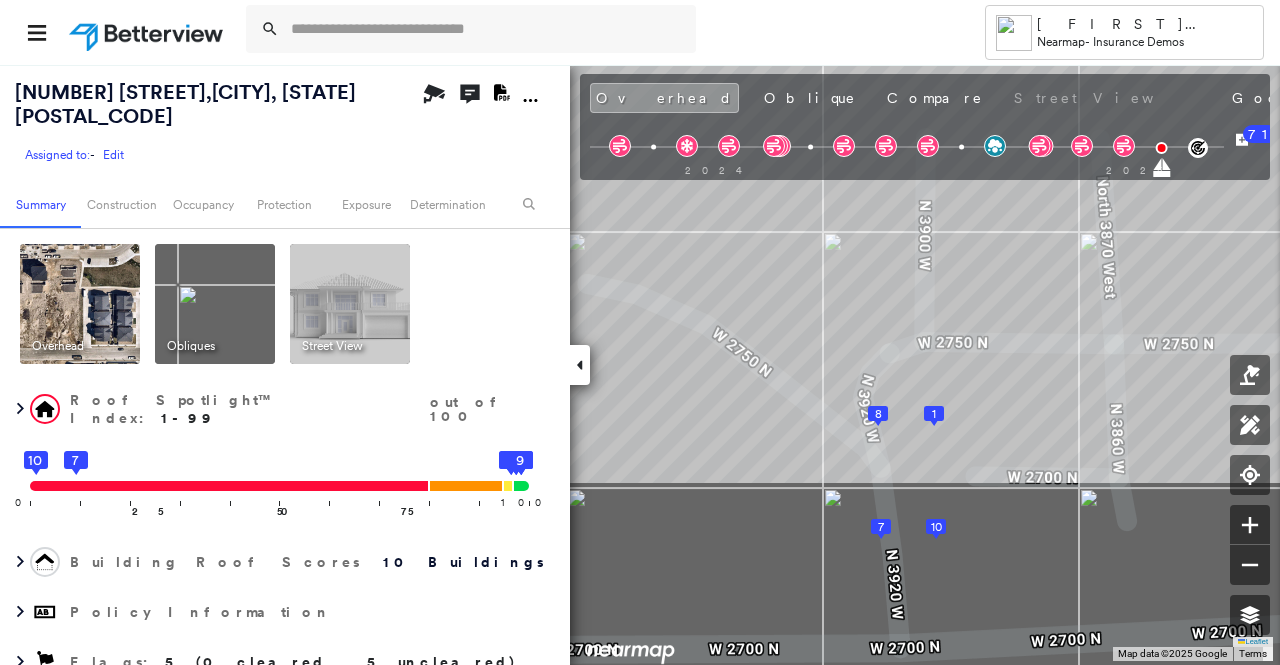 click on "3918 West 2800 North ,  Eagle Mountain, UT 84043 Assigned to:  - Edit Assigned to:  - Edit Assigned to:  - Edit Open Comments Download PDF Report Summary Construction Occupancy Protection Exposure Determination Overhead Obliques Street View Roof Spotlight™ Index :  1-99 out of 100 0 100 25 7 10 50 75 1 2 3 4 5 6 8 9 Building Roof Scores 10 Buildings Policy Information Flags :  5 (0 cleared, 5 uncleared) Copilot Welcome to Copilot! 😊
I'm here to help. You can ask me anything about this property. I might not know everything, but I'm learning more every day!  Right now, I am 100% experimental and I might even display something inaccurate. Your questions help me to learn and your understanding helps me to grow! * ​ Construction Roof Spotlights :  Exposed Deck, Exposed Underlayment, Vent Property Features :  Car, Dumpster Roof Size & Shape :  10 buildings  BuildZoom - Building Permit Data and Analysis Occupancy Ownership Place Detail Protection Protection Exposure Fire Path FEMA Risk Index Wind 5   5 :" at bounding box center (640, 364) 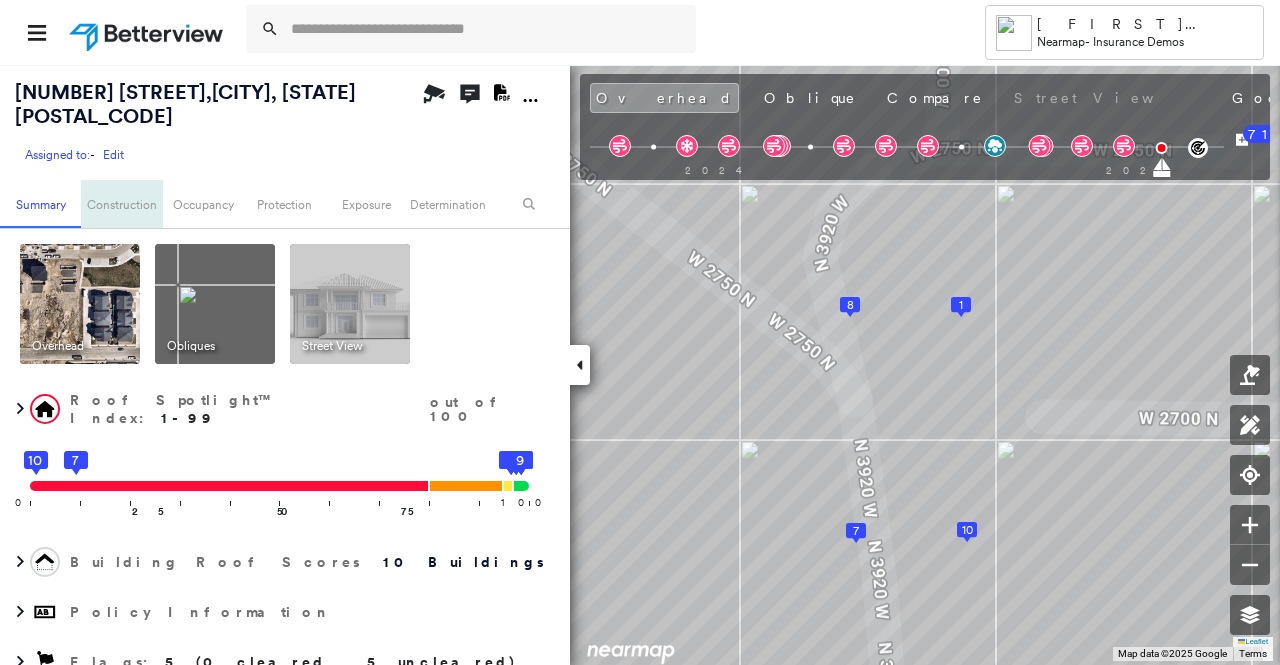 click on "Construction" at bounding box center (121, 204) 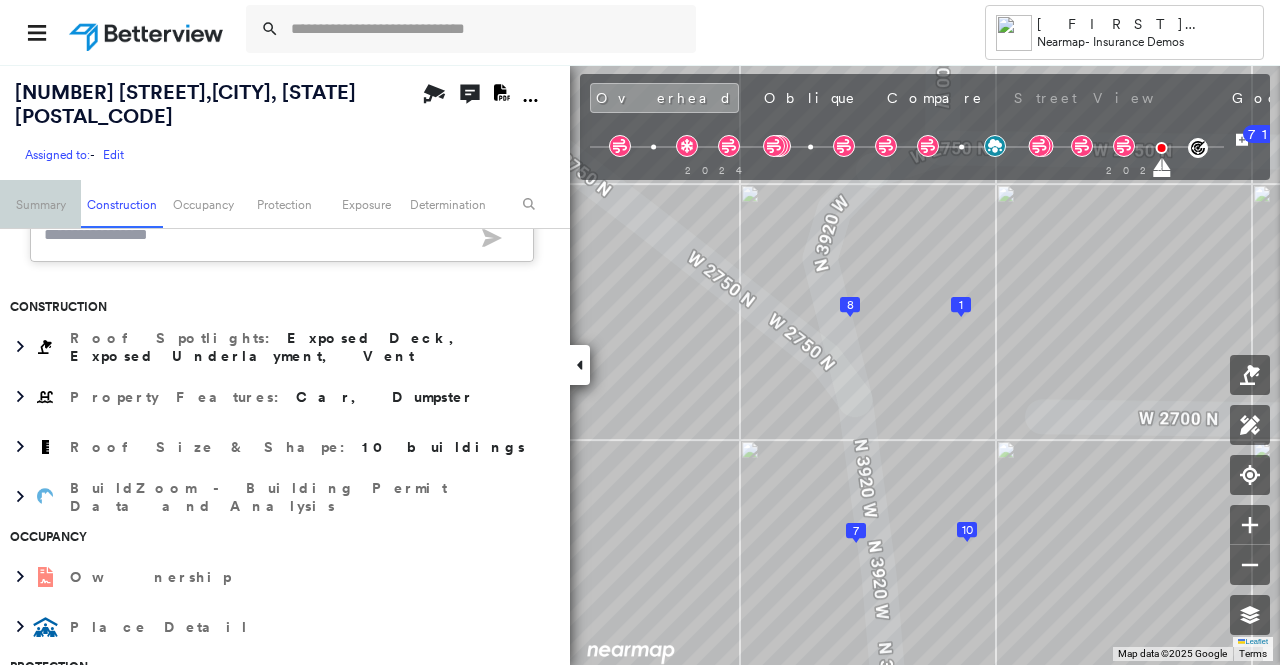 click on "Summary" at bounding box center [40, 204] 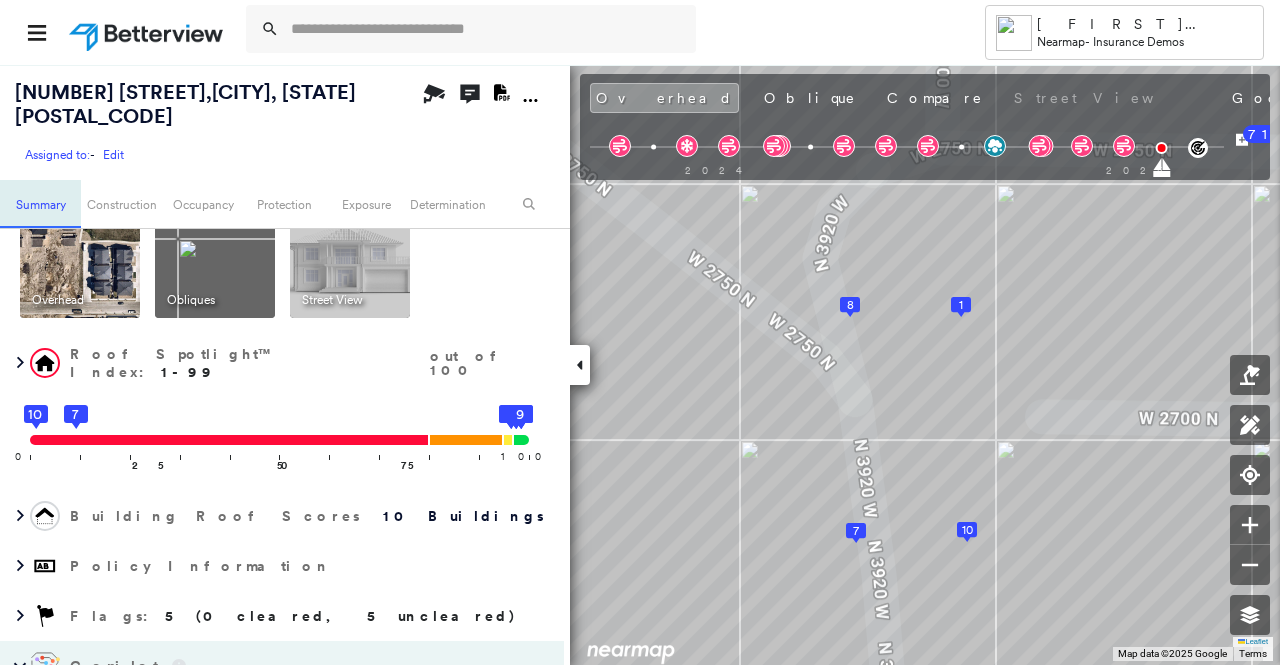 scroll, scrollTop: 35, scrollLeft: 0, axis: vertical 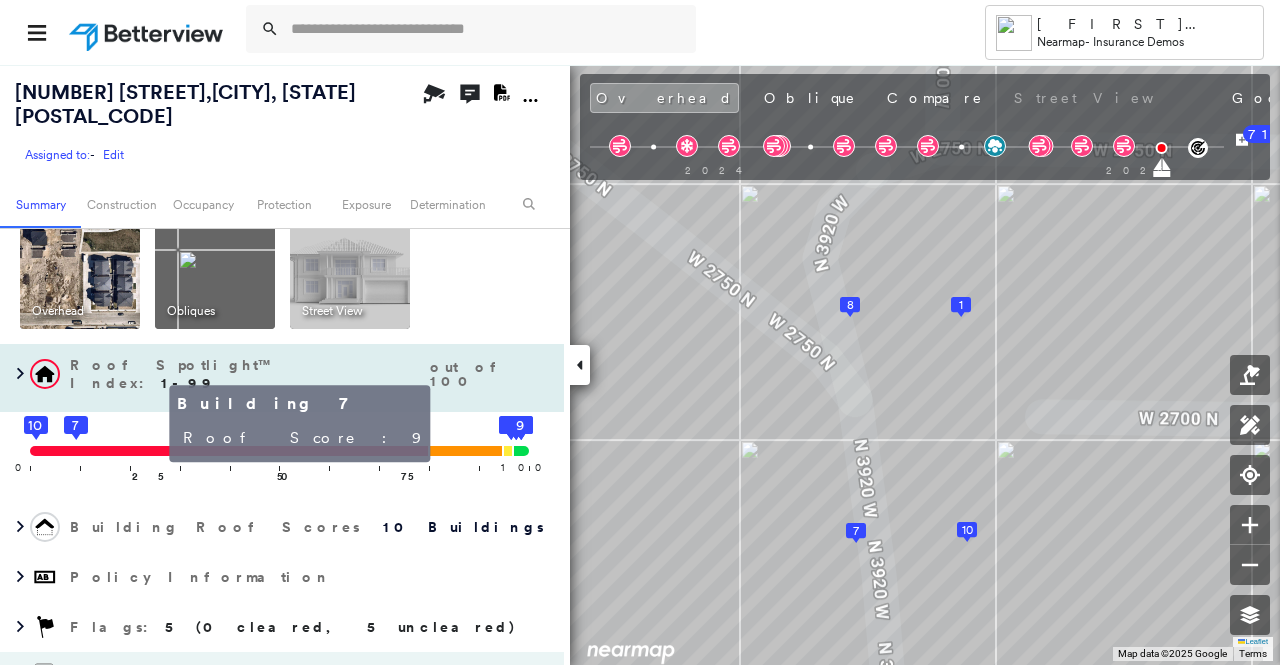 click 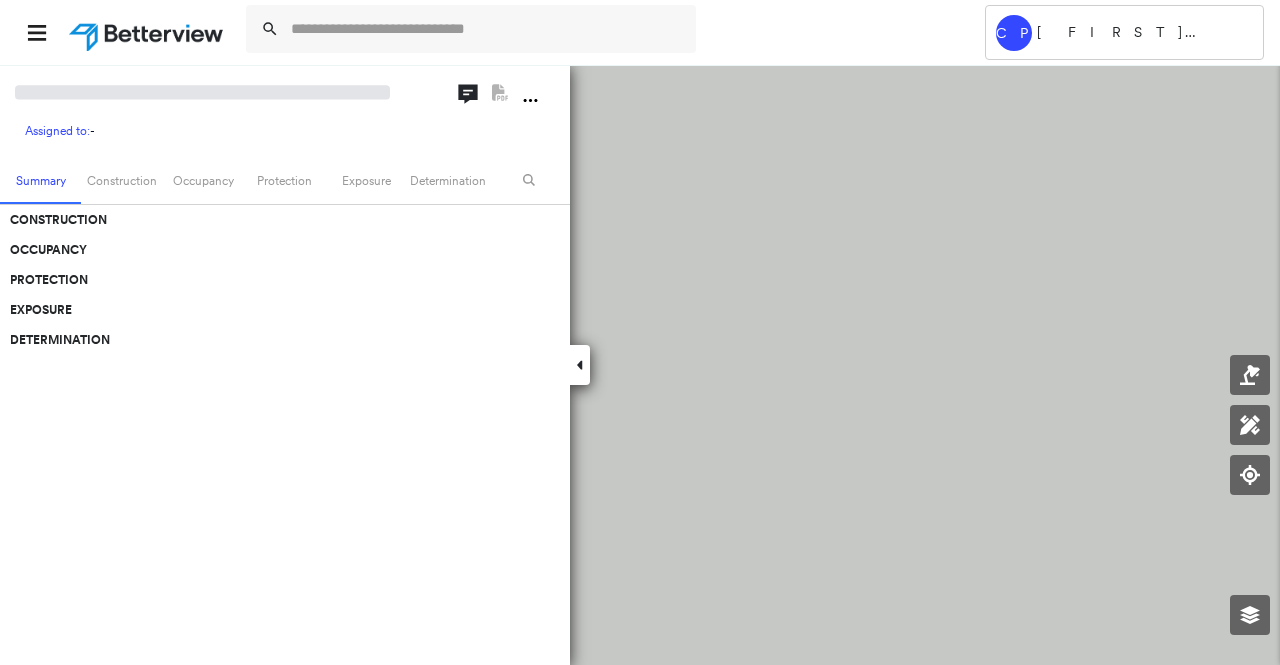 scroll, scrollTop: 0, scrollLeft: 0, axis: both 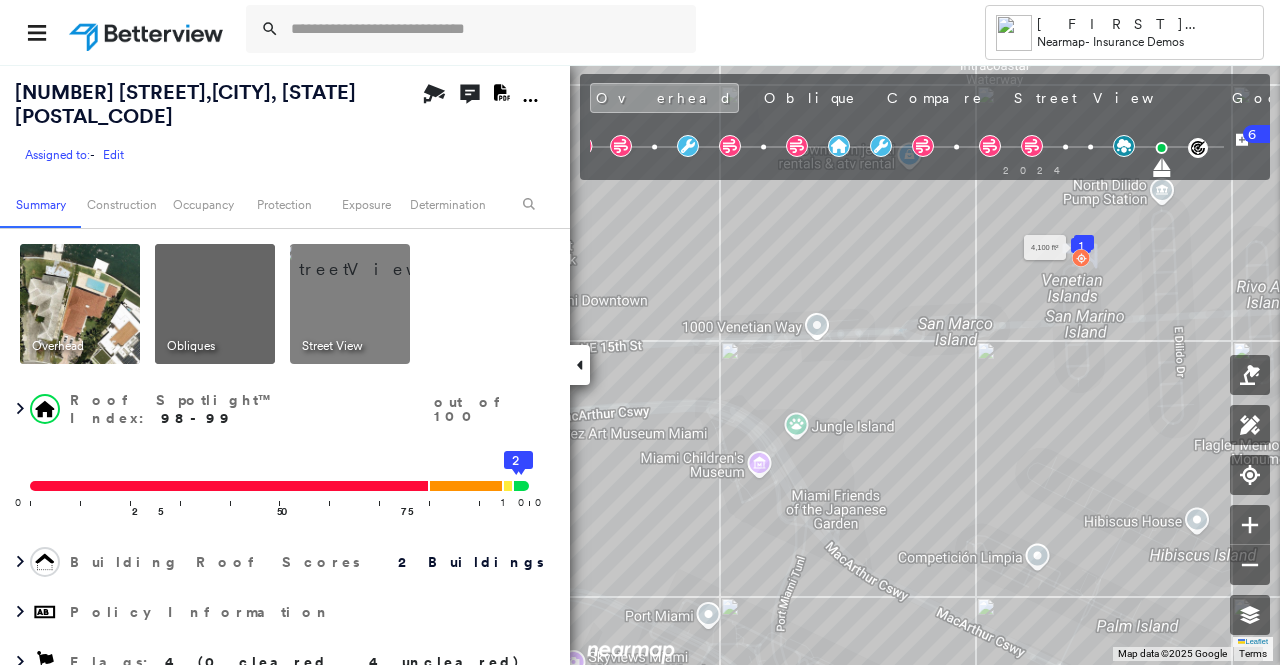 click on "1" at bounding box center (1081, 246) 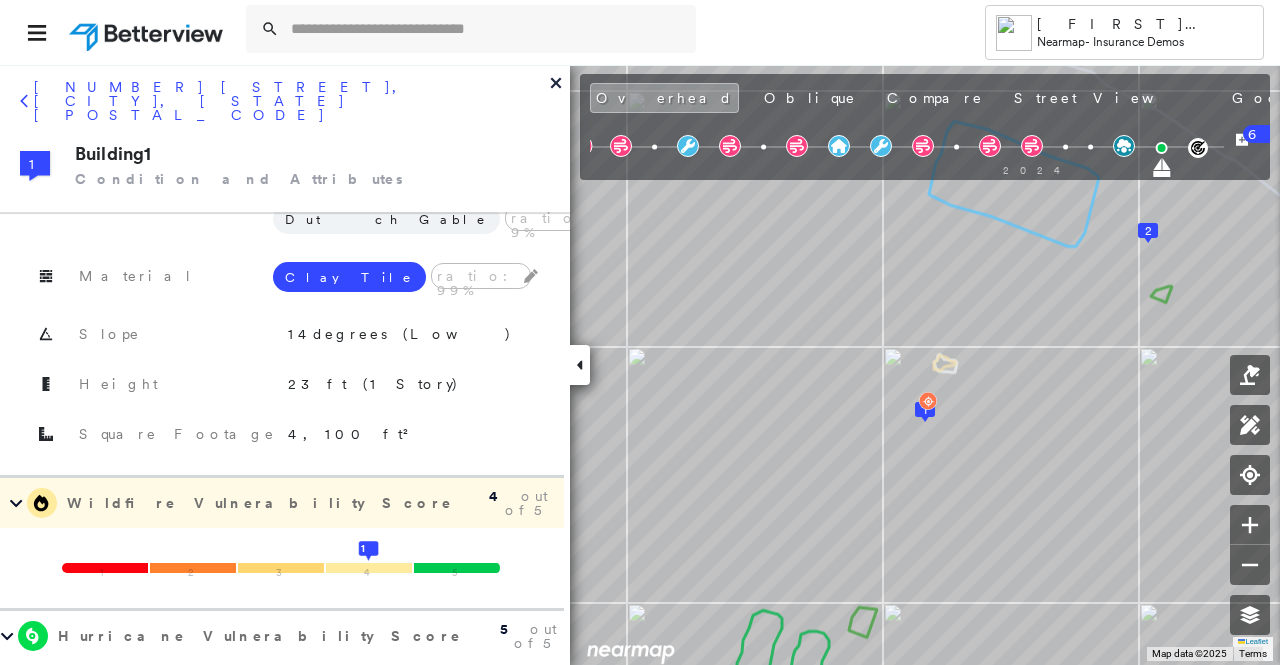 scroll, scrollTop: 500, scrollLeft: 0, axis: vertical 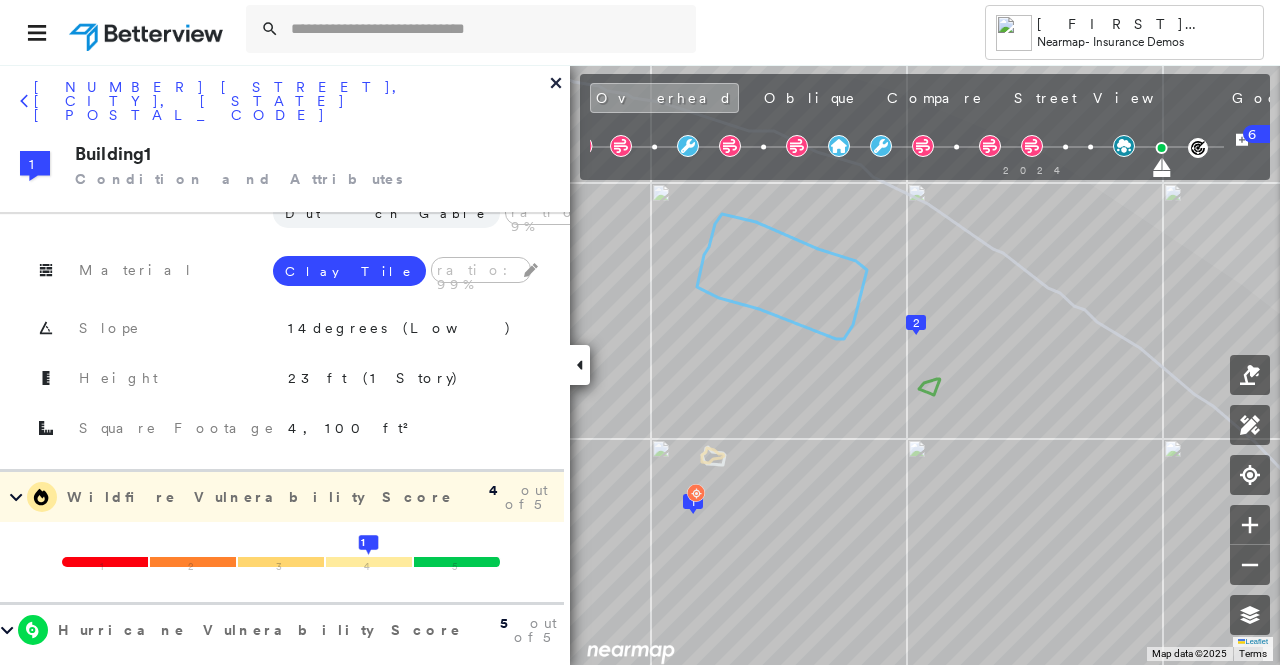 click 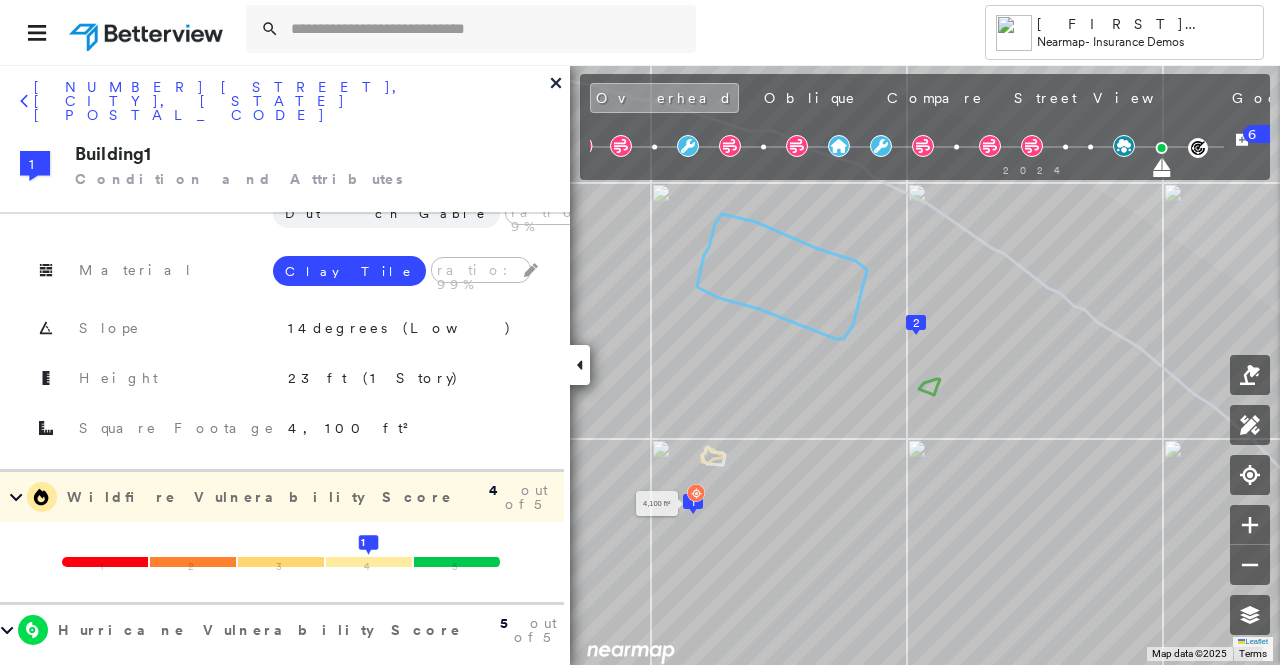 click on "1" at bounding box center [693, 502] 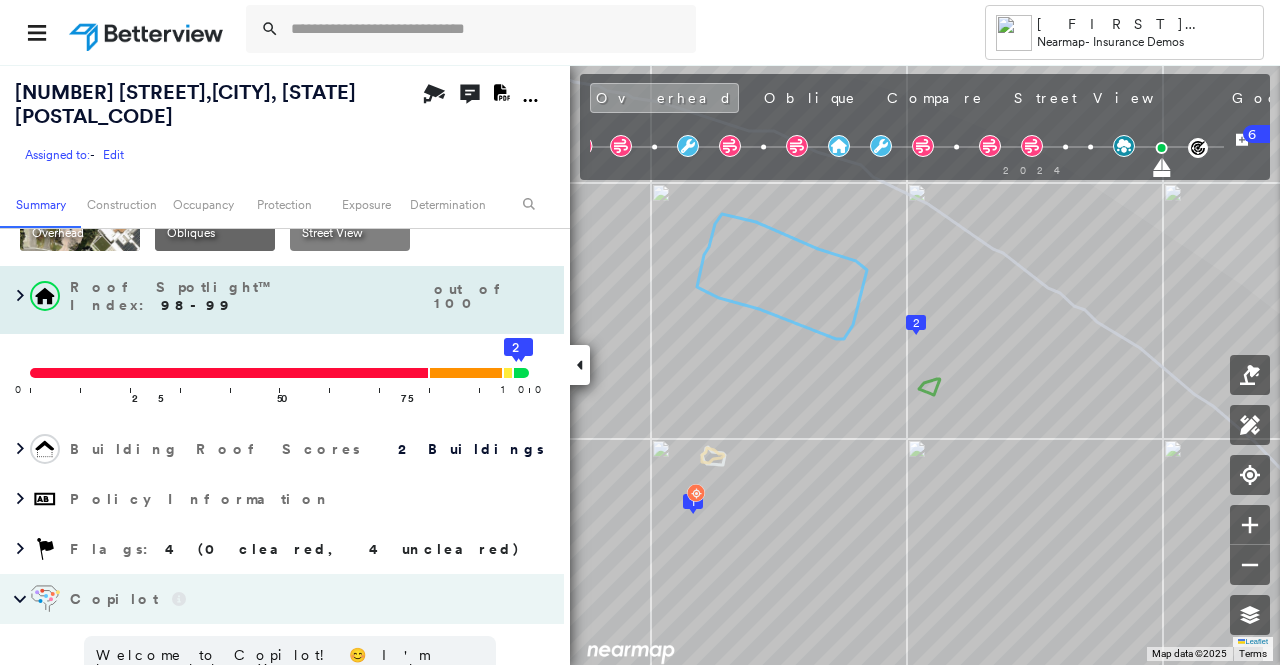 scroll, scrollTop: 200, scrollLeft: 0, axis: vertical 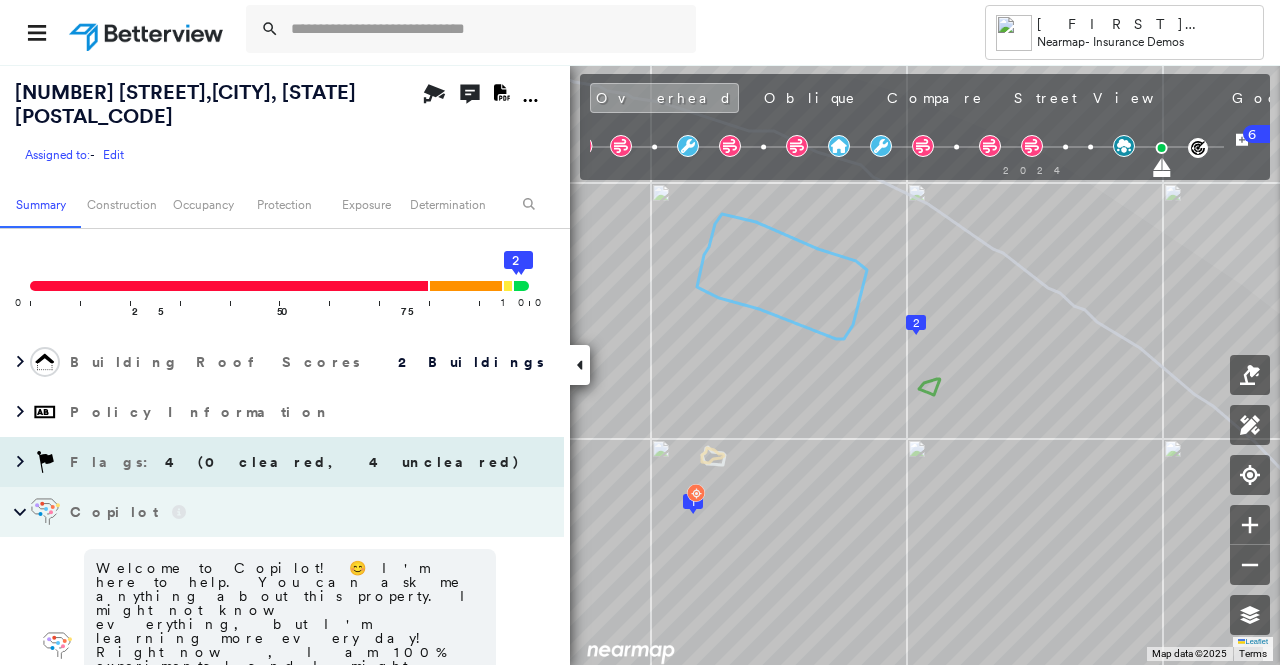 click on "4 (0 cleared, 4 uncleared)" at bounding box center (343, 462) 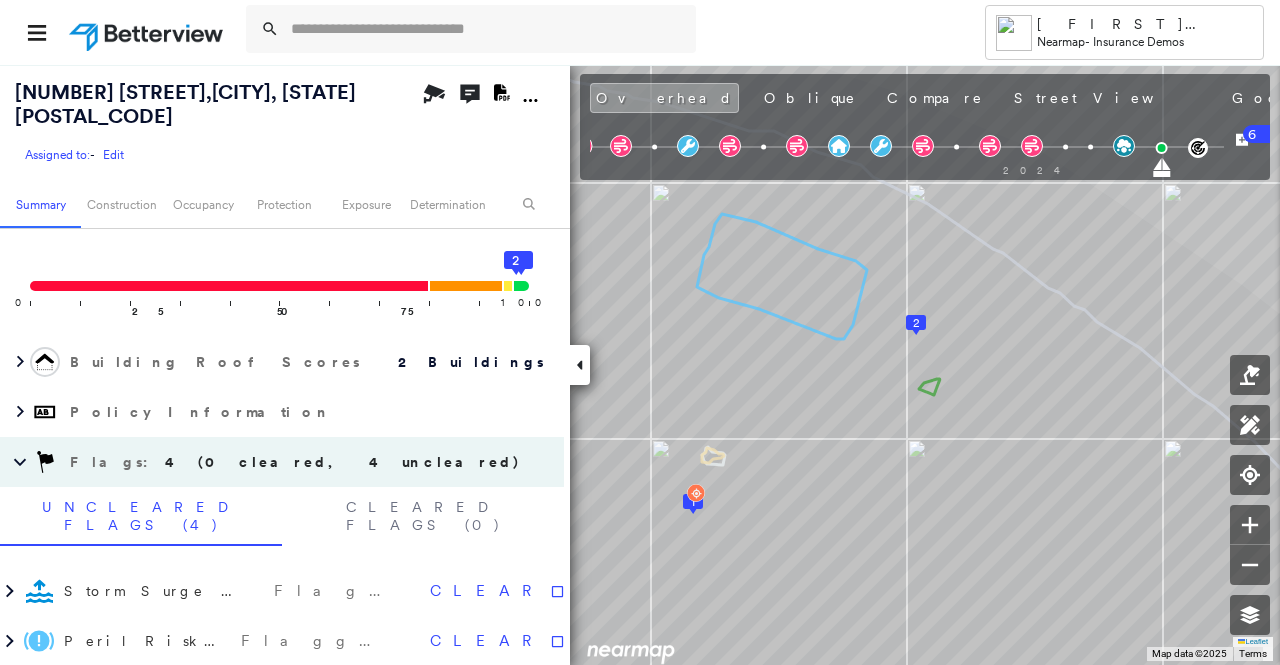 scroll, scrollTop: 400, scrollLeft: 0, axis: vertical 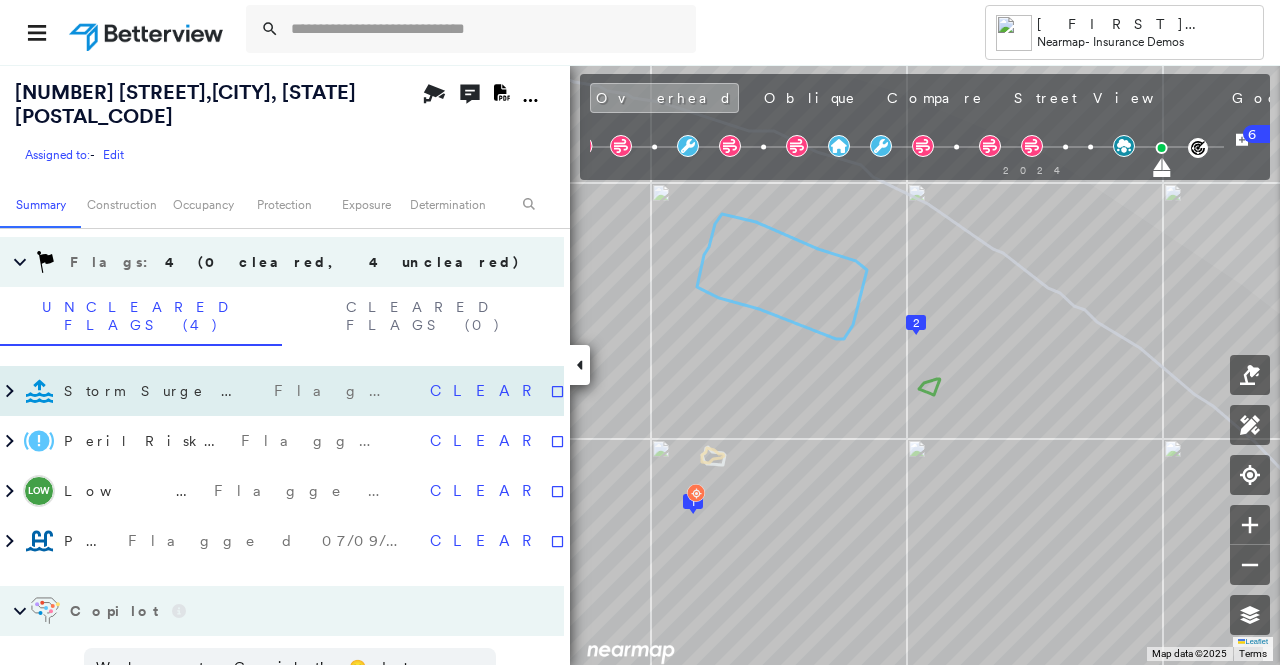 click on "Storm Surge Risk from Hurricanes" at bounding box center [164, 391] 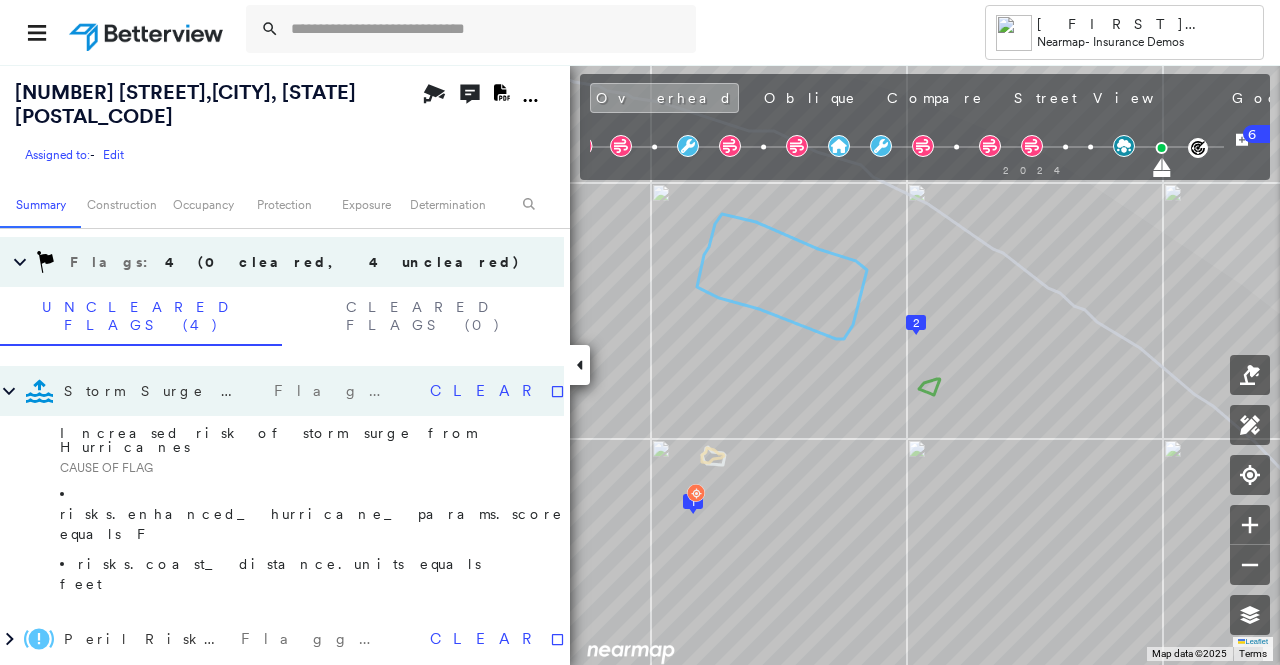 click on "Storm Surge Risk from Hurricanes" at bounding box center [164, 391] 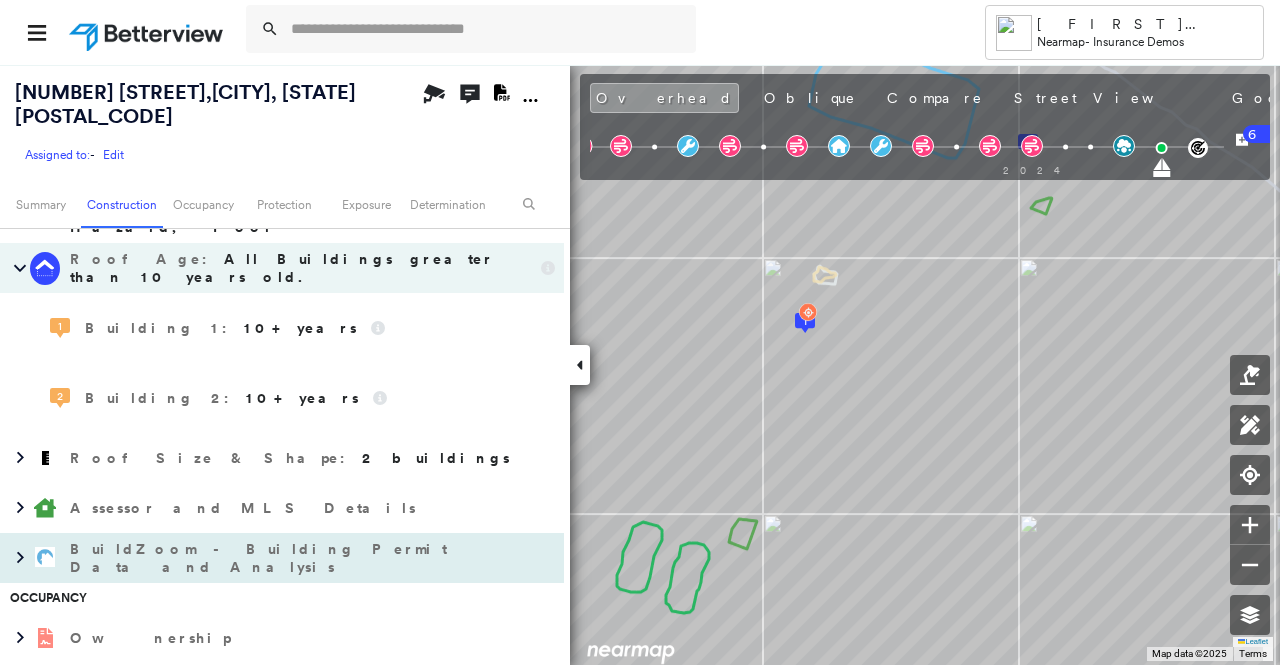 scroll, scrollTop: 1300, scrollLeft: 0, axis: vertical 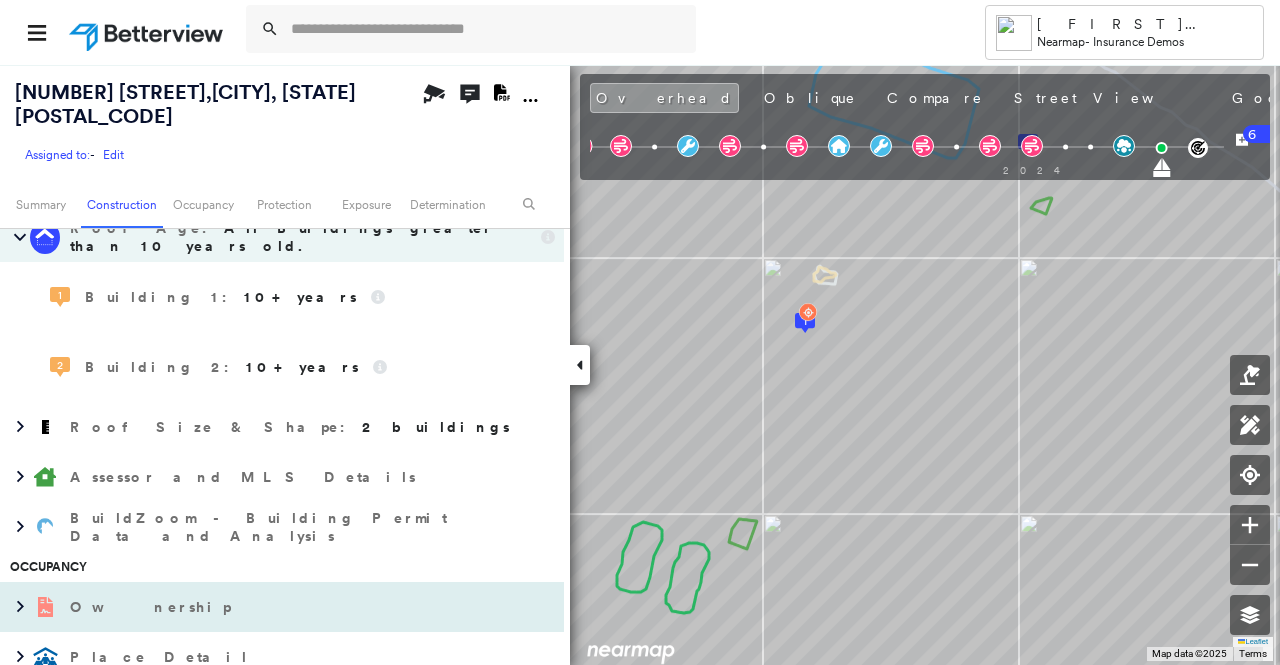 click on "Ownership" at bounding box center (262, 607) 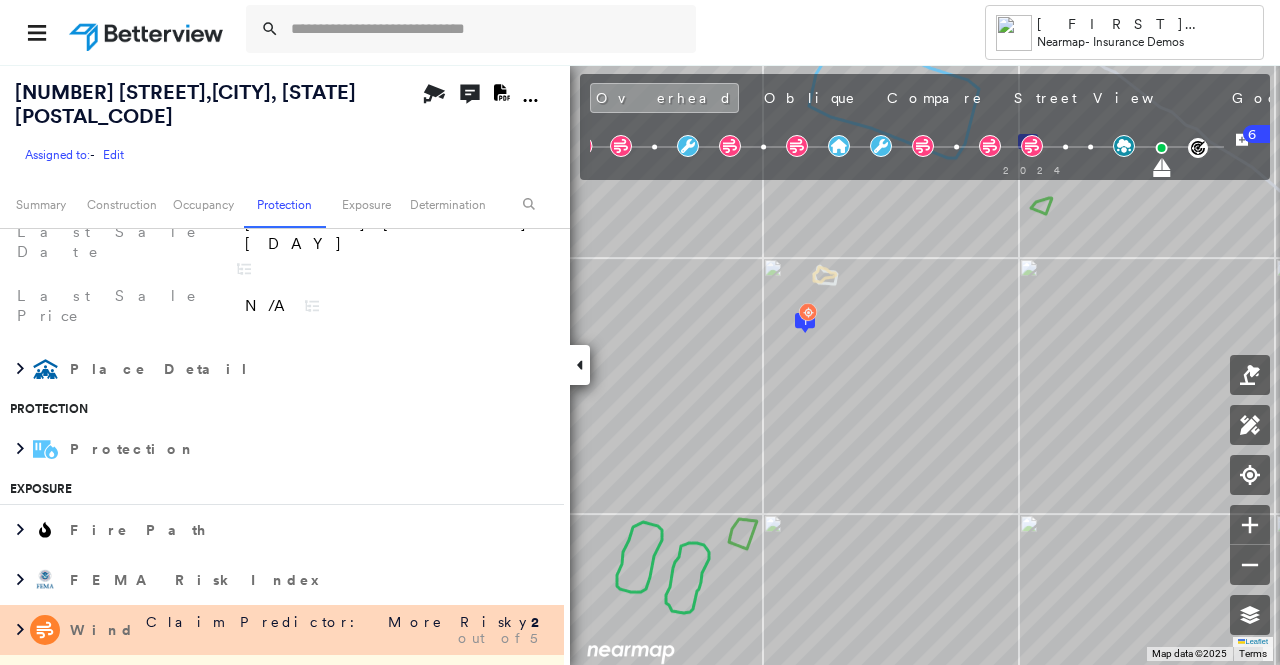 scroll, scrollTop: 2100, scrollLeft: 0, axis: vertical 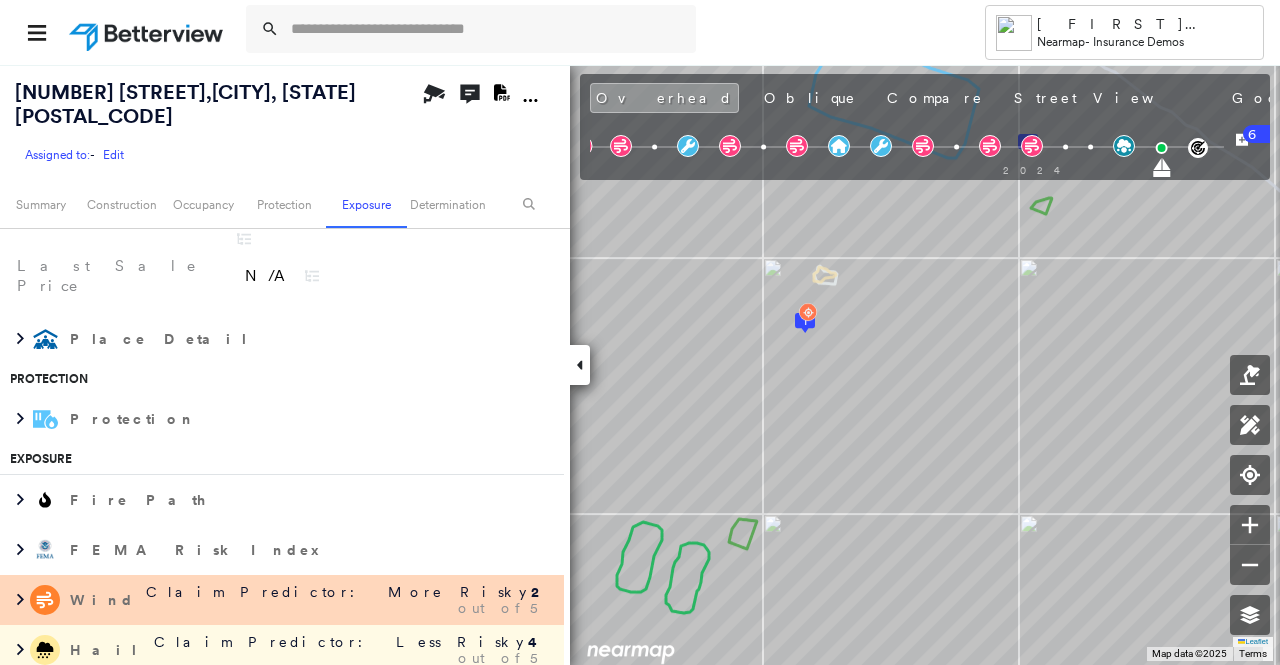 click on "Regional Hazard: 1   out of  5" at bounding box center [381, 800] 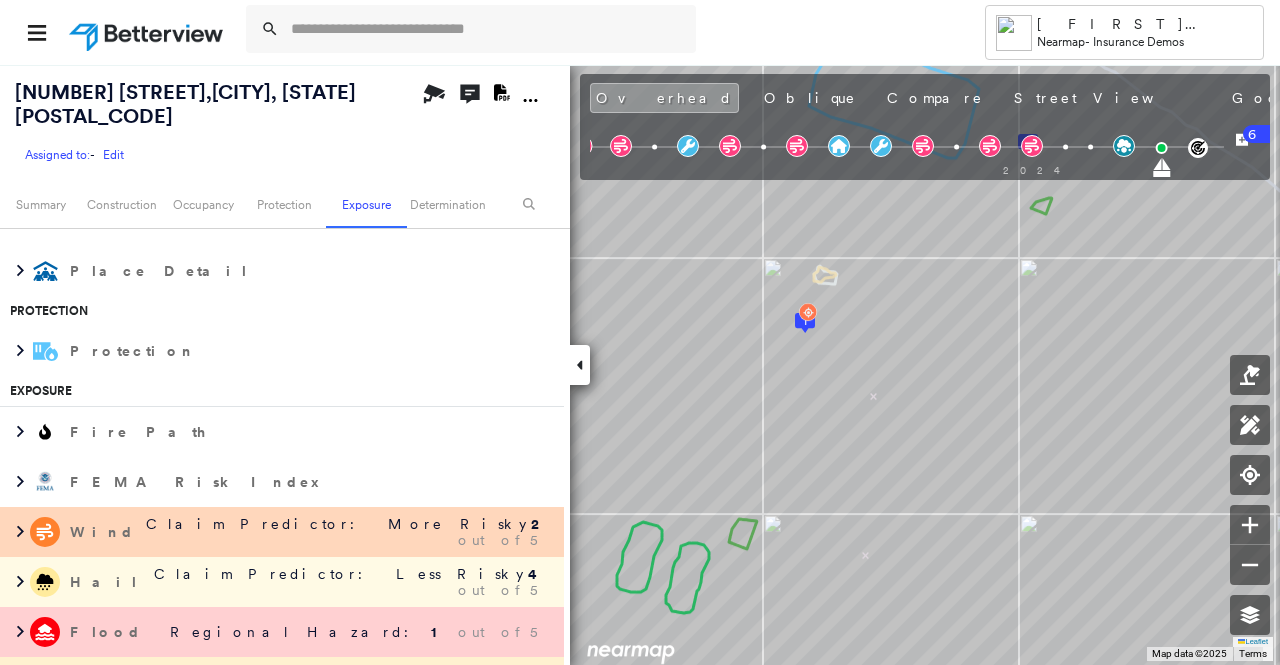 scroll, scrollTop: 2200, scrollLeft: 0, axis: vertical 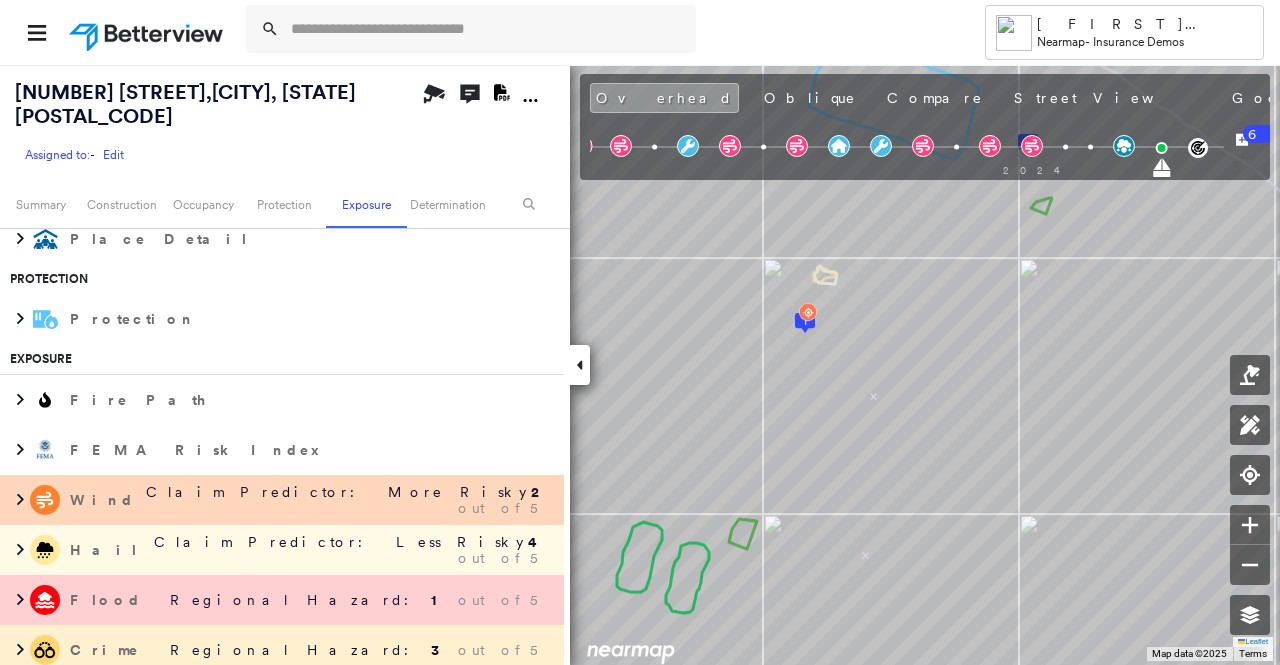 click on "Regional Hazard: 3   out of  5" at bounding box center (352, 650) 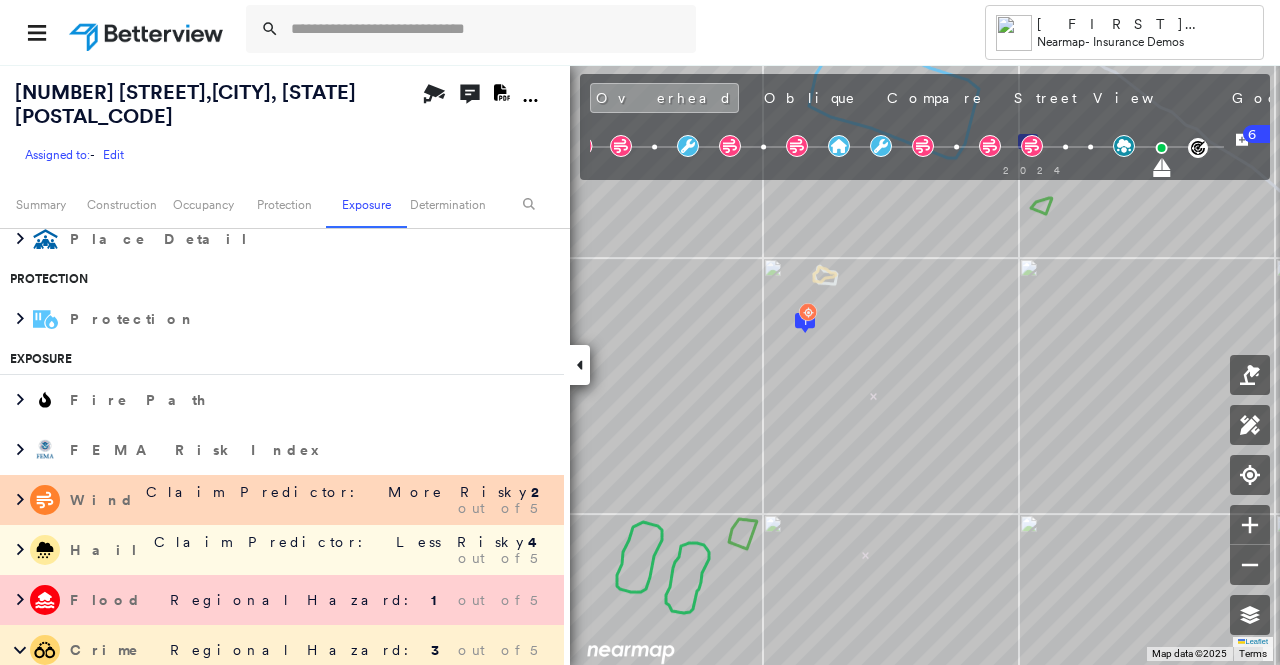 click on "Hurricane" at bounding box center (134, 1019) 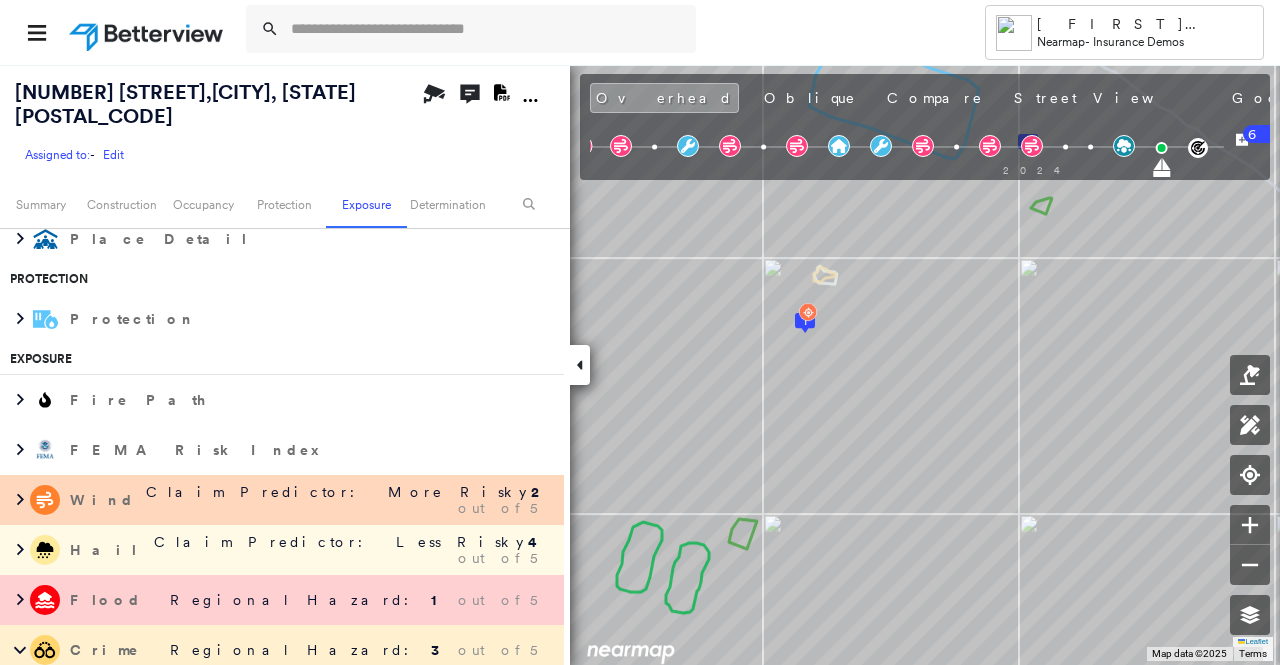 click on "Regional Hazard: 3   out of  5" at bounding box center [352, 650] 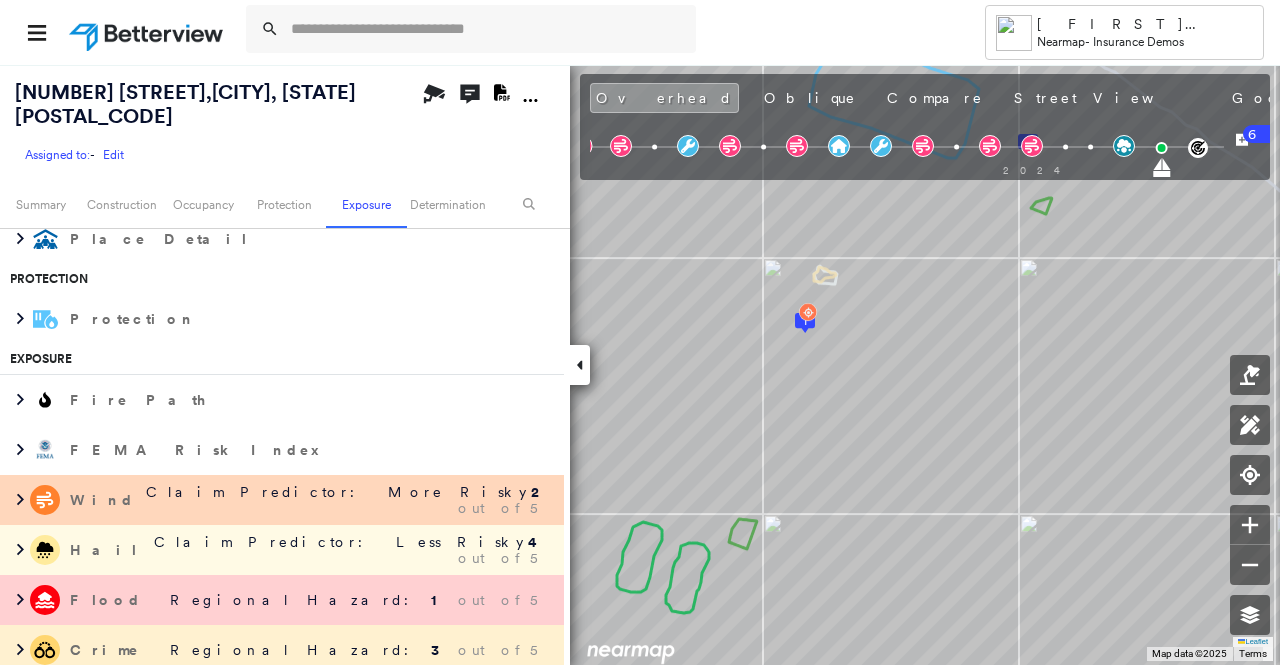 click on "Regional Hazard: 3   out of  5" at bounding box center (352, 650) 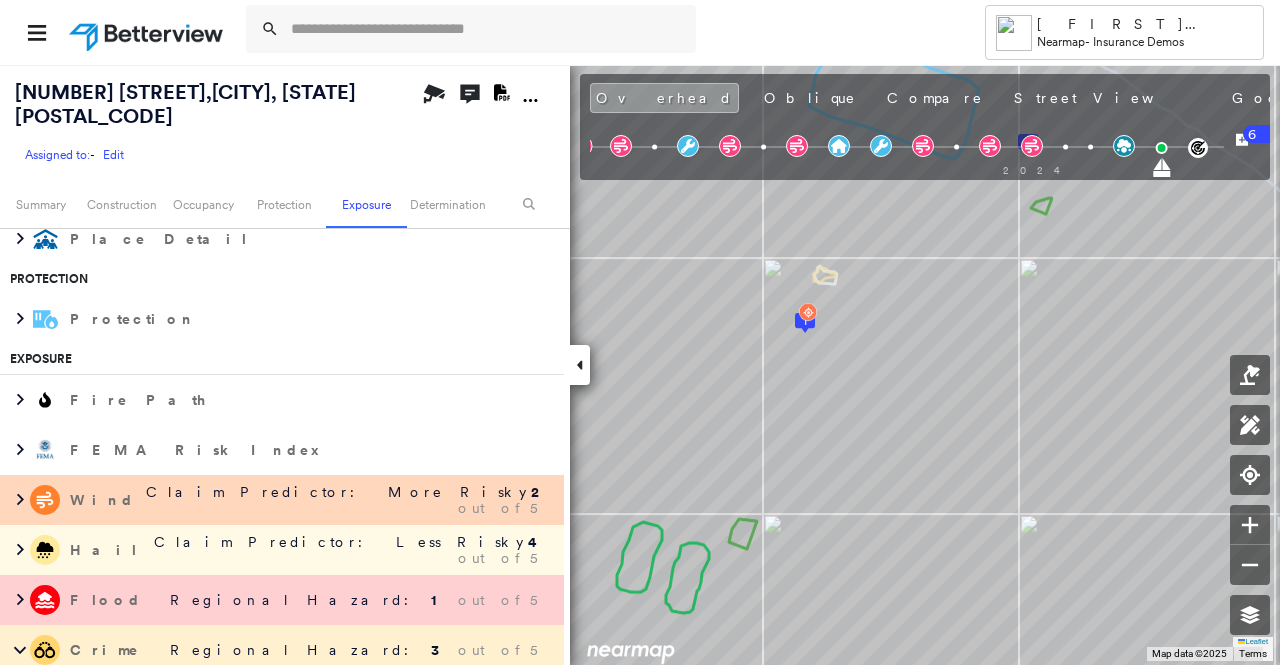 click on "Regional Hazard: 3   out of  5" at bounding box center [352, 650] 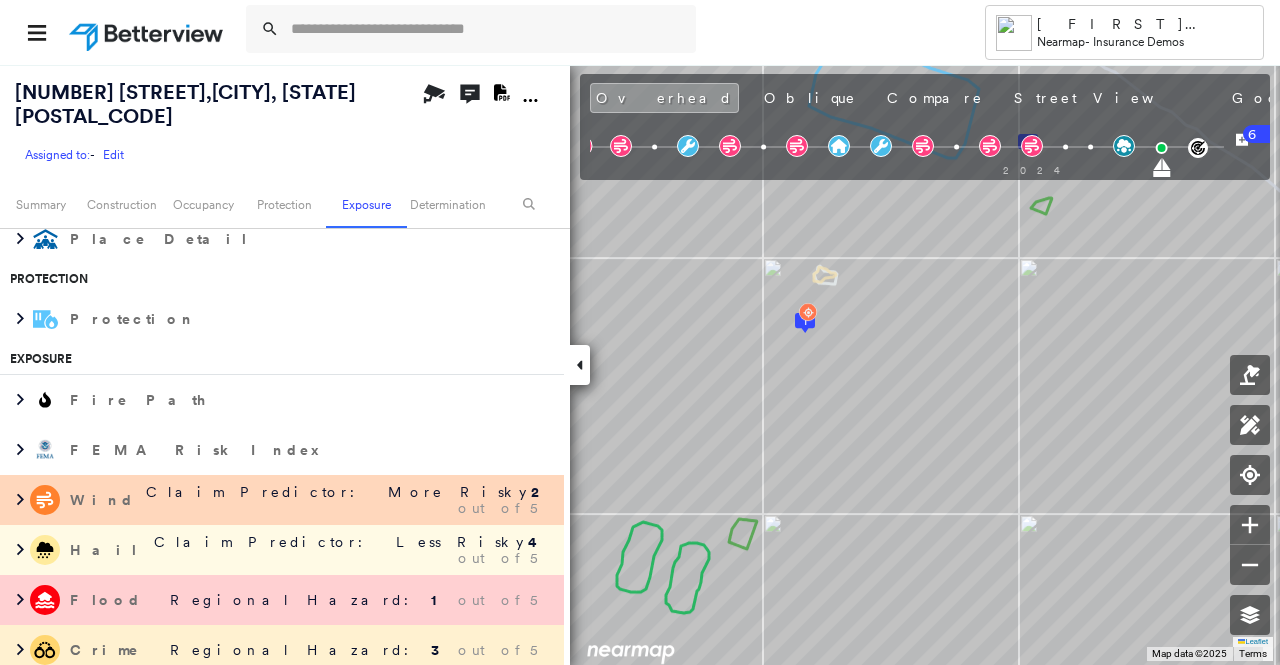 click on "Flood Regional Hazard: 1   out of  5" at bounding box center [282, 600] 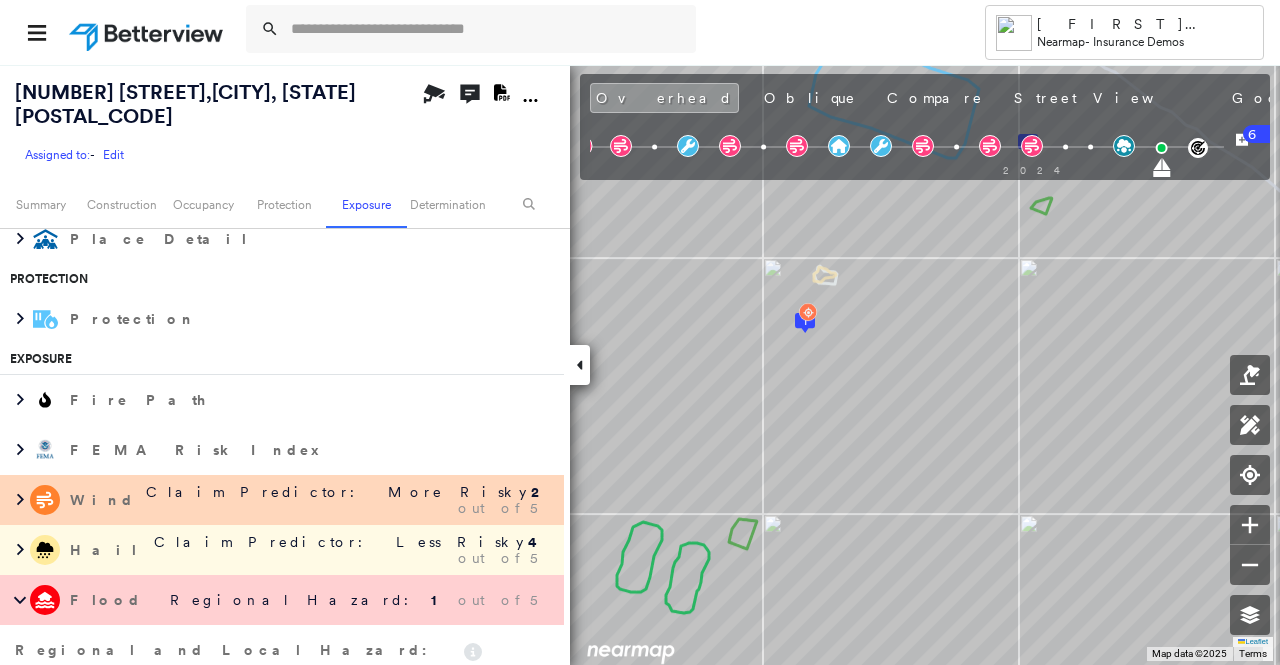 click on "Regional Hazard: 1   out of  5" at bounding box center (353, 600) 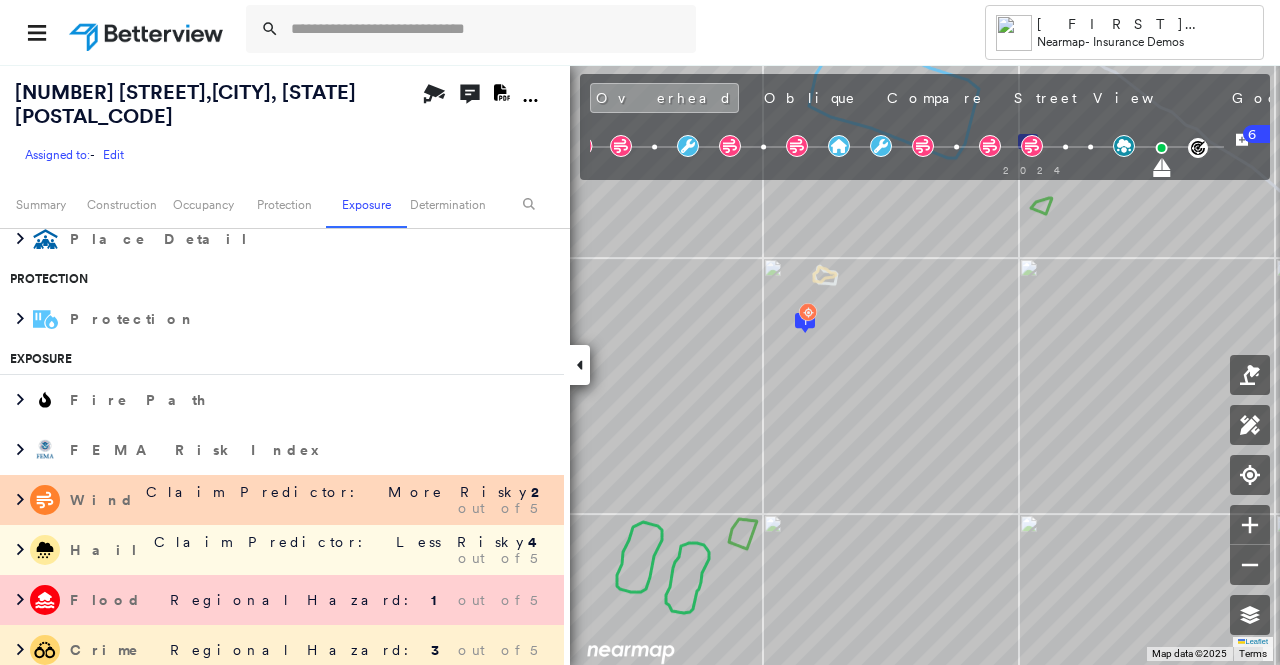 click on "Claim Predictor: Less Risky 4   out of  5" at bounding box center (351, 550) 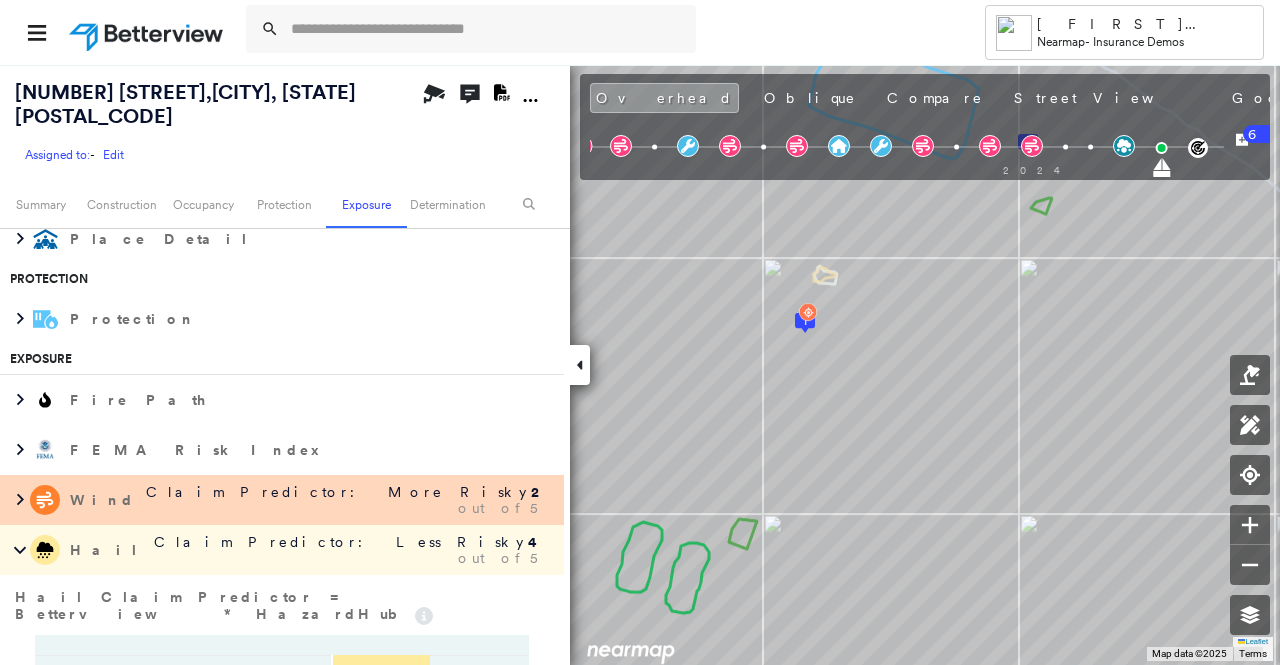 click on "Bldg. 1, 2" at bounding box center (380, 705) 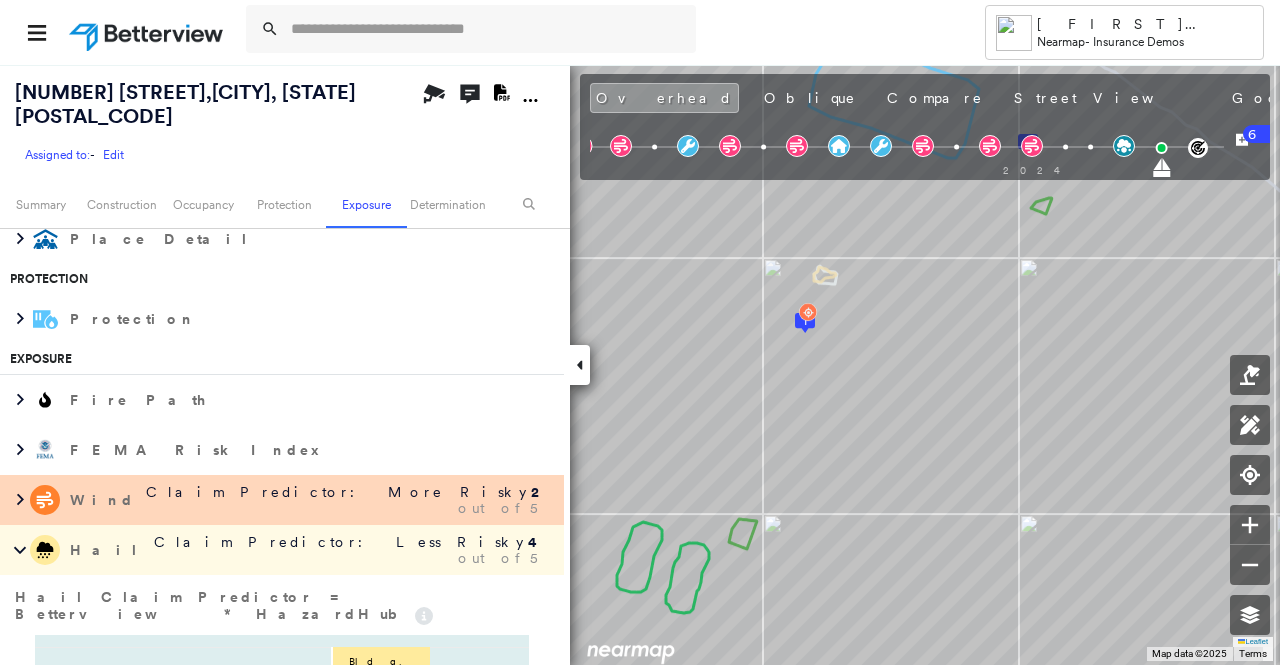 click on "Bldg. 1, 2" at bounding box center (380, 697) 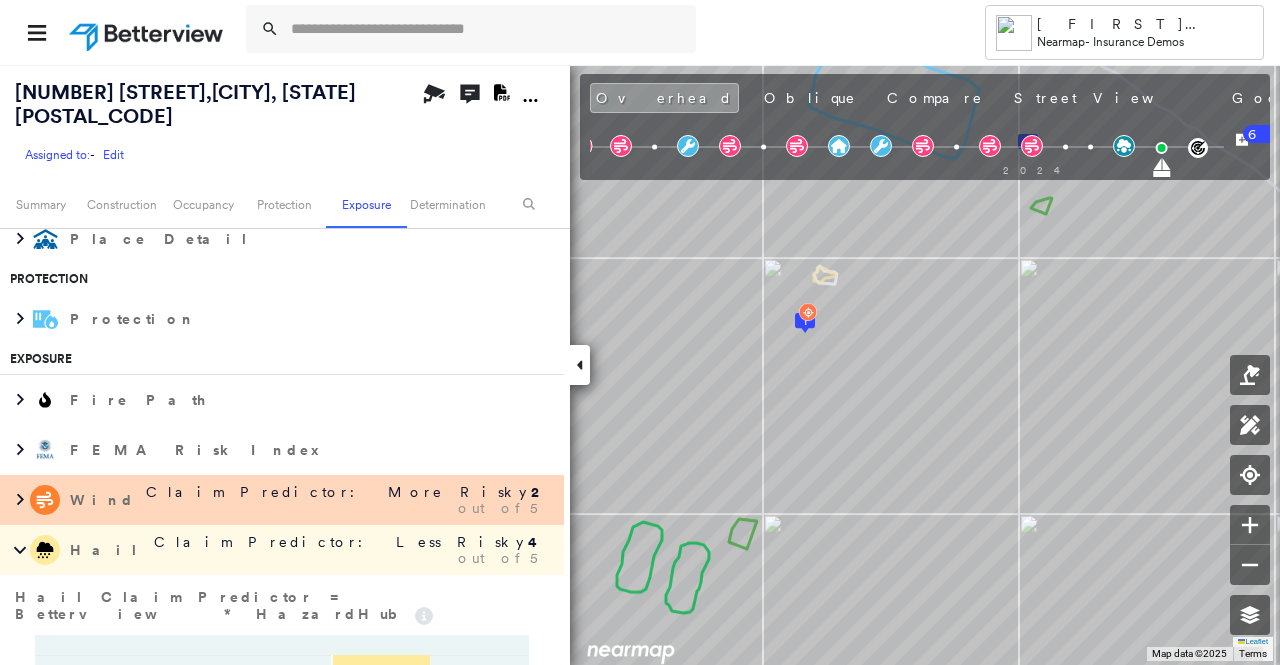 click on "Bldg. 1, 2" at bounding box center (380, 705) 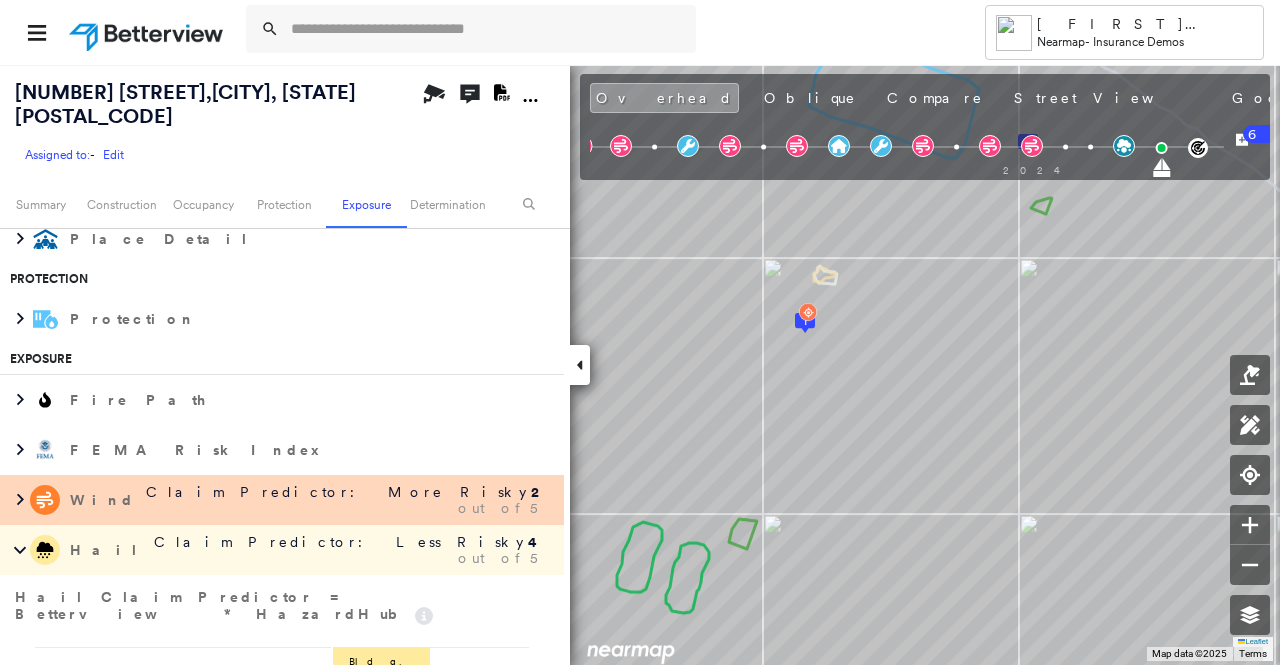 click on "Claim Predictor: Less Risky 4   out of  5" at bounding box center [351, 550] 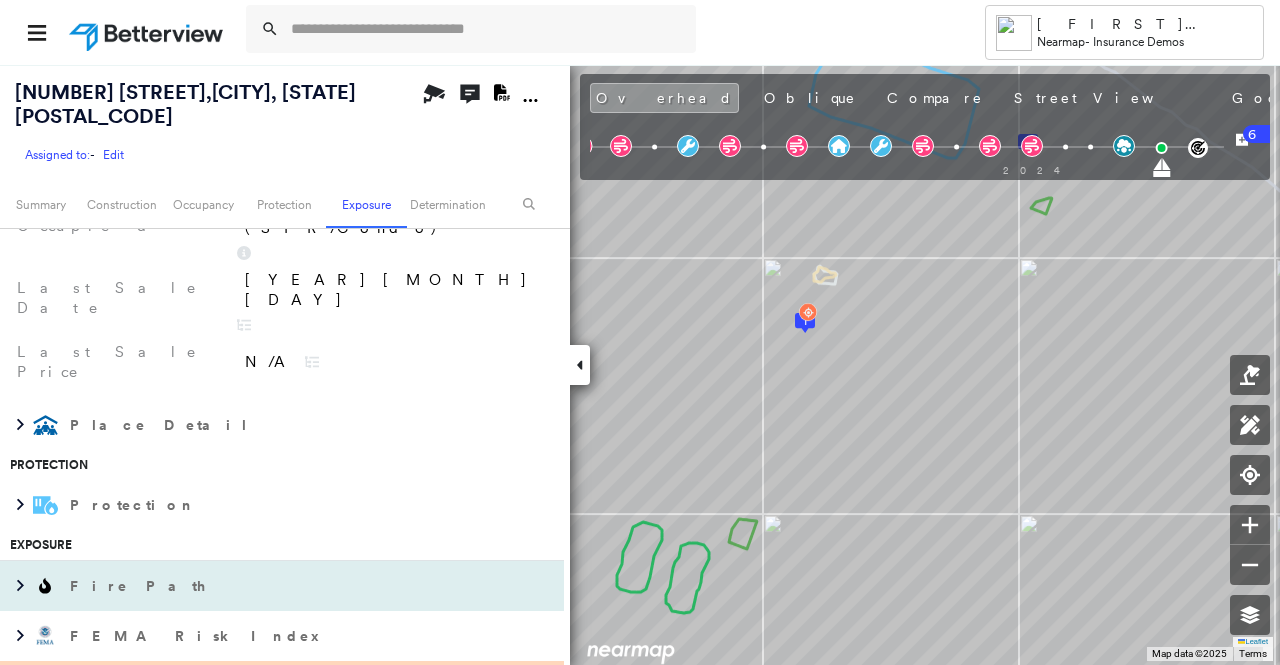scroll, scrollTop: 2000, scrollLeft: 0, axis: vertical 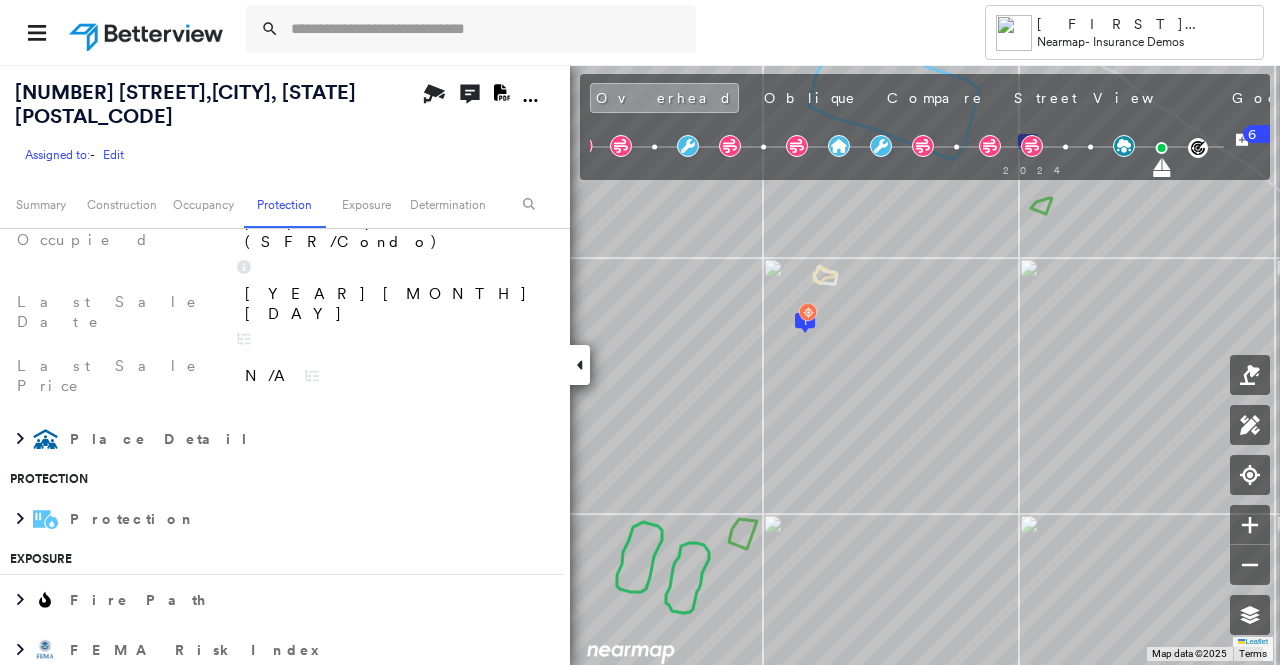 click on "Claim Predictor: More Risky 2   out of  5" at bounding box center (349, 700) 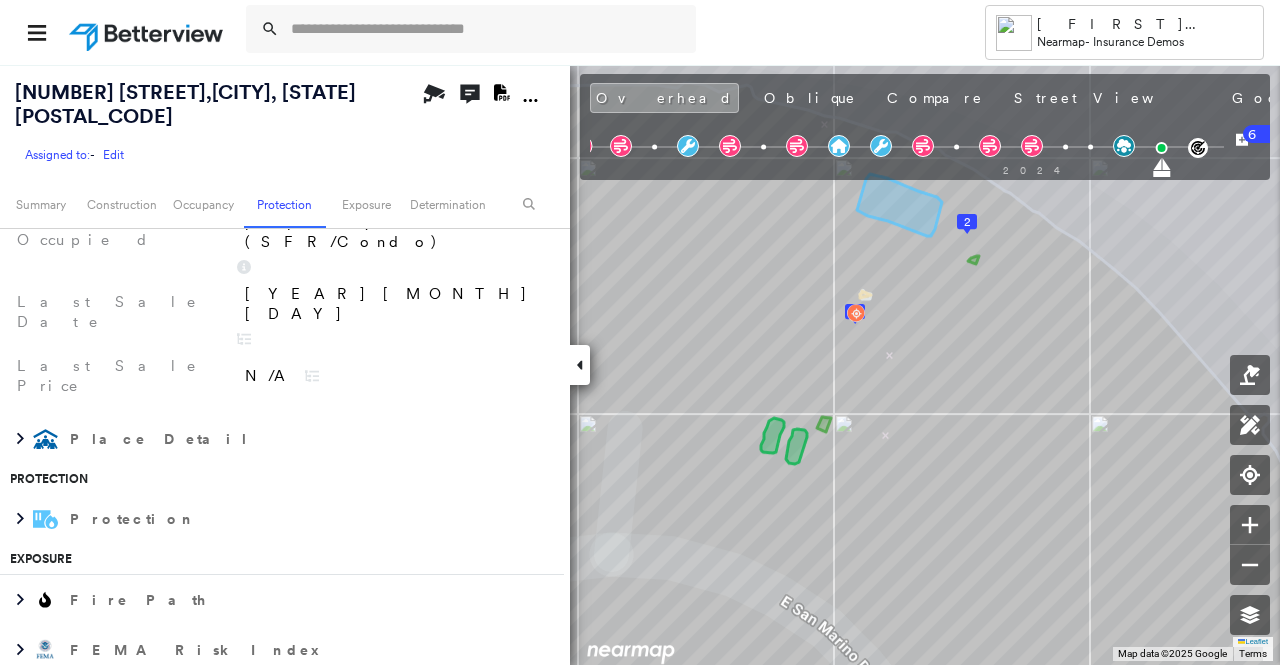 click on "Claim Predictor: More Risky 2   out of  5" at bounding box center [349, 700] 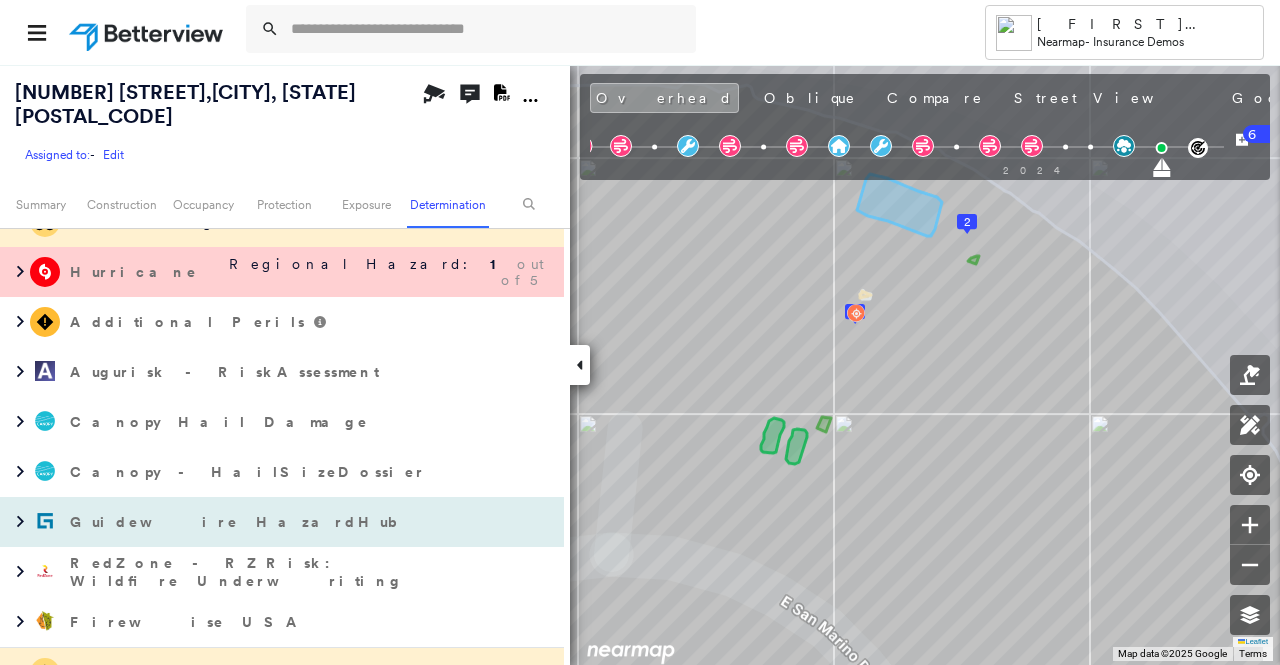 scroll, scrollTop: 2616, scrollLeft: 0, axis: vertical 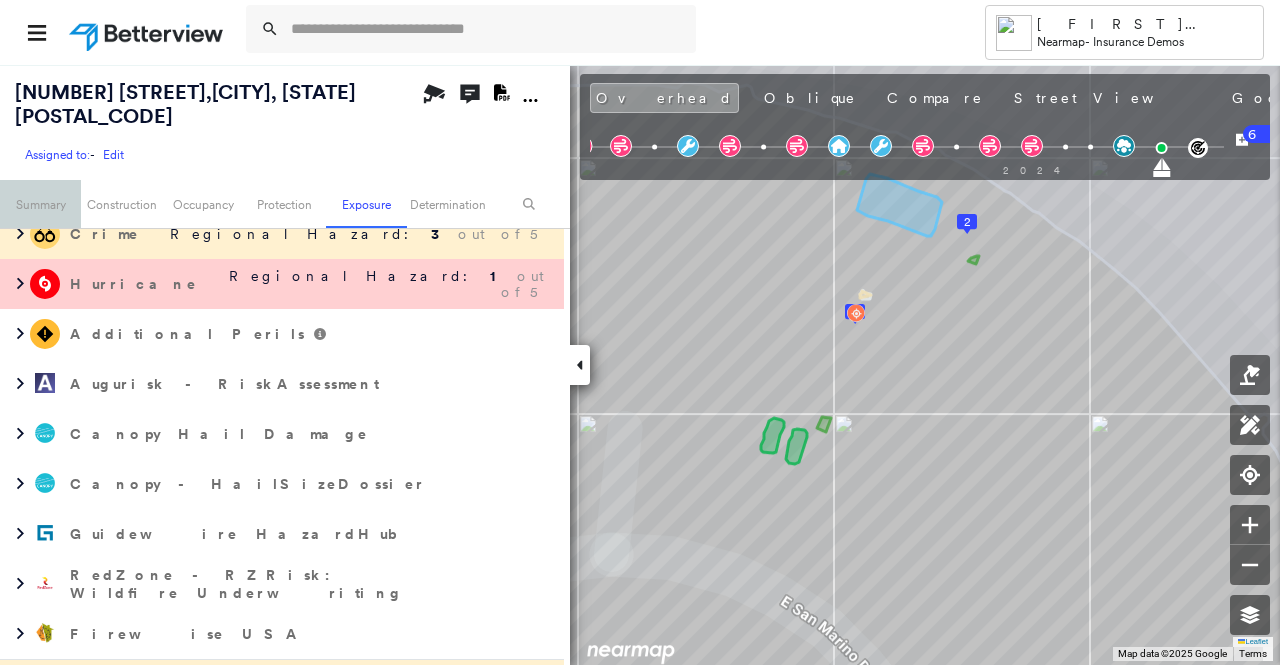 click on "Summary" at bounding box center (40, 204) 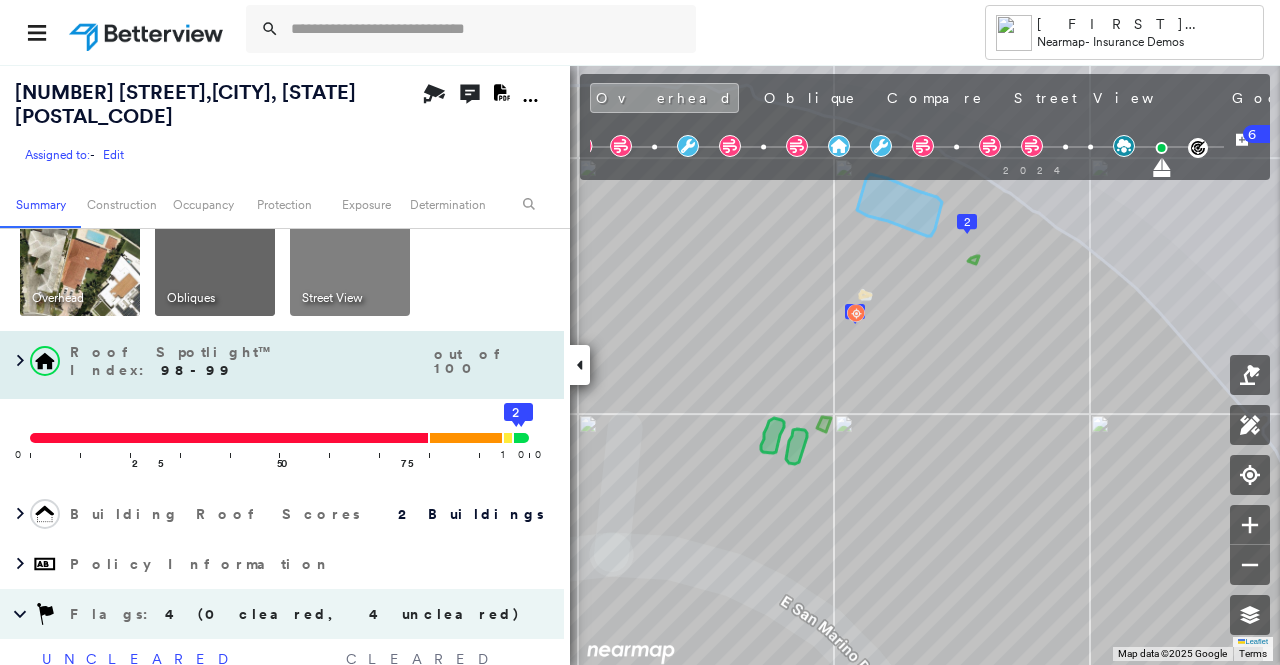 scroll, scrollTop: 35, scrollLeft: 0, axis: vertical 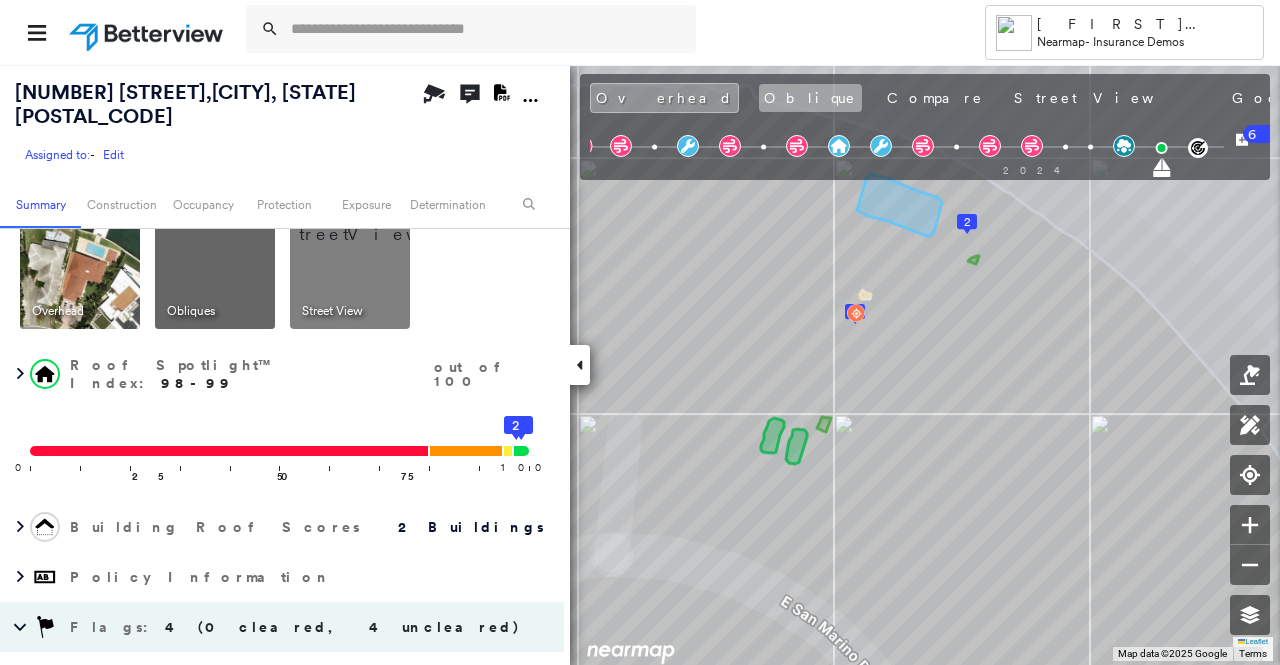 click on "Oblique" at bounding box center [810, 98] 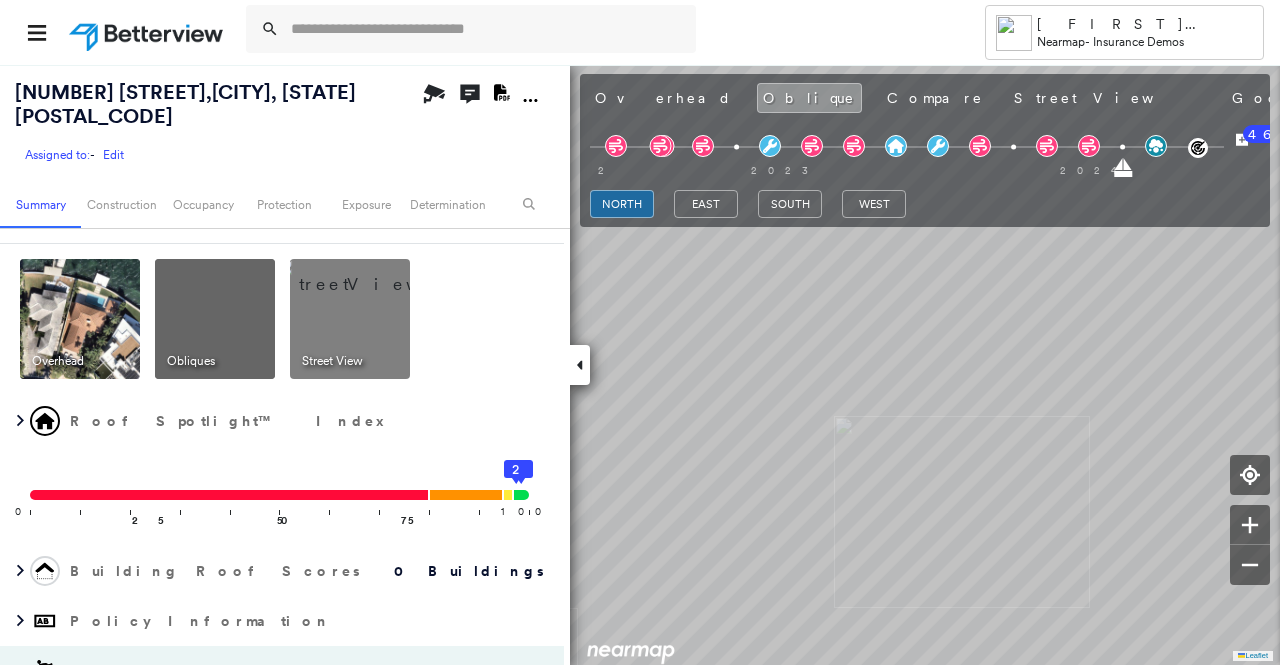 scroll, scrollTop: 85, scrollLeft: 0, axis: vertical 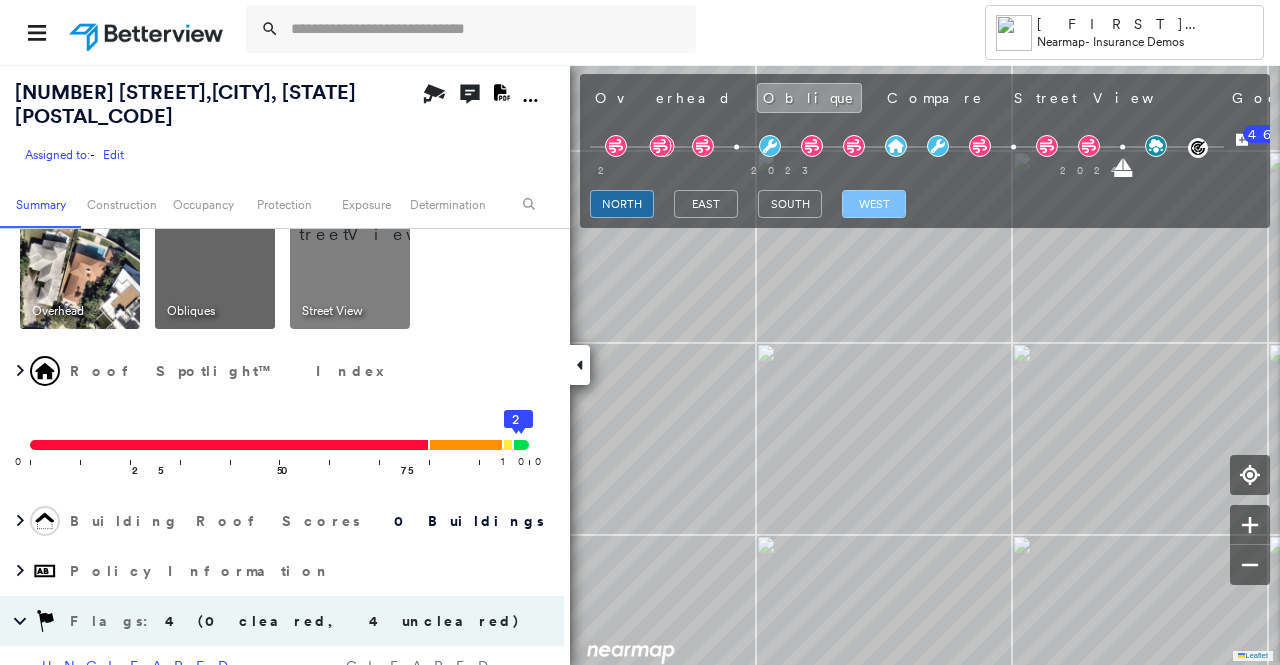 click on "west" at bounding box center (874, 204) 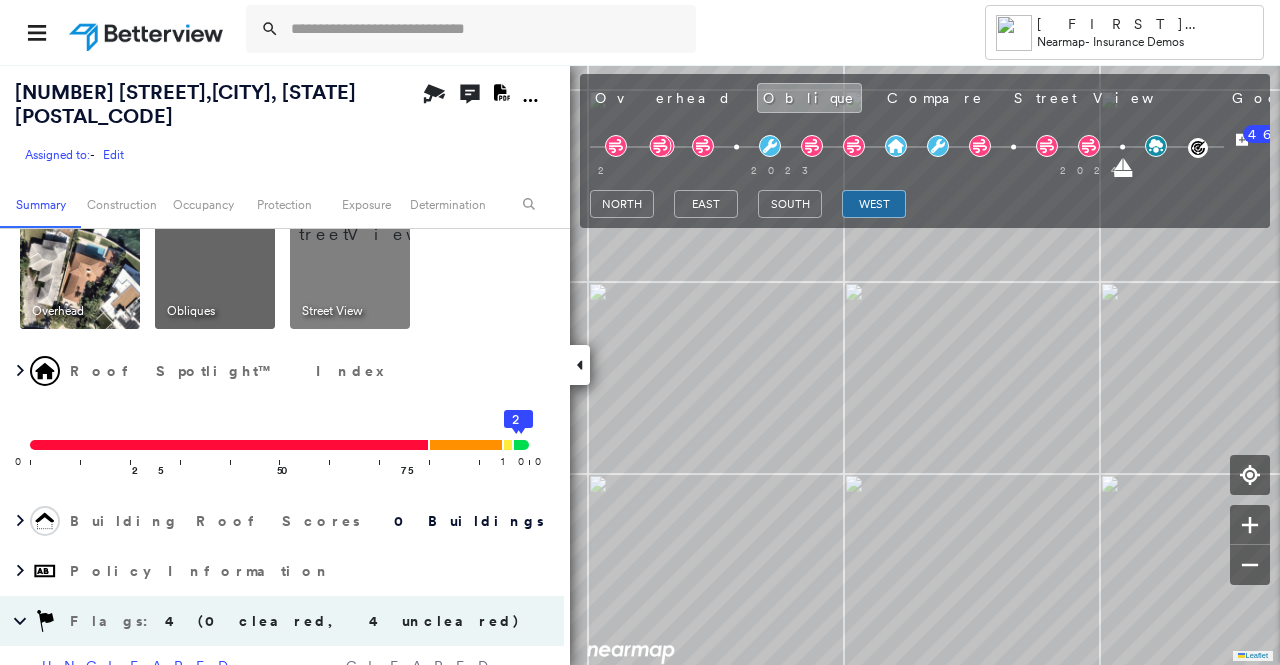 click at bounding box center (374, 224) 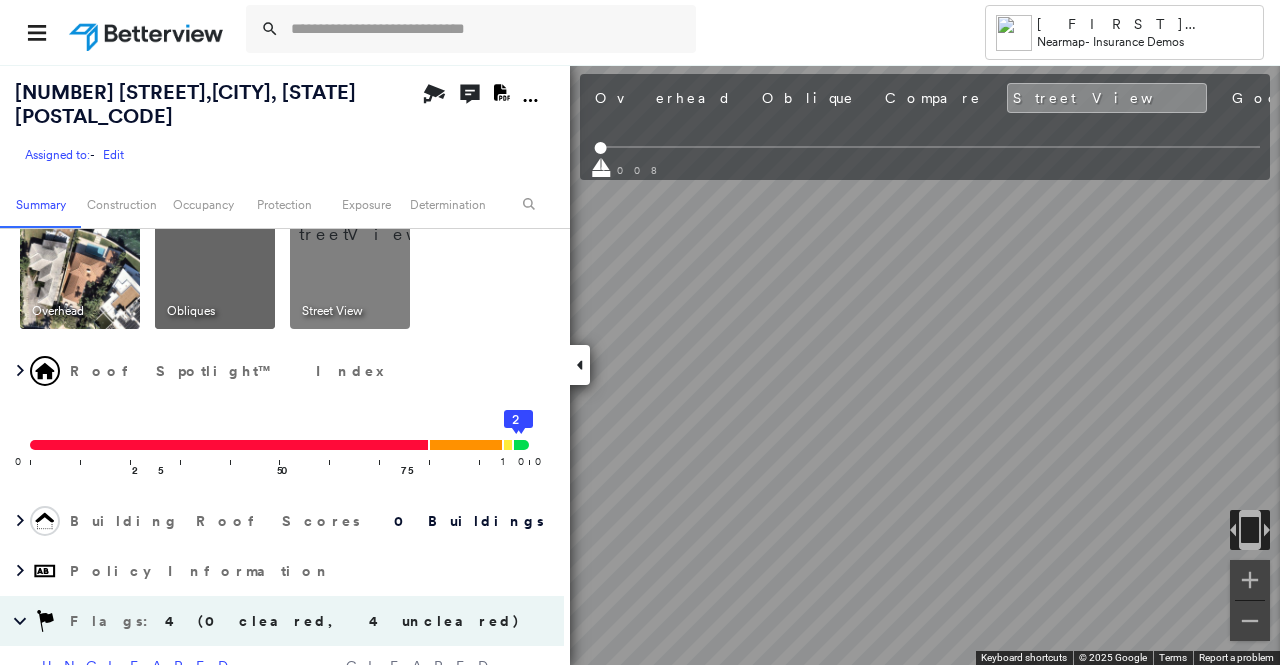 scroll, scrollTop: 498, scrollLeft: 0, axis: vertical 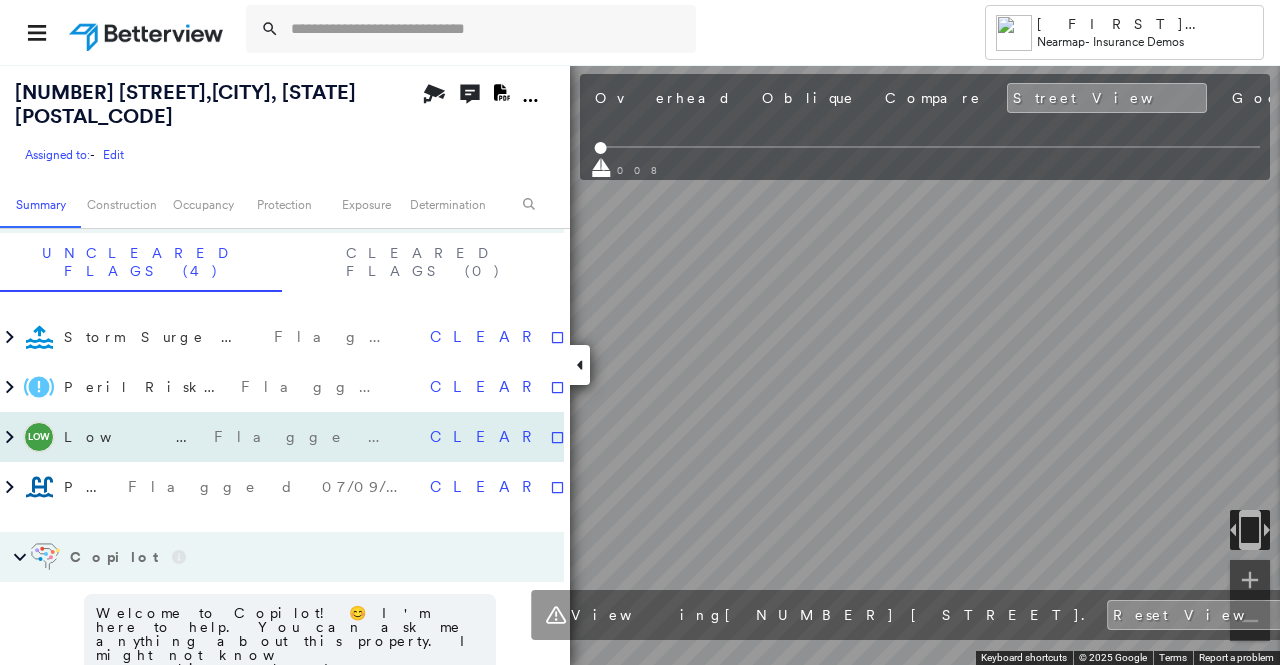 click on "Construction Roof Age : All Buildings greater than 10 years old. 1 Building 1" at bounding box center (640, 364) 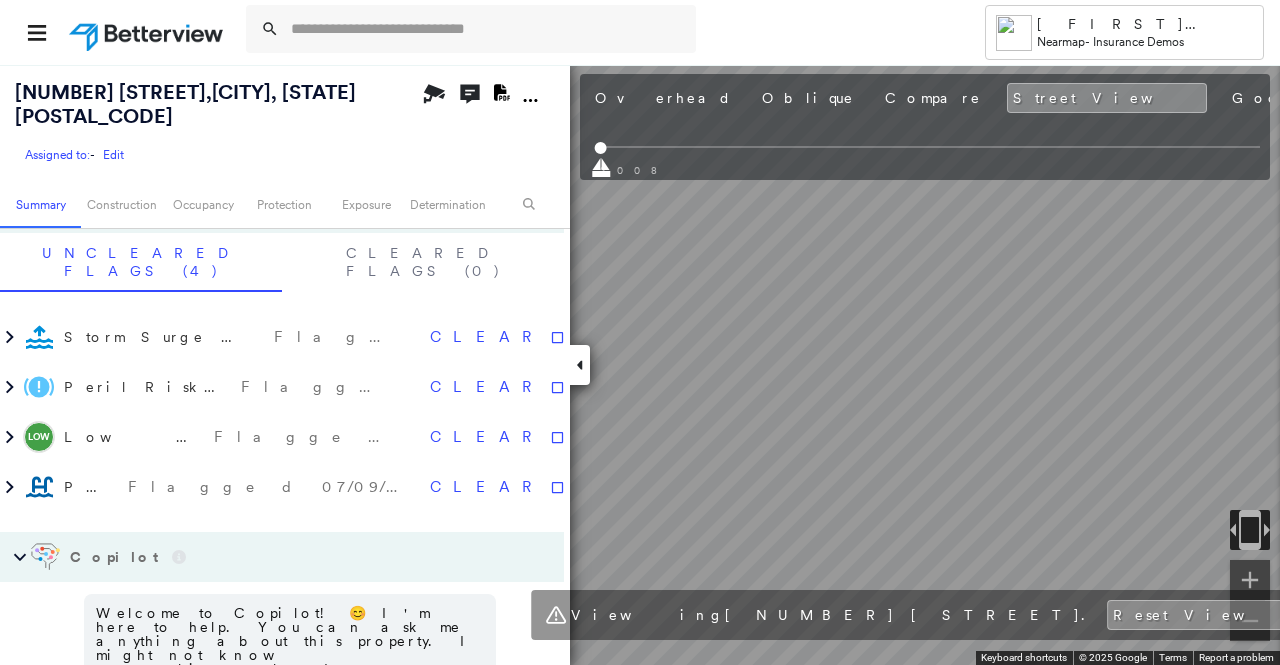 click on "← Move left → Move right ↑ Move up ↓ Move down + Zoom in - Zoom out             [NUMBER] [STREET]   [CITY], [STATE]       [NUMBER] [STREET]            View on Google Maps        Custom Imagery                 This image is no longer available Keyboard shortcuts Map Data © [YEAR] Google © [YEAR] Google Terms Report a problem Viewing  [NUMBER] [STREET] . Reset View" at bounding box center [640, 364] 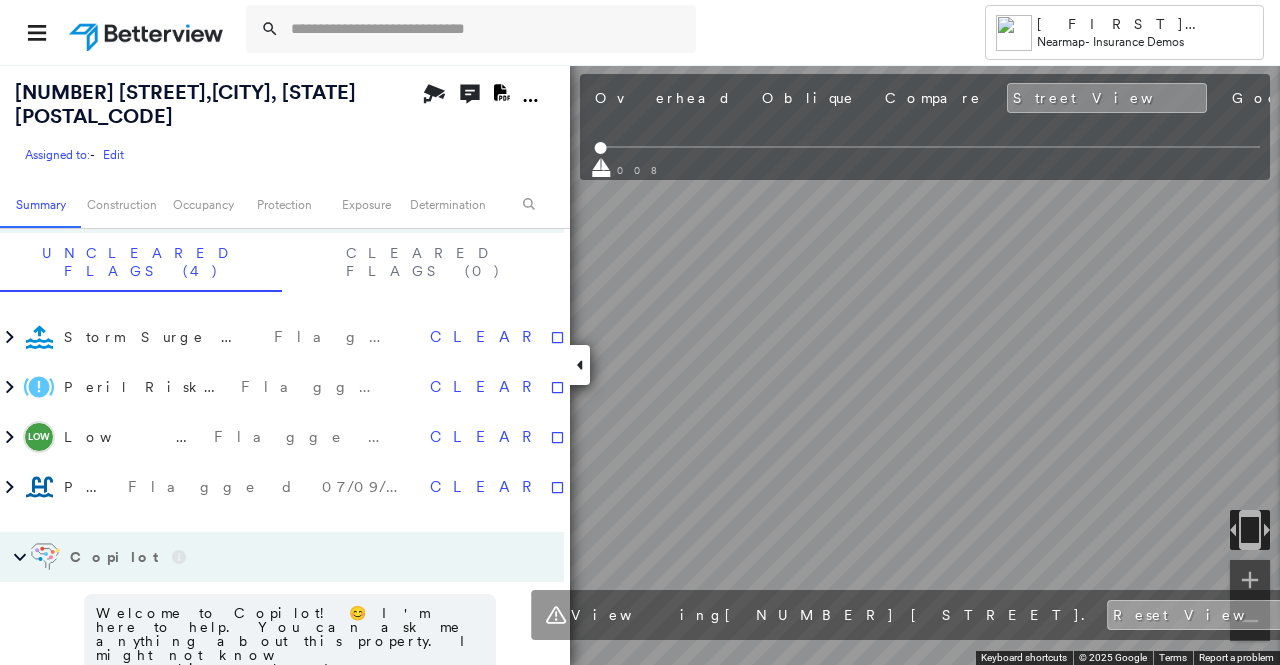 click on "Reset View" at bounding box center (1203, 615) 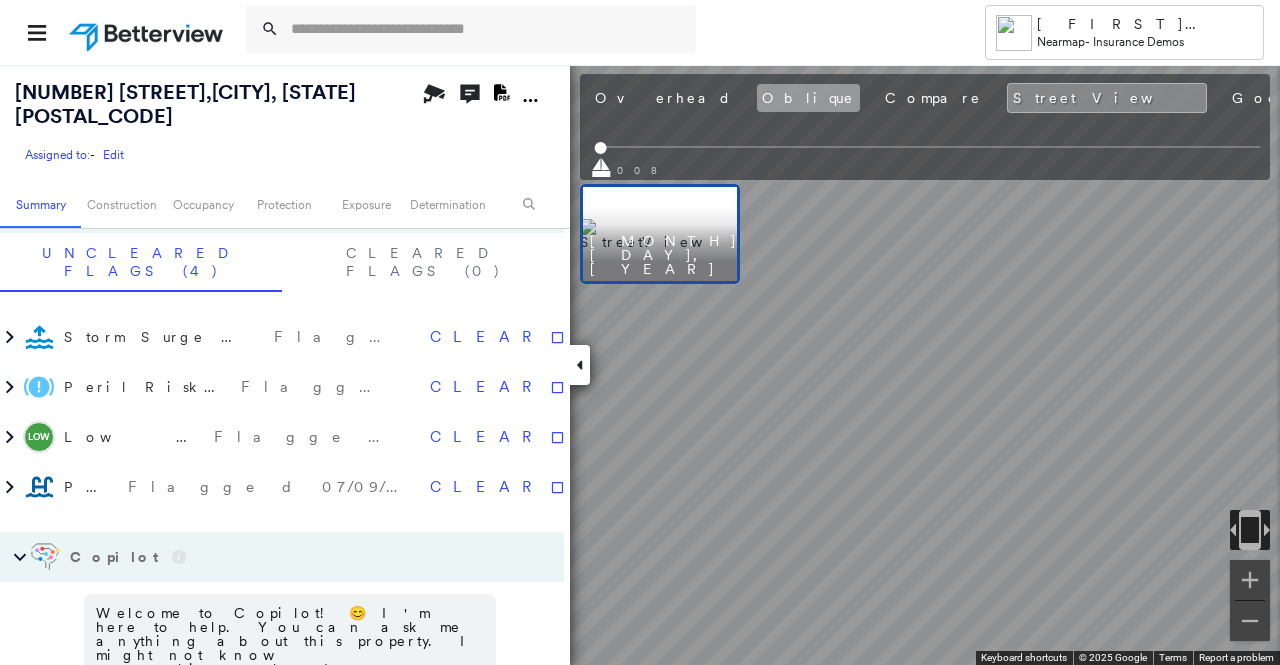 click on "Oblique" at bounding box center (808, 98) 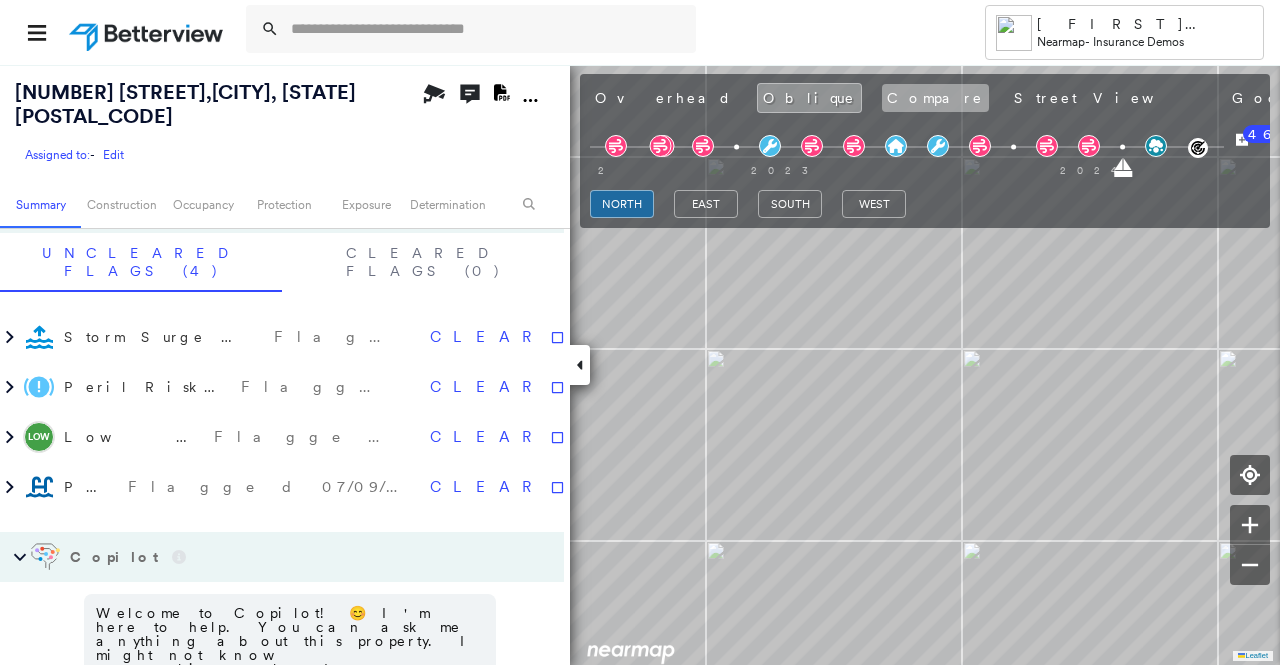click on "Compare" at bounding box center (935, 98) 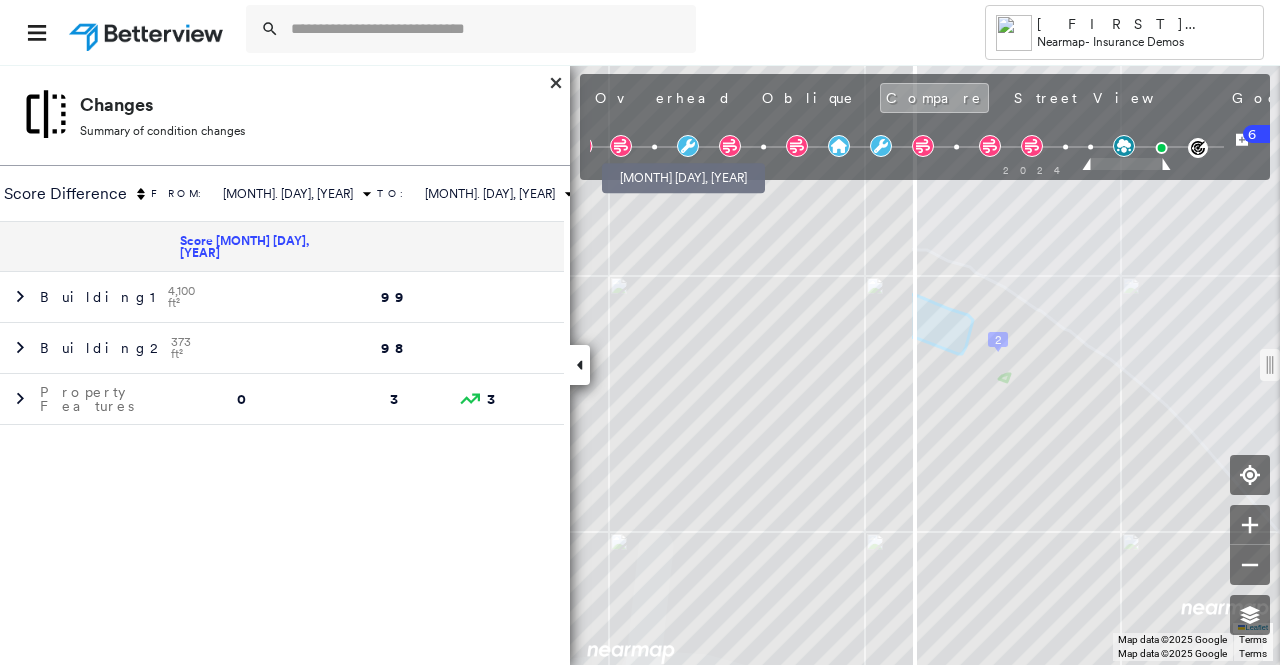 click at bounding box center [654, 147] 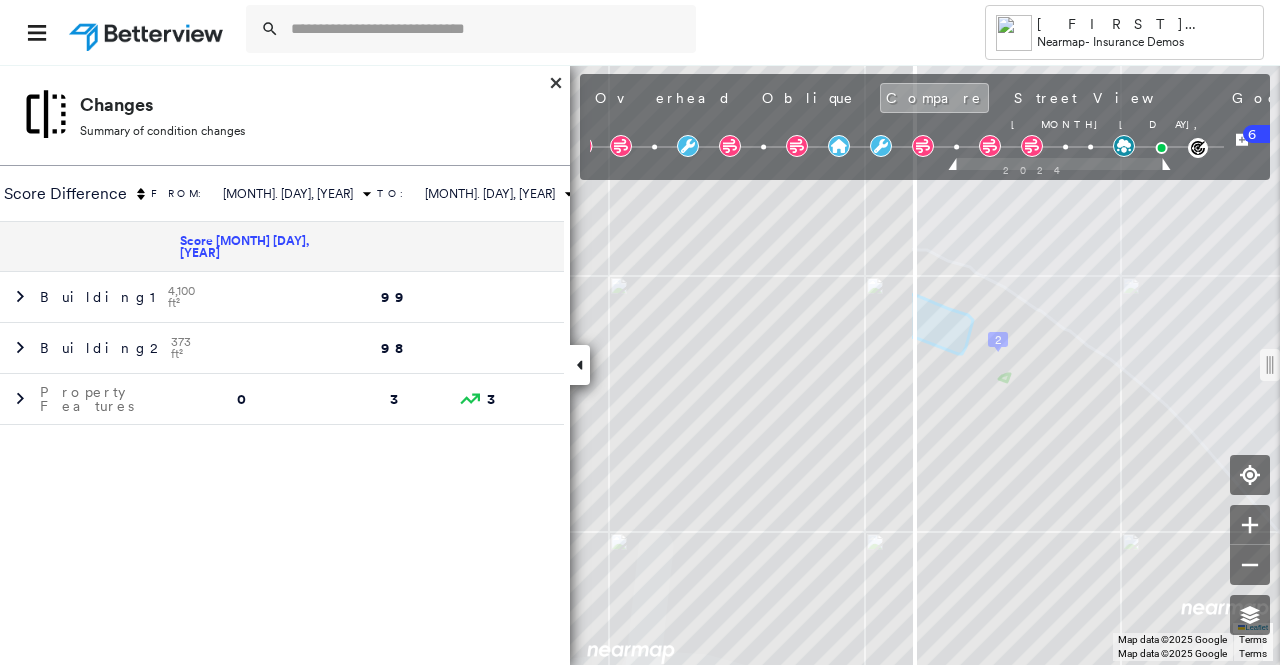 drag, startPoint x: 1088, startPoint y: 166, endPoint x: 964, endPoint y: 163, distance: 124.036285 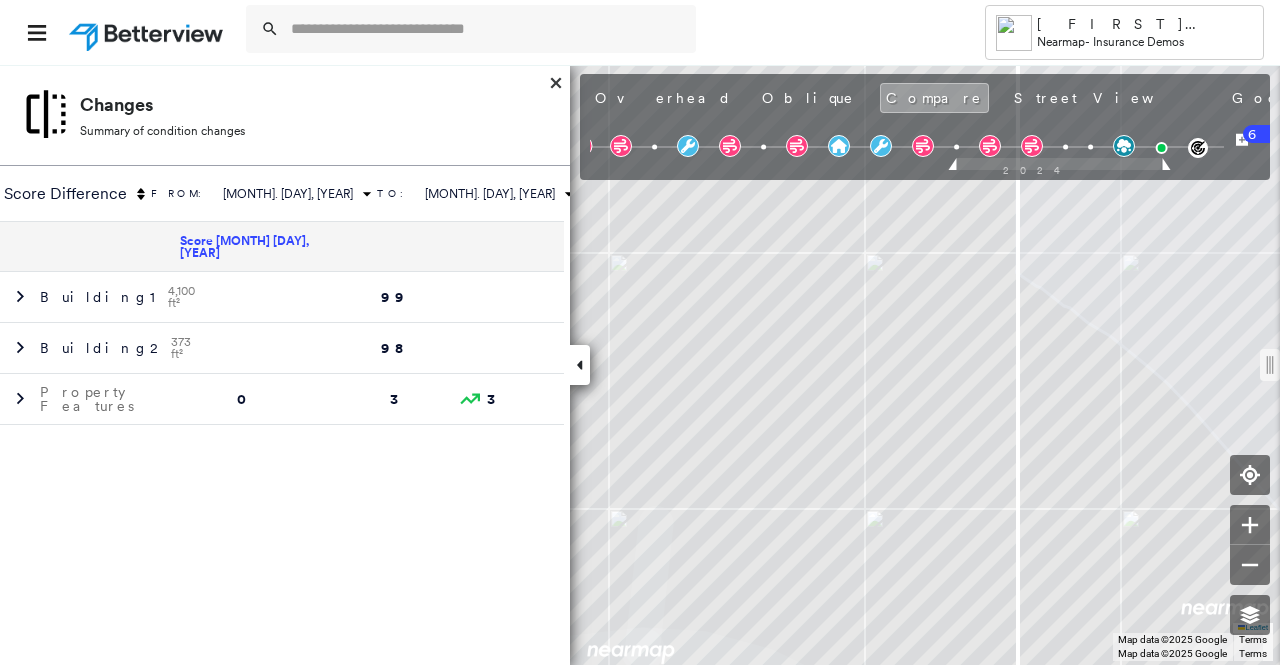 drag, startPoint x: 916, startPoint y: 371, endPoint x: 1022, endPoint y: 330, distance: 113.65298 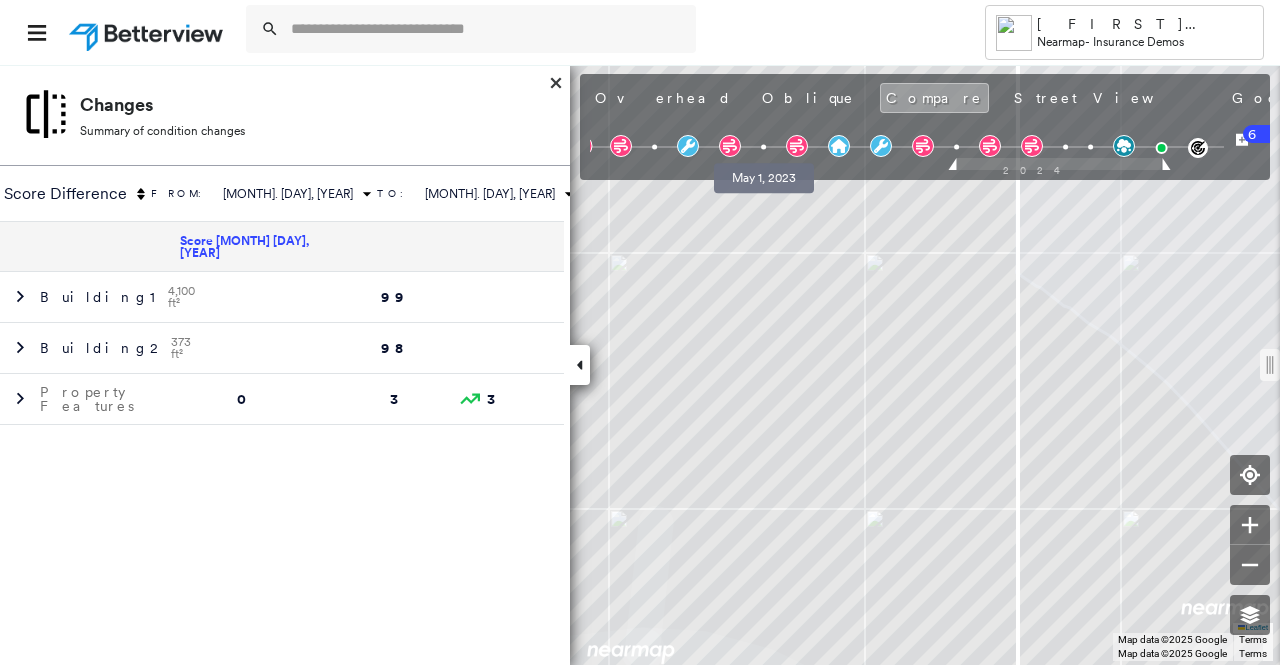 click at bounding box center (763, 147) 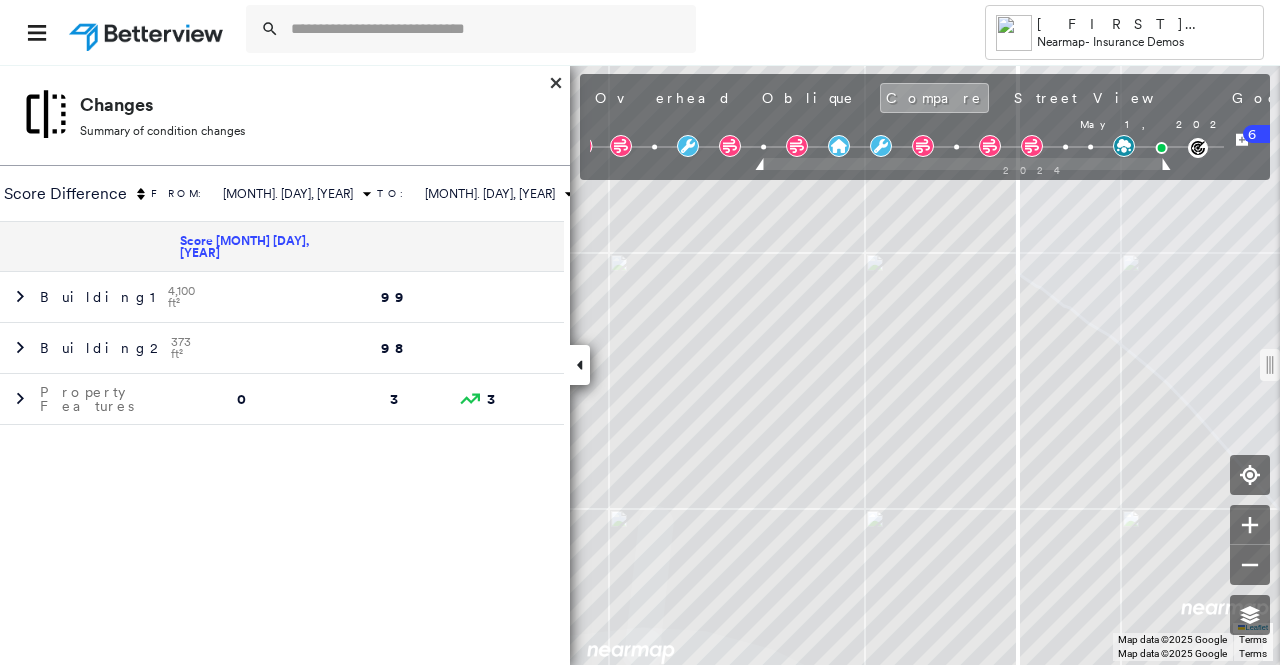 drag, startPoint x: 954, startPoint y: 167, endPoint x: 799, endPoint y: 173, distance: 155.11609 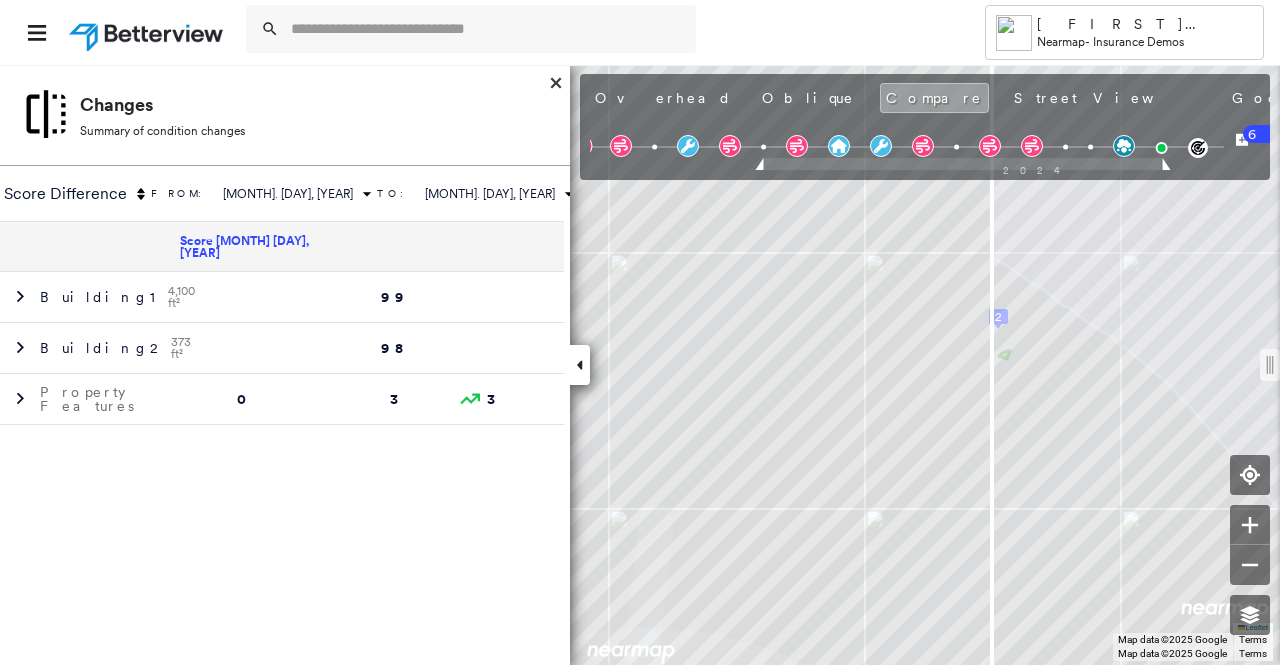 drag, startPoint x: 920, startPoint y: 367, endPoint x: 995, endPoint y: 340, distance: 79.71198 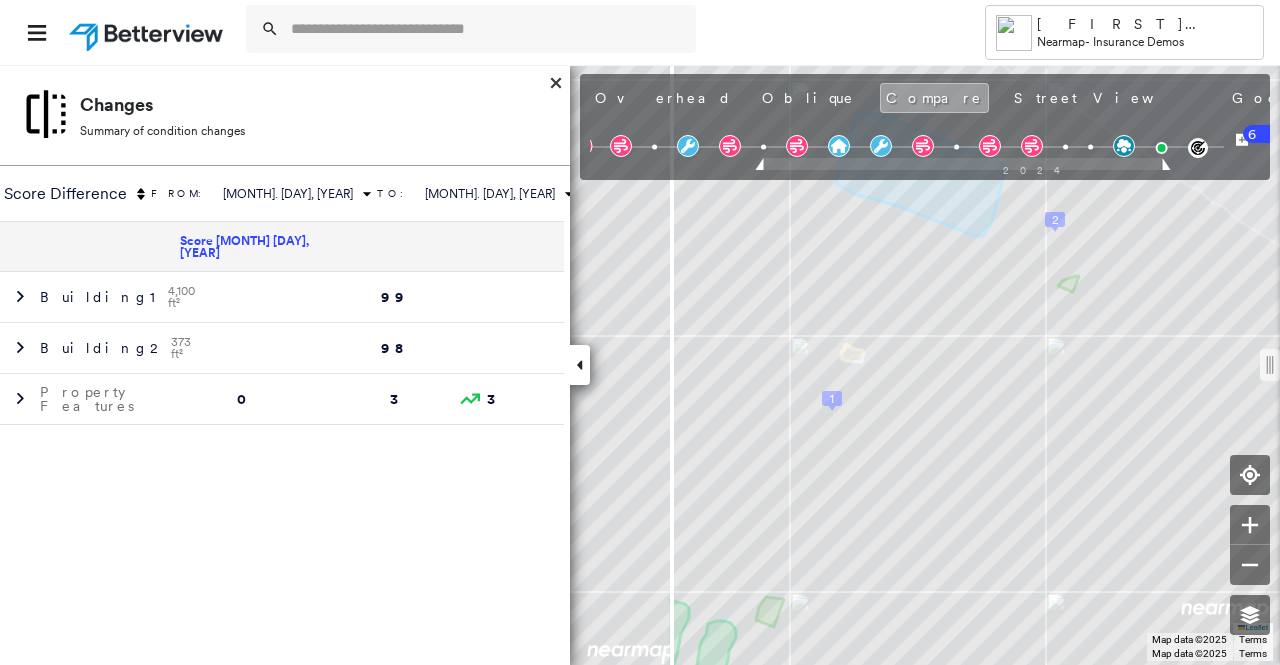 drag, startPoint x: 997, startPoint y: 367, endPoint x: 869, endPoint y: 353, distance: 128.76335 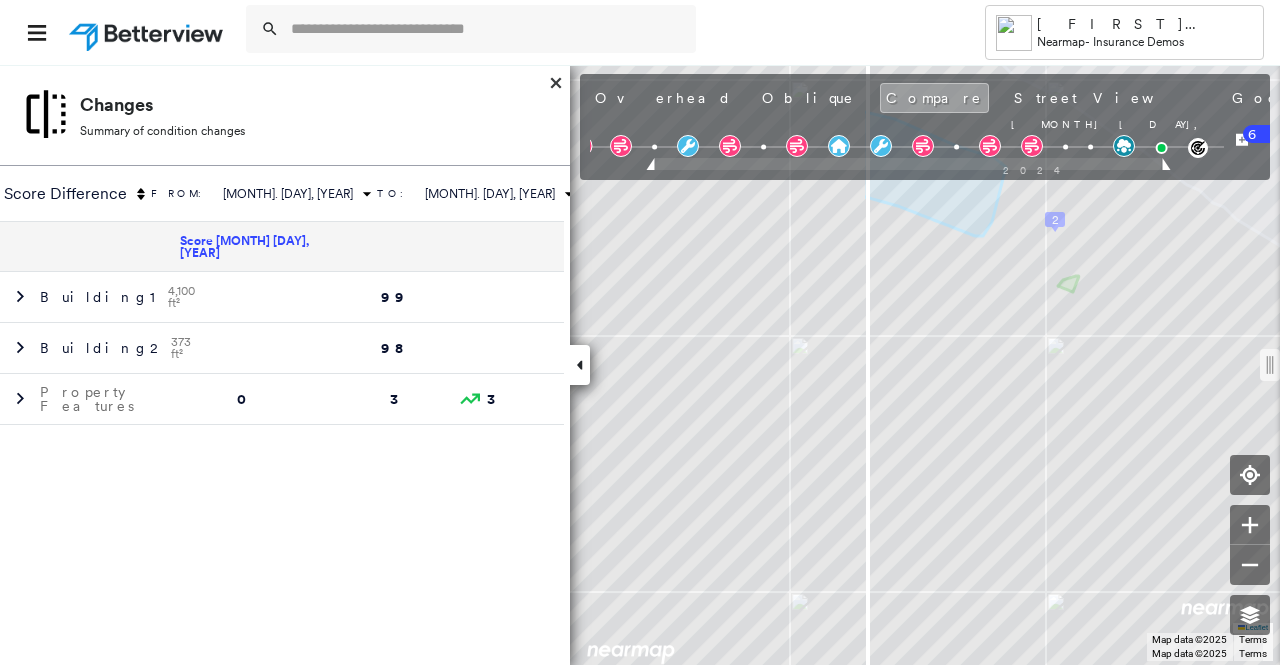 drag, startPoint x: 758, startPoint y: 163, endPoint x: 697, endPoint y: 161, distance: 61.03278 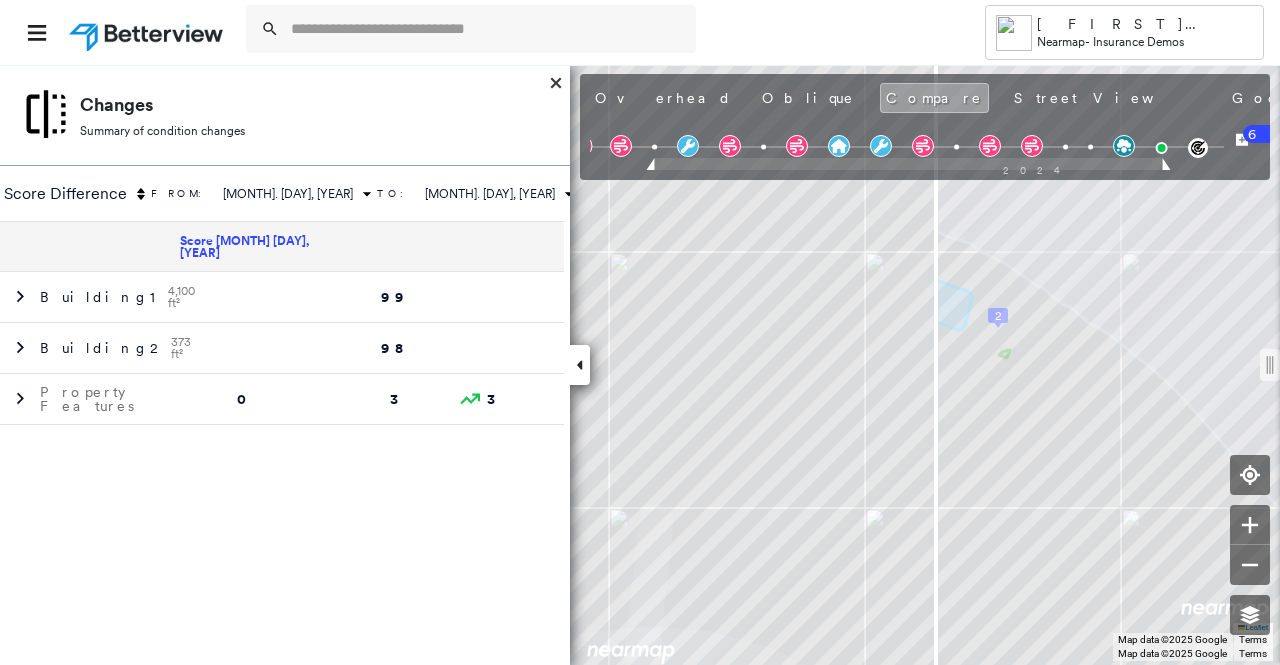 drag, startPoint x: 916, startPoint y: 373, endPoint x: 1100, endPoint y: 347, distance: 185.82788 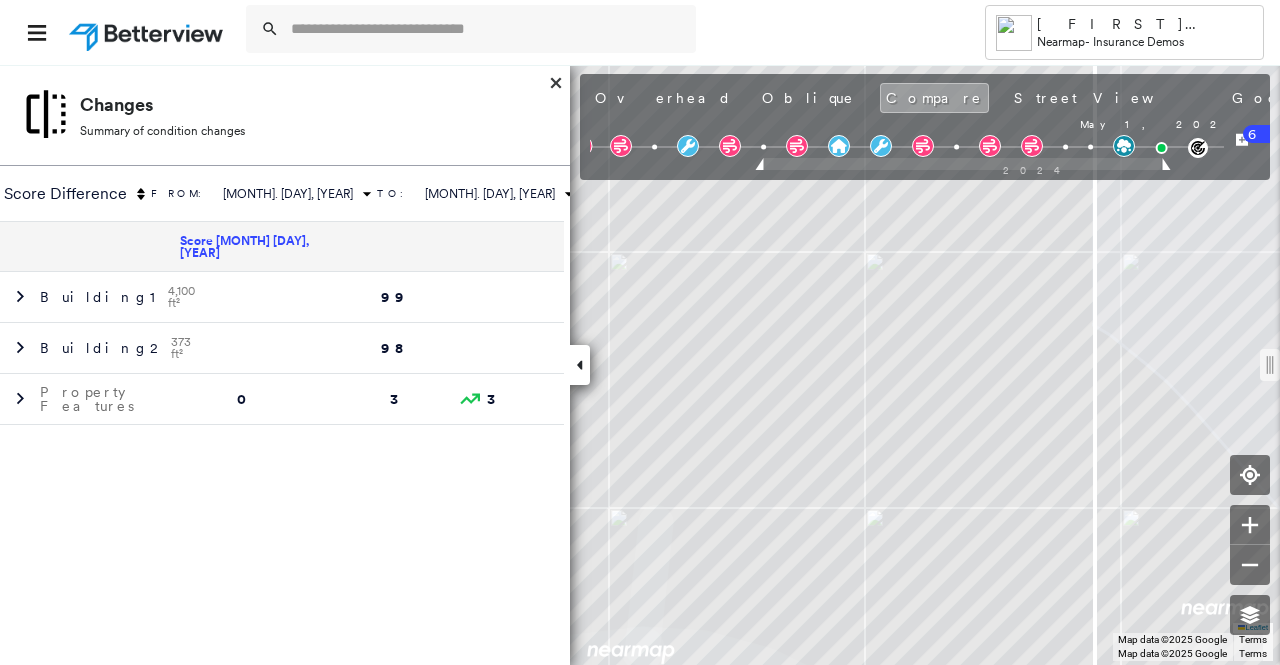 drag, startPoint x: 649, startPoint y: 166, endPoint x: 762, endPoint y: 161, distance: 113.110565 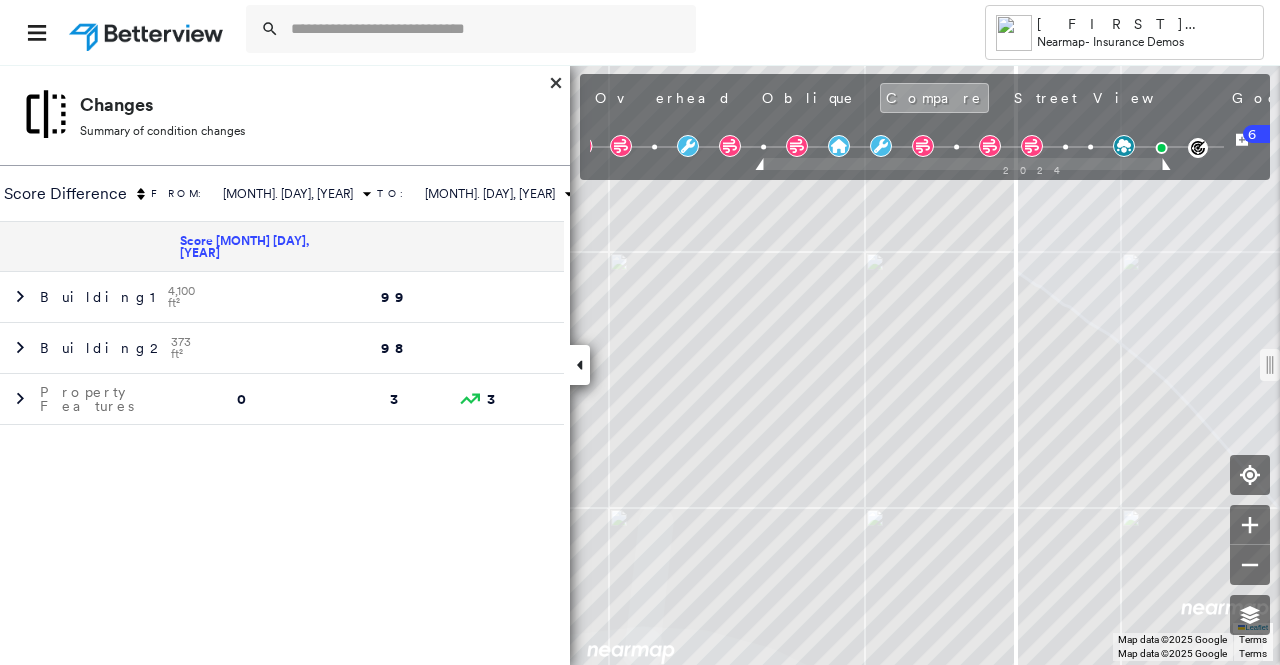 drag, startPoint x: 917, startPoint y: 369, endPoint x: 1022, endPoint y: 361, distance: 105.30432 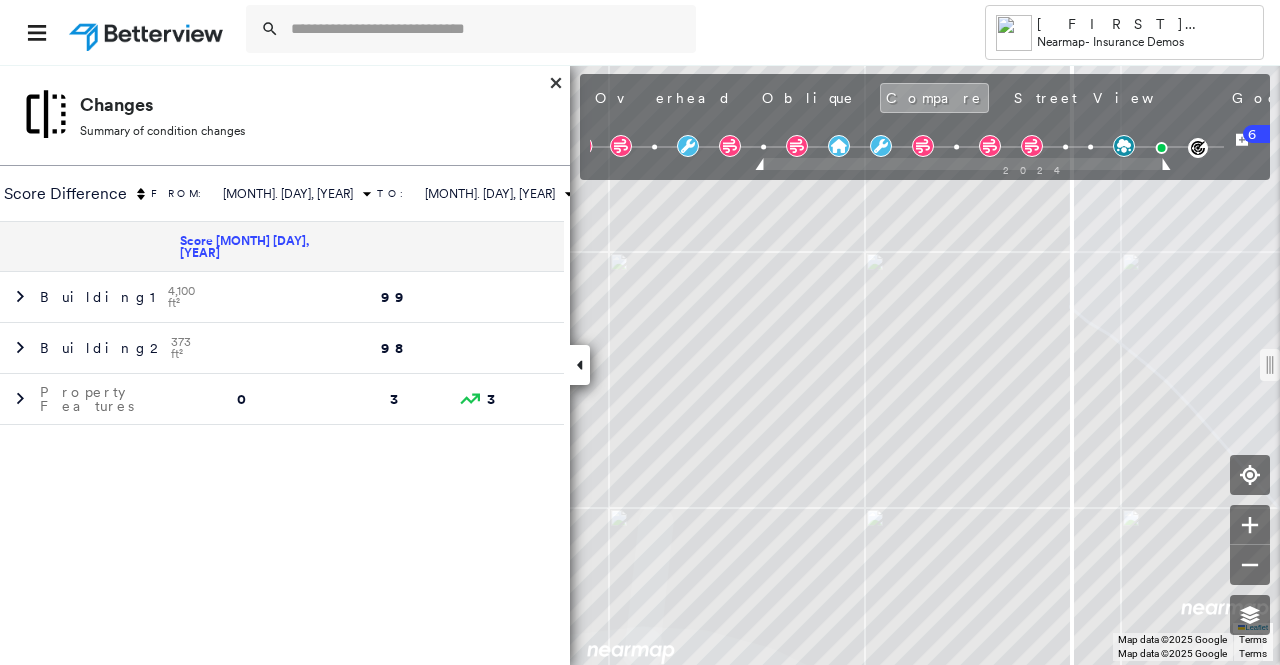 drag, startPoint x: 1024, startPoint y: 365, endPoint x: 1076, endPoint y: 325, distance: 65.60488 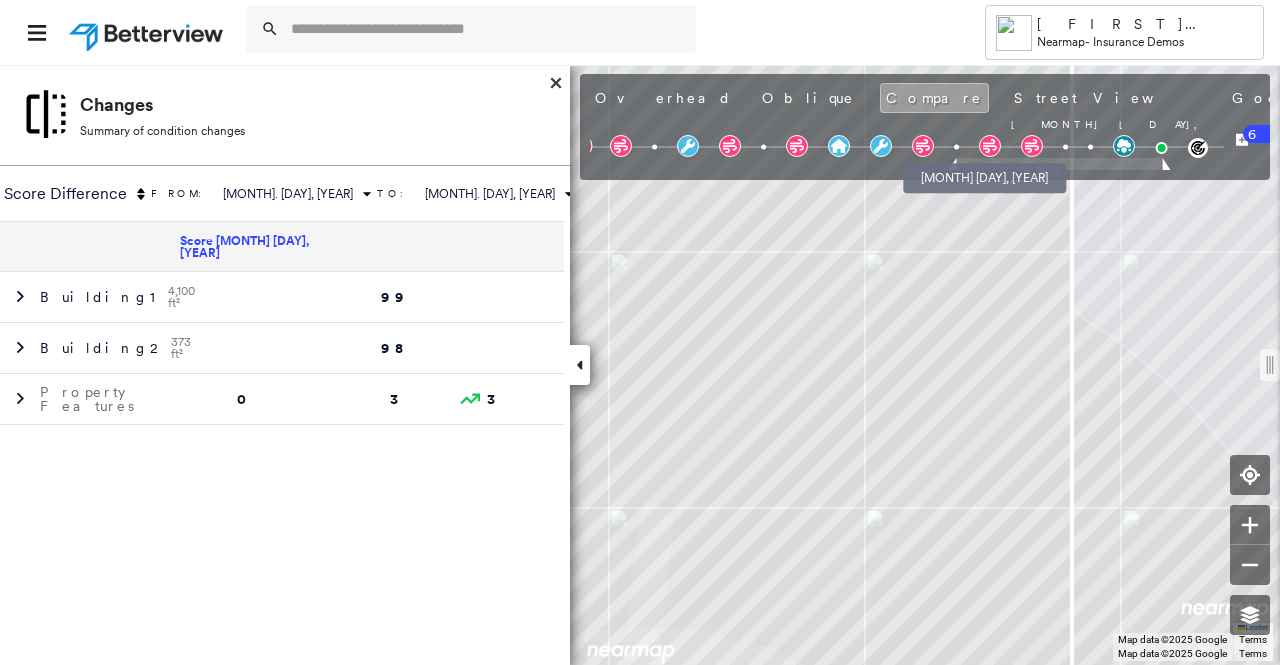 drag, startPoint x: 761, startPoint y: 160, endPoint x: 948, endPoint y: 147, distance: 187.45132 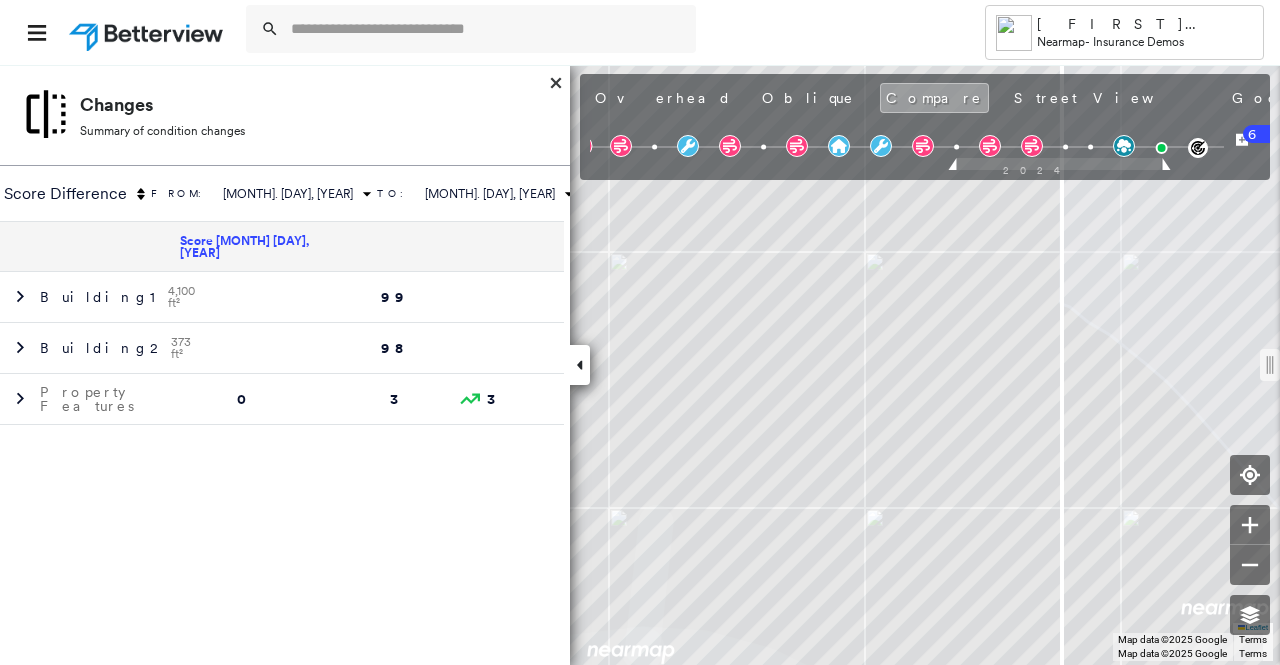 drag, startPoint x: 920, startPoint y: 365, endPoint x: 1070, endPoint y: 318, distance: 157.19096 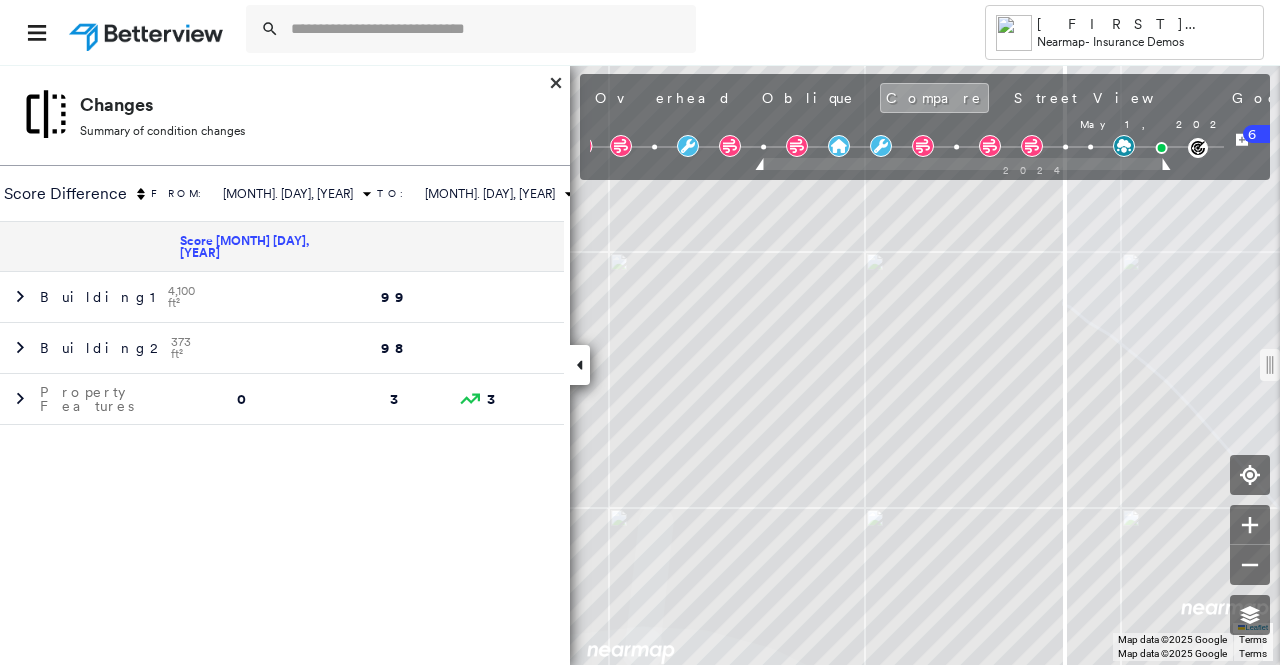 drag, startPoint x: 954, startPoint y: 165, endPoint x: 809, endPoint y: 149, distance: 145.88008 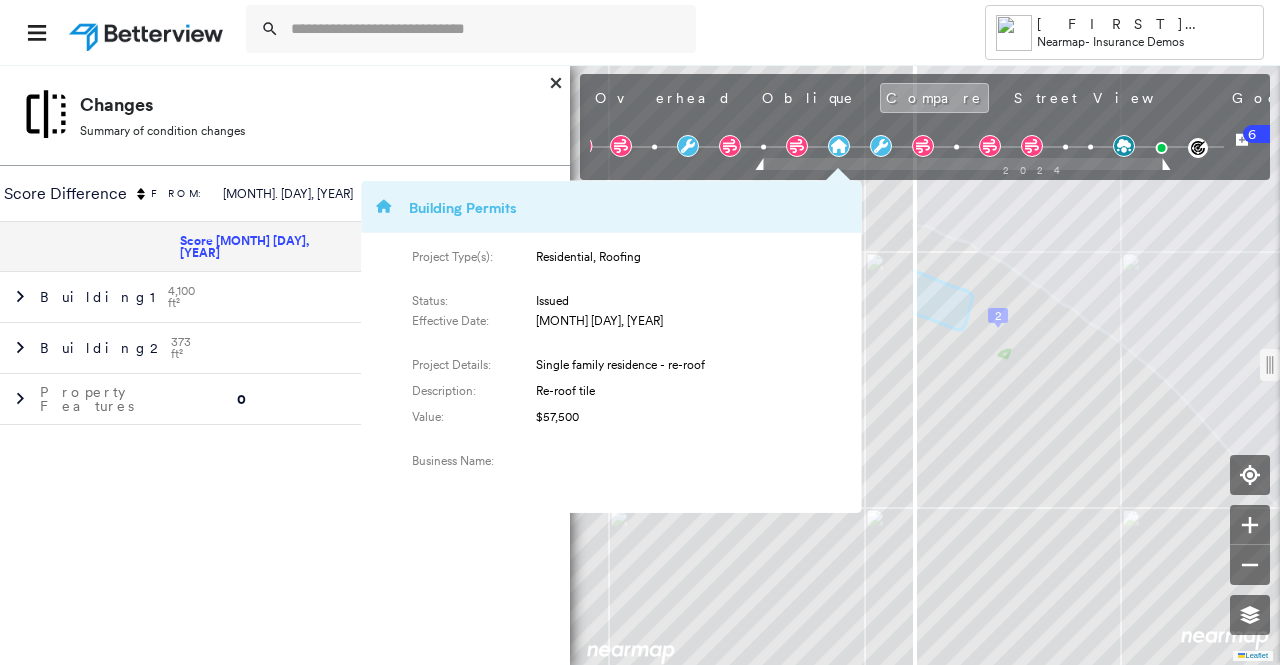 click 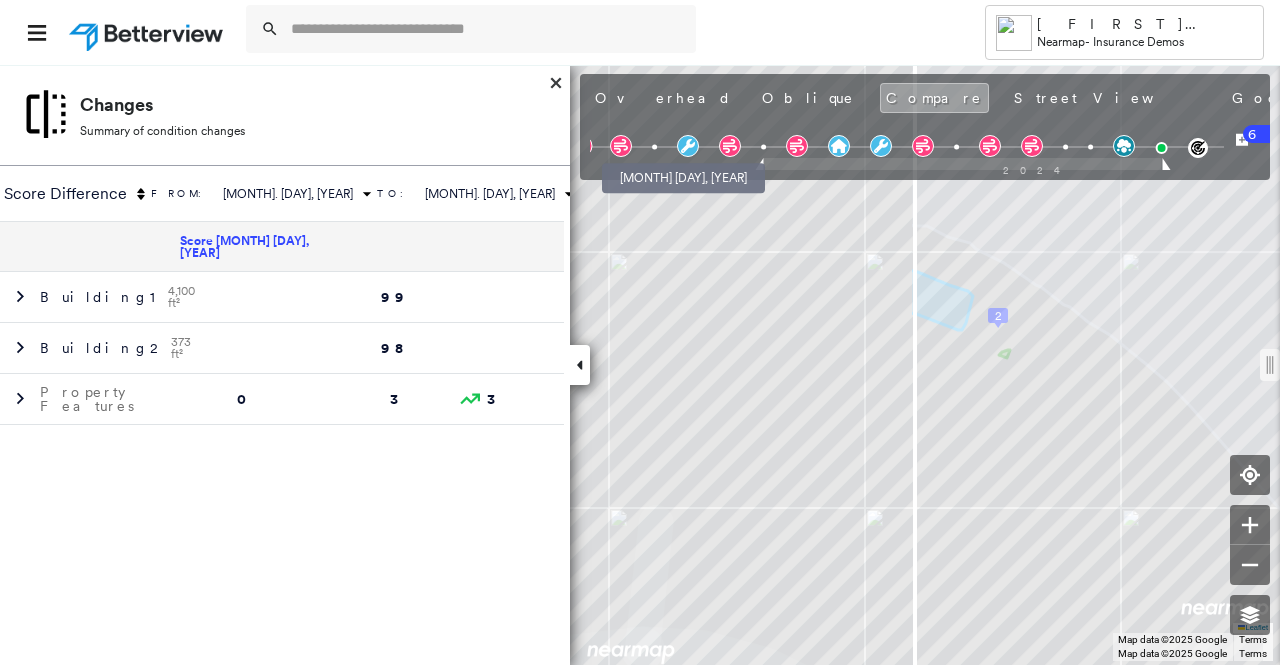 click at bounding box center [654, 147] 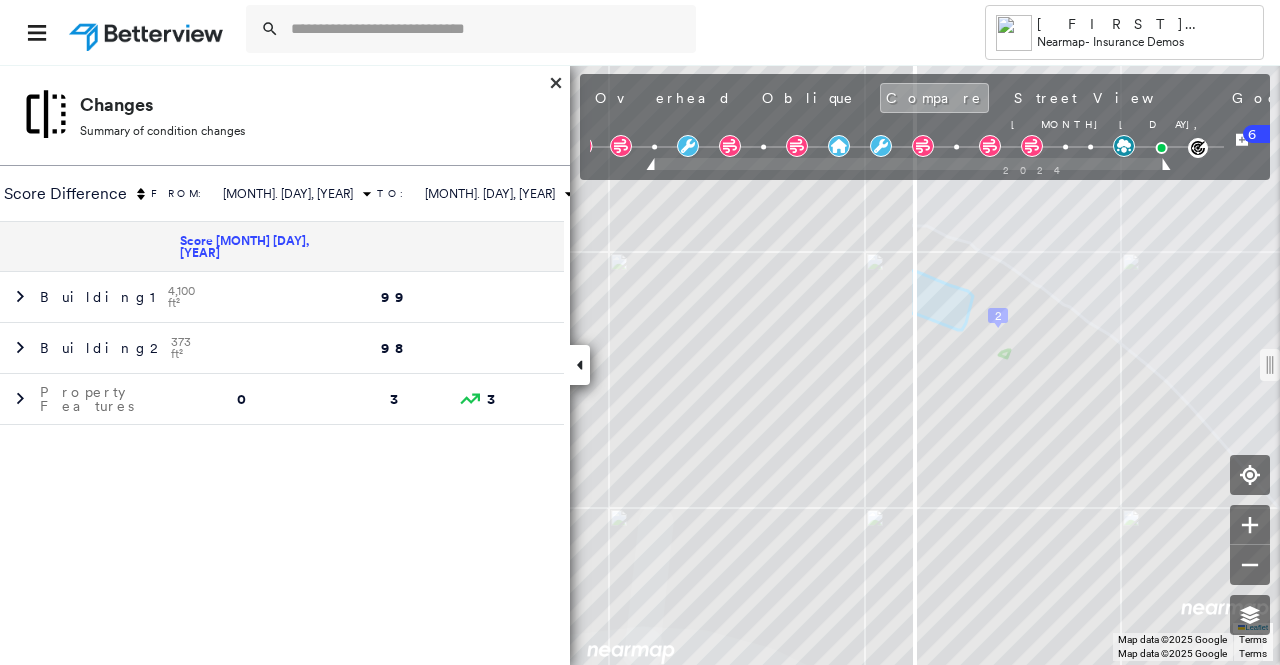 drag, startPoint x: 758, startPoint y: 167, endPoint x: 678, endPoint y: 168, distance: 80.00625 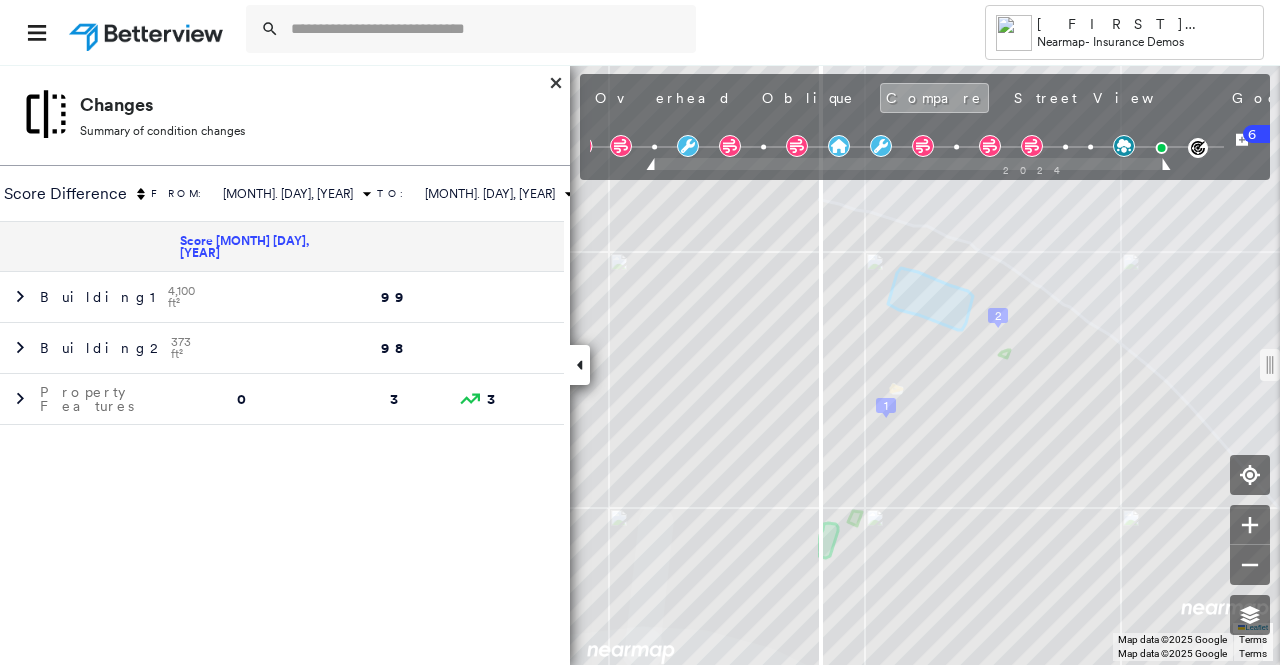 drag, startPoint x: 924, startPoint y: 370, endPoint x: 821, endPoint y: 372, distance: 103.01942 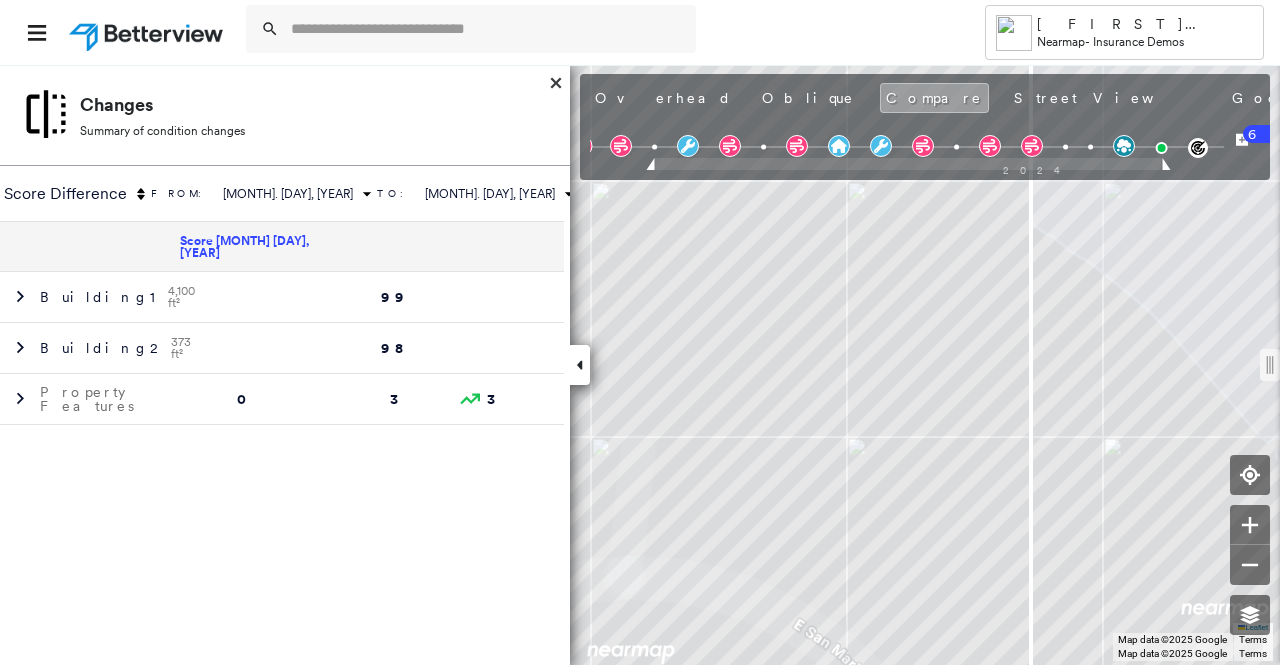 drag, startPoint x: 817, startPoint y: 366, endPoint x: 1035, endPoint y: 343, distance: 219.20995 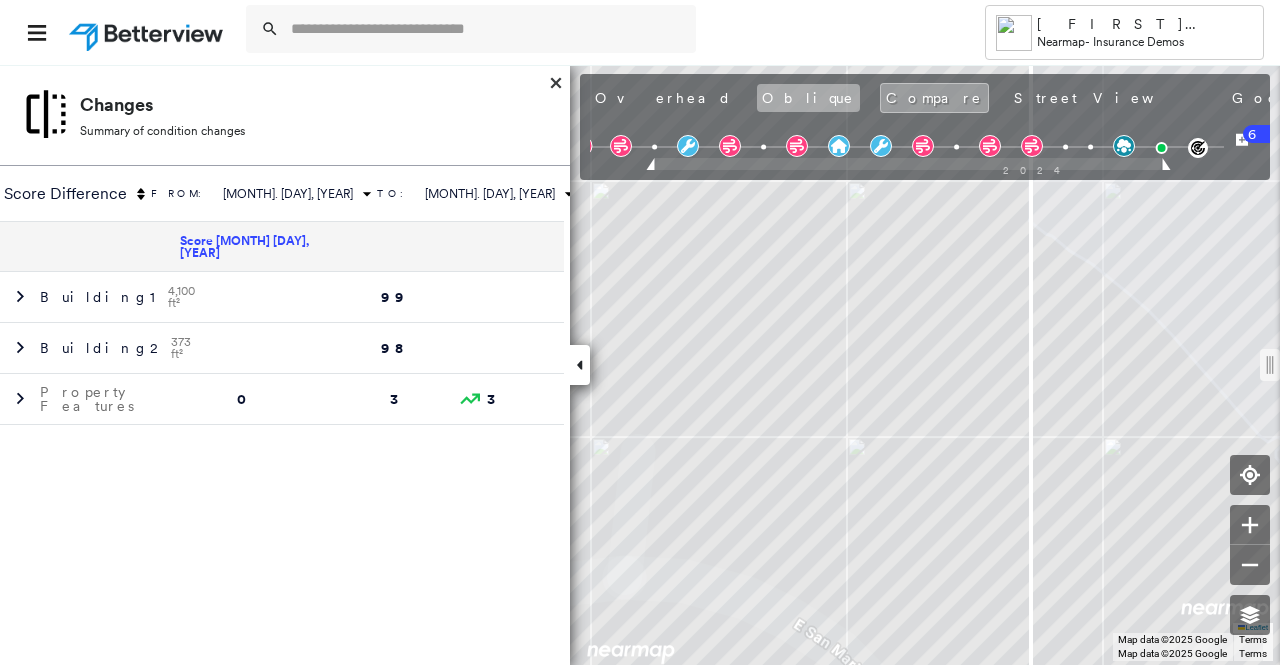 click on "Oblique" at bounding box center (808, 98) 